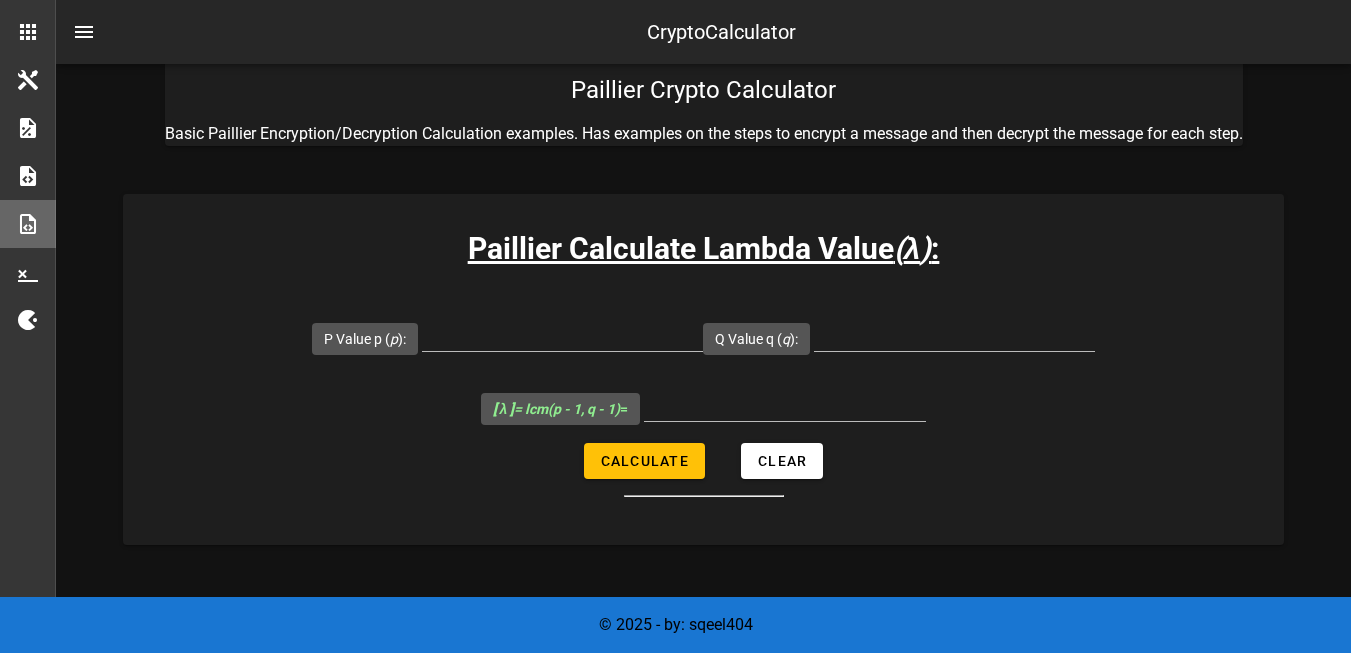 scroll, scrollTop: 233, scrollLeft: 0, axis: vertical 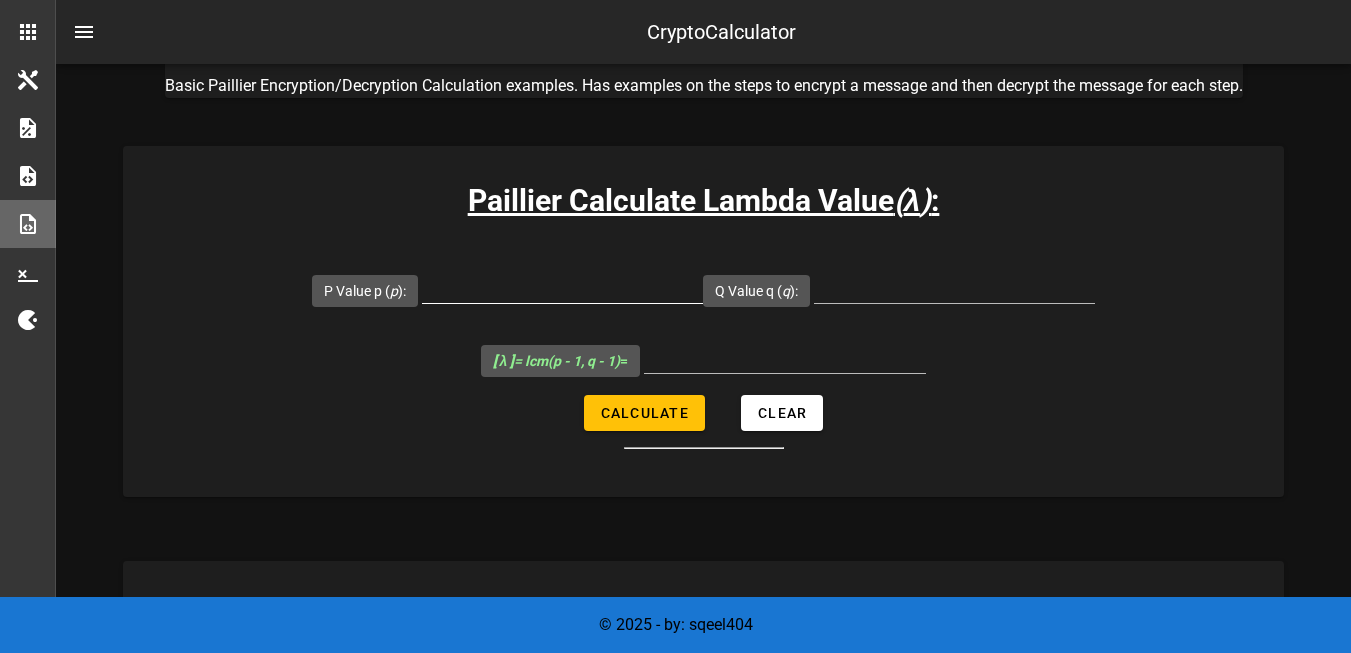 click on "P Value p (  p  ):" at bounding box center (562, 287) 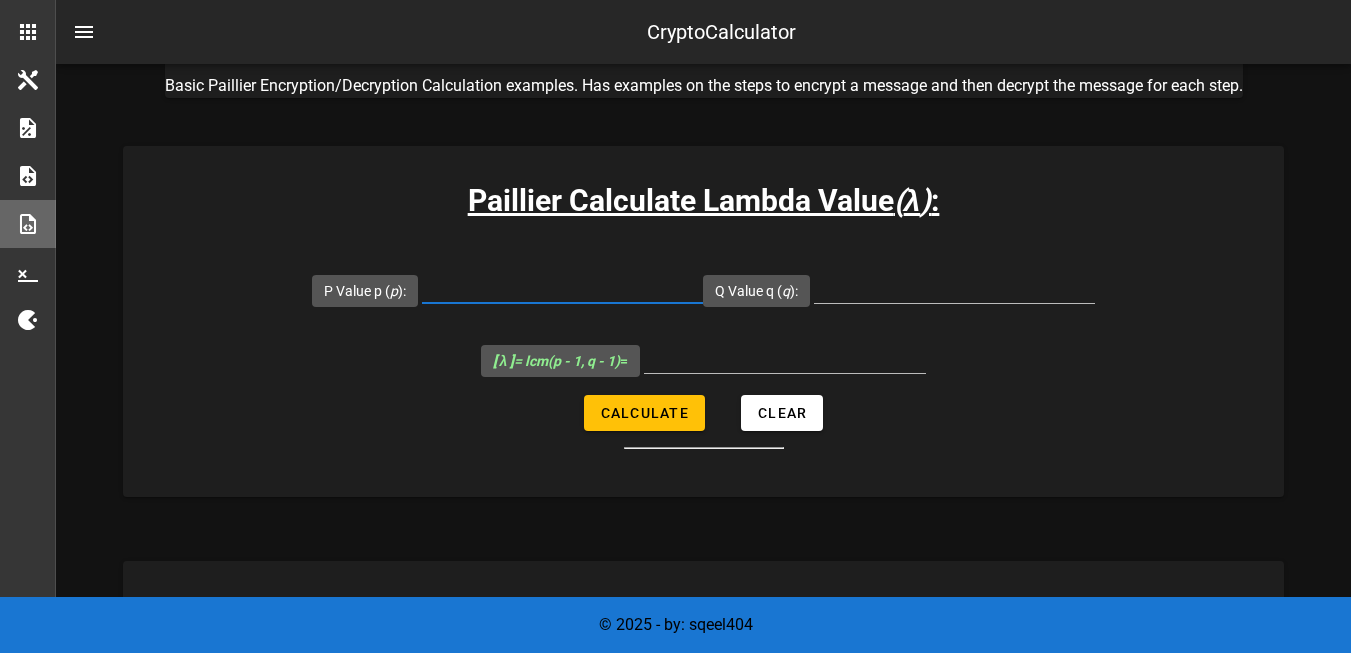 paste on "from Crypto.Util.number import isPrime import gmpy2  n = 8242620732262909867878113281012018732278863945420526557791199254408257645474897397593577196677011122595919740541591920781506102495280619868063408571075243  found = False sqrt_n = gmpy2.isqrt(n)  # Quét quanh căn bậc hai (± 200000 [PERSON_NAME] vi) for i in range(-200000, 200000):     p_candidate = sqrt_n + i     if n % p_candidate == 0:         q_candidate = n // p_candidate         if isPrime(p_candidate) and isPrime(q_candidate):             print(f"[✅] Found p = {p_candidate}")             print(f"[✅] Found q = {q_candidate}")             found = True             break  if not found:     print("[❌] [PERSON_NAME] thấy p, q hợp lệ [PERSON_NAME] ±200000")" 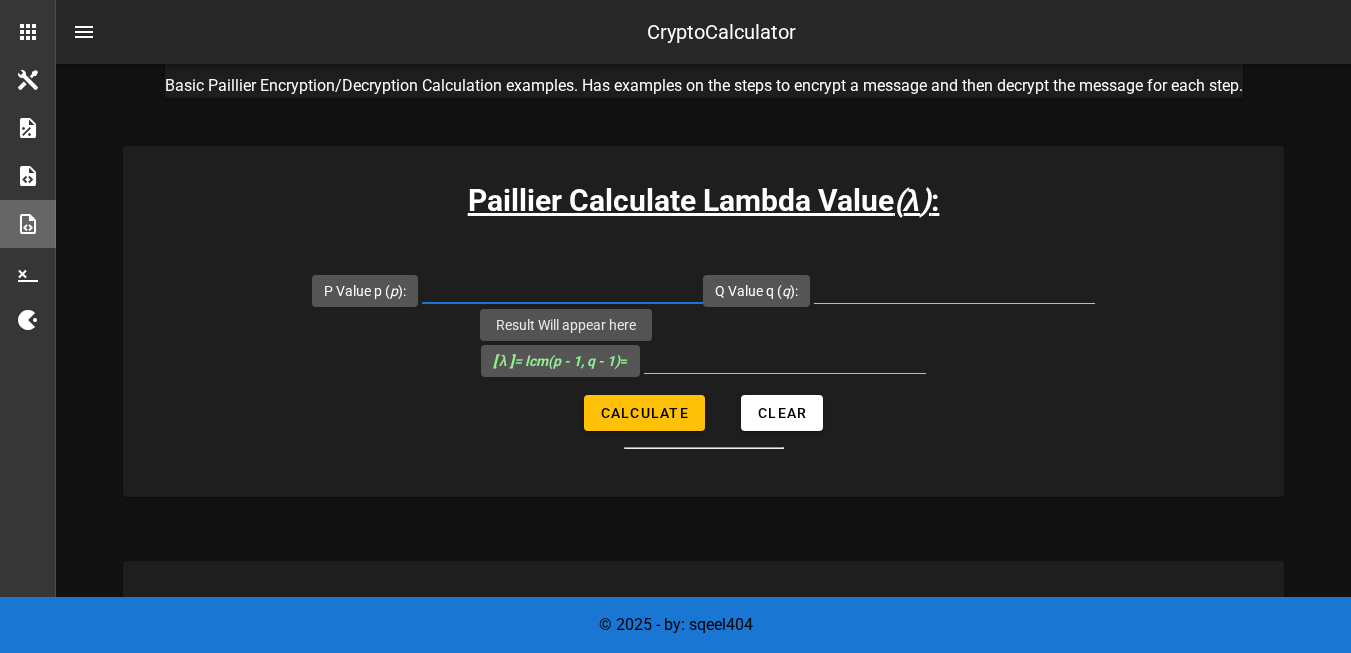 paste on "90788880003351235679231214772306181279298091426608317573731665963670240732793" 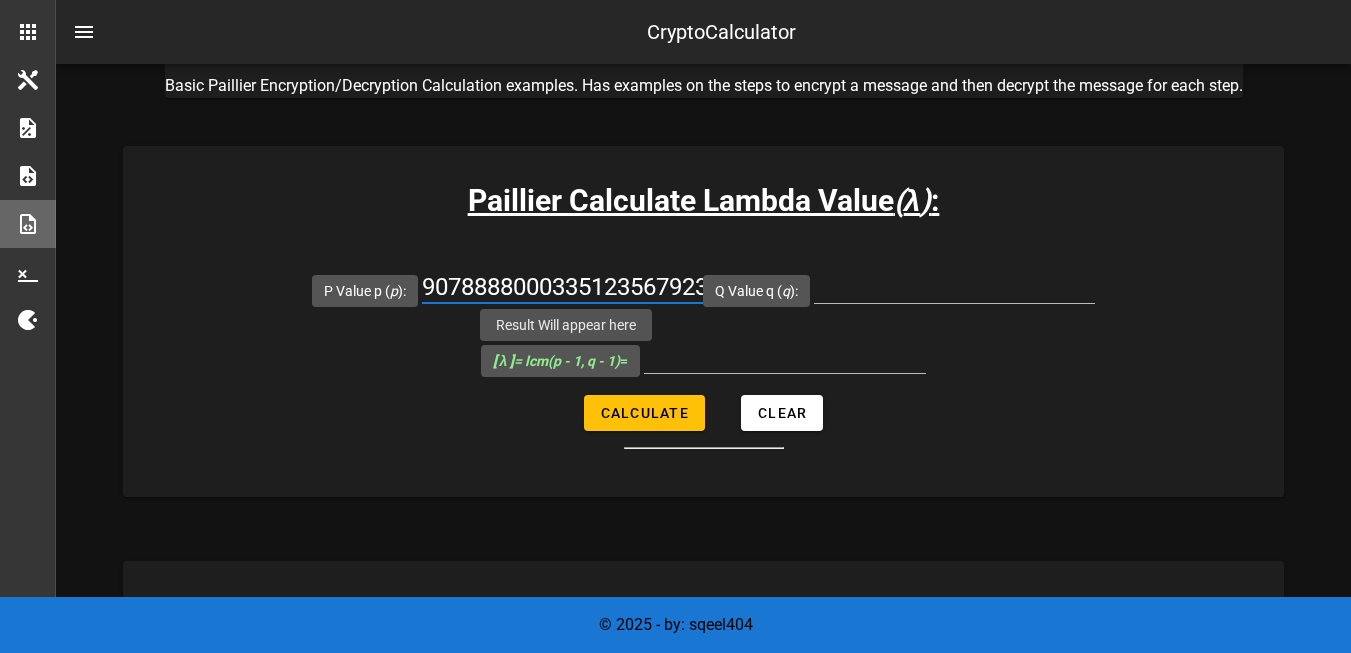scroll, scrollTop: 0, scrollLeft: 776, axis: horizontal 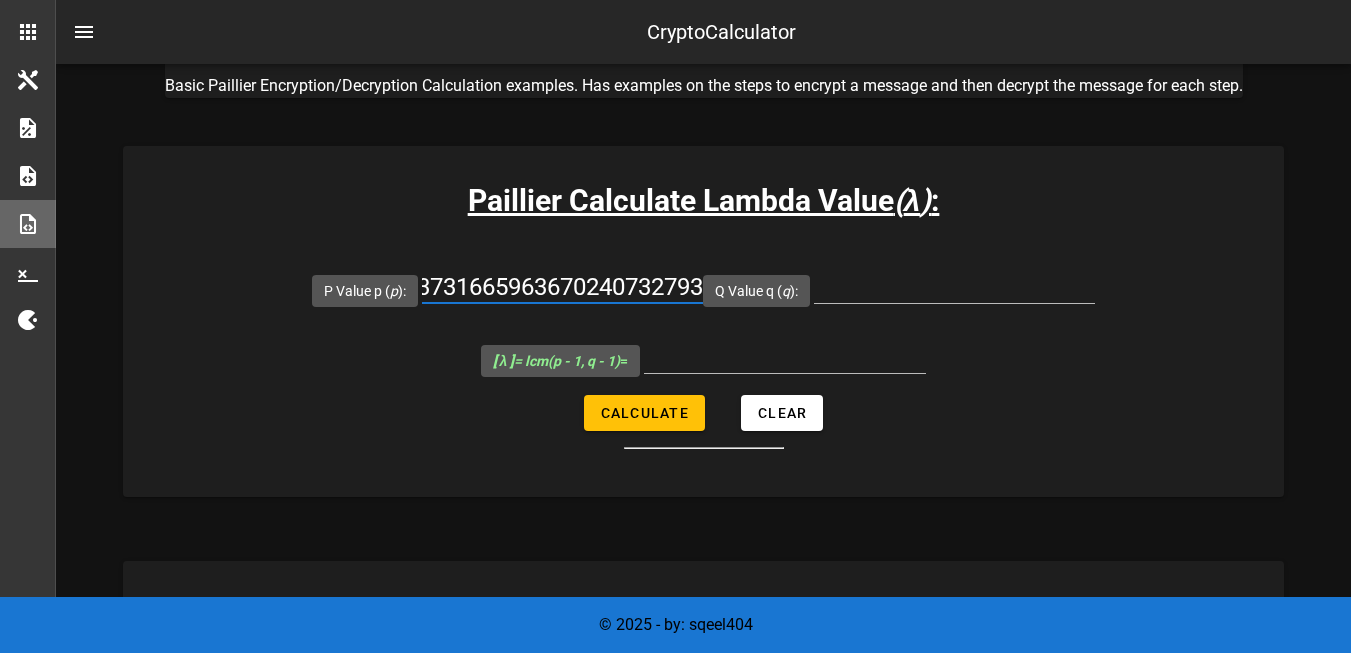 type on "90788880003351235679231214772306181279298091426608317573731665963670240732793" 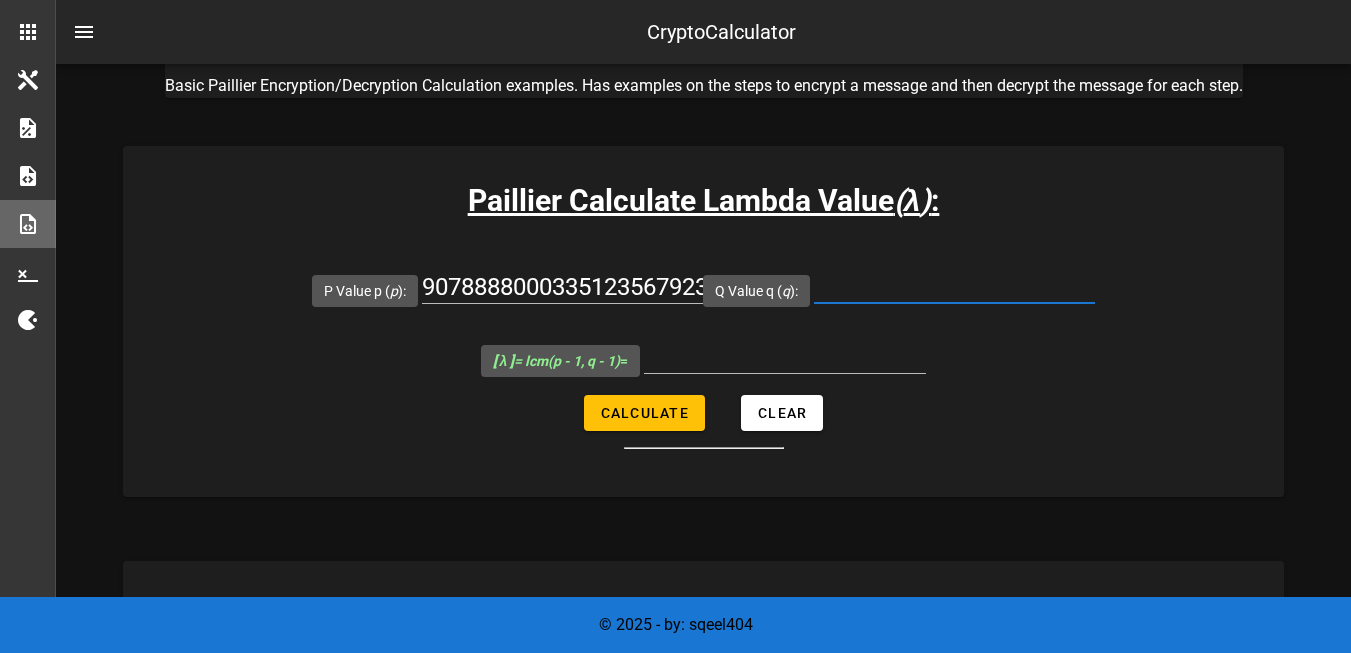 click on "Q Value q (  q  ):" at bounding box center [954, 287] 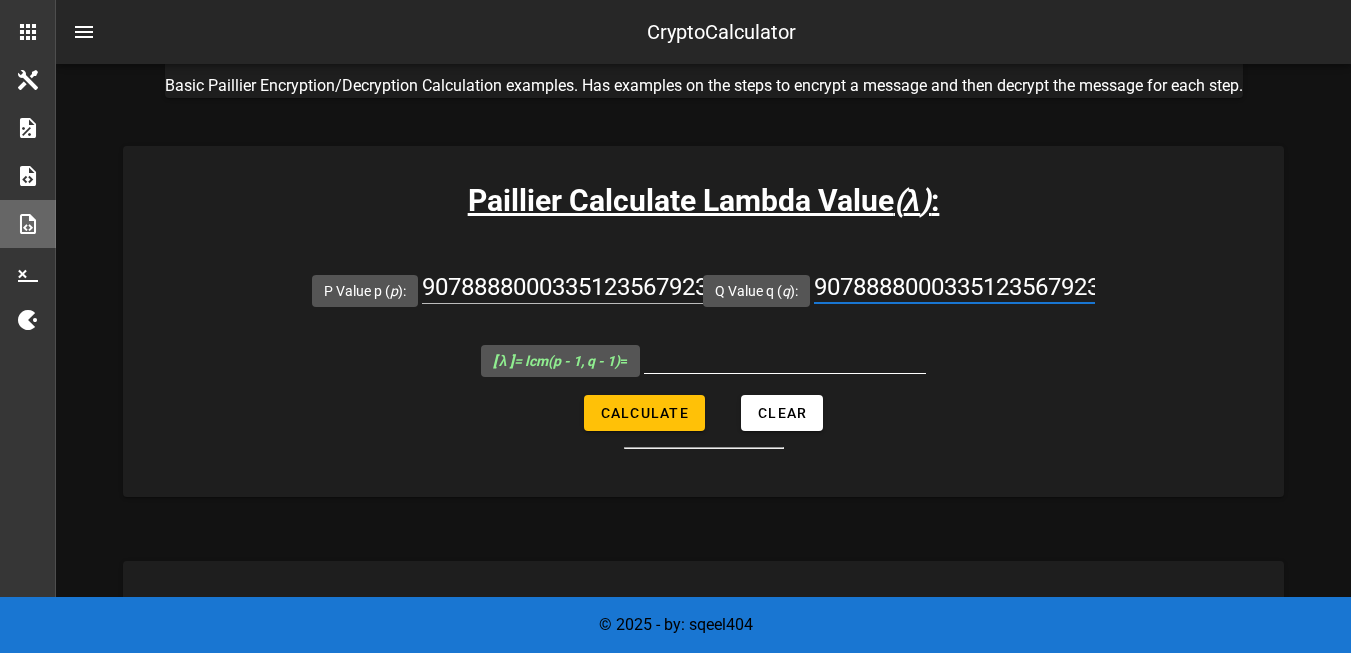 scroll, scrollTop: 0, scrollLeft: 776, axis: horizontal 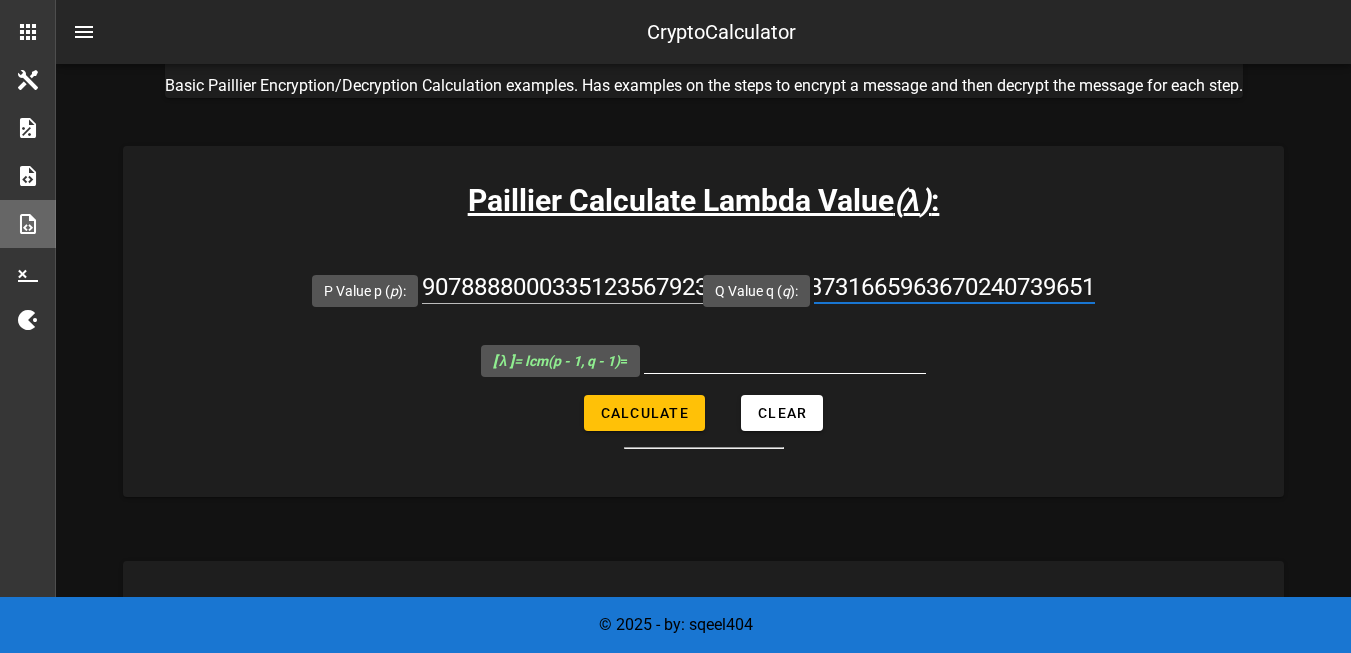 type on "90788880003351235679231214772306181279298091426608317573731665963670240739651" 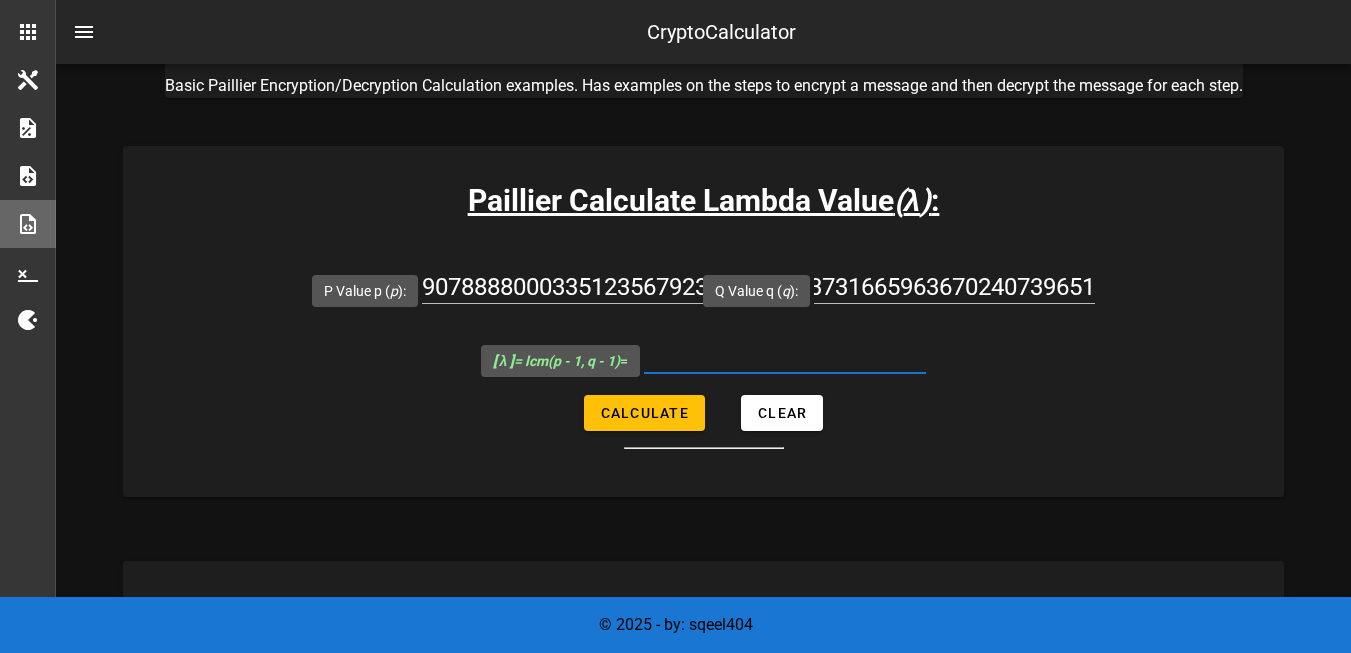 scroll, scrollTop: 0, scrollLeft: 0, axis: both 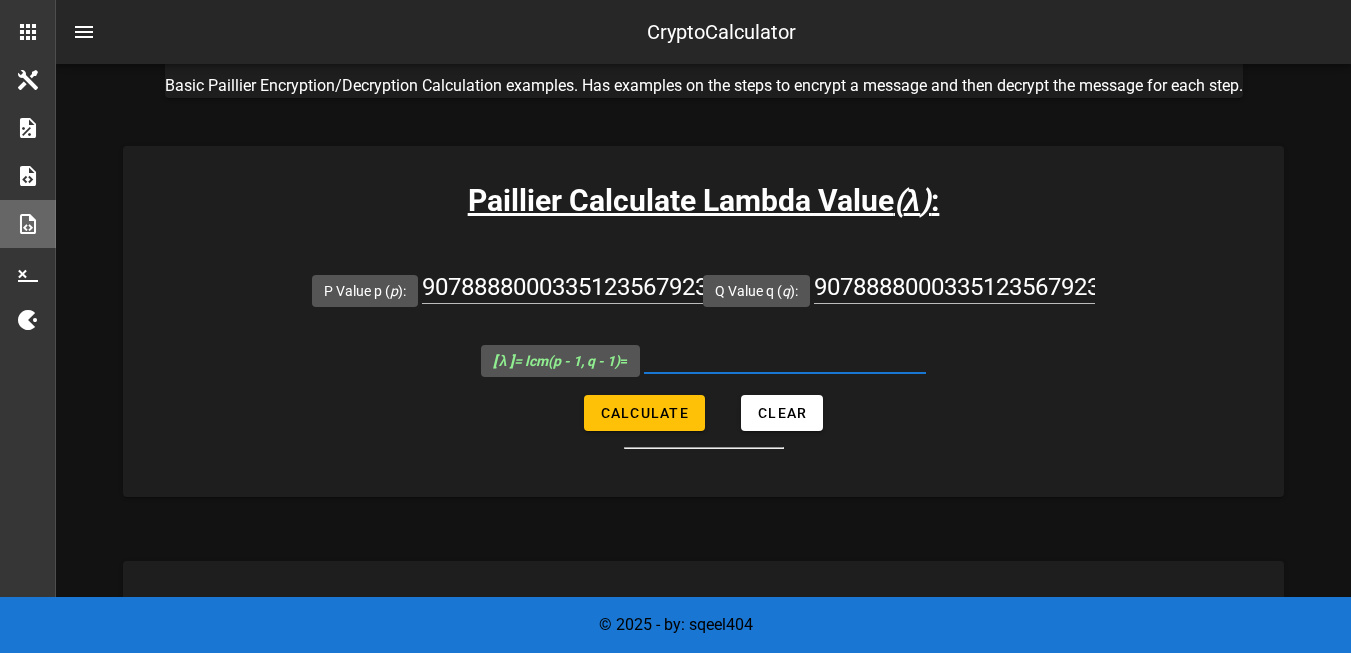 click on "[ λ ]  = lcm(p - 1, q - 1)  =" at bounding box center (785, 357) 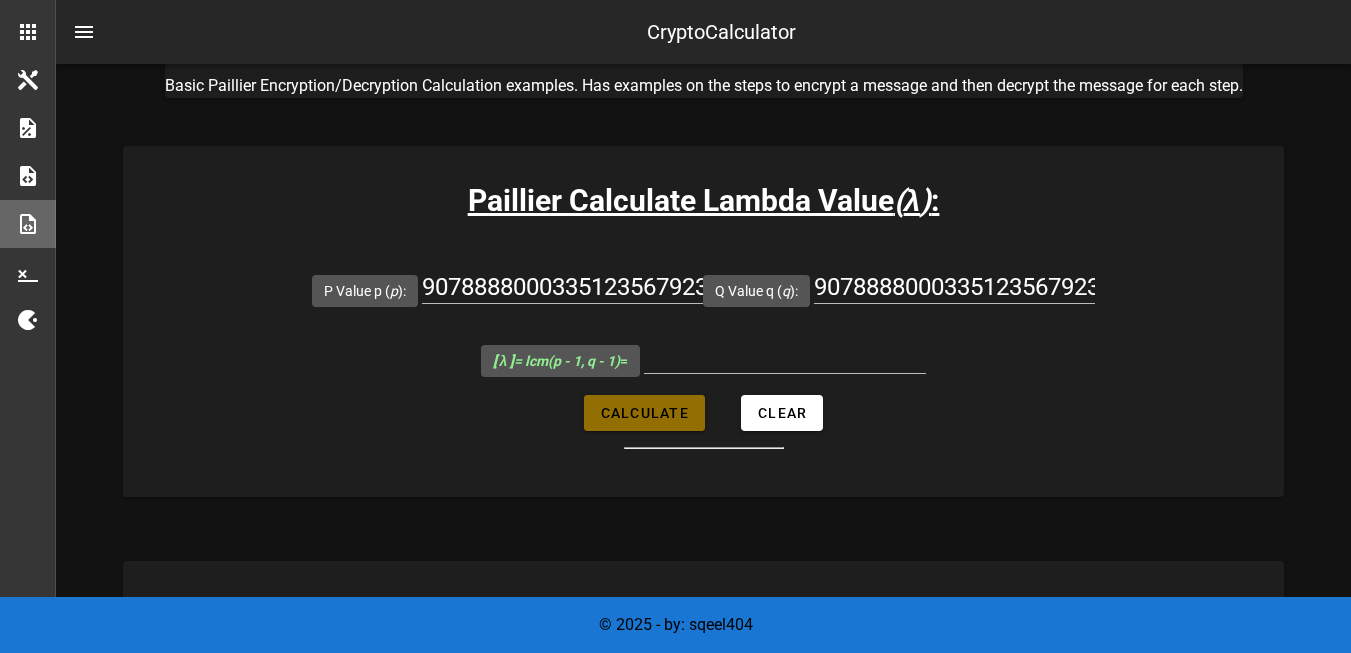 click on "Calculate" at bounding box center [644, 413] 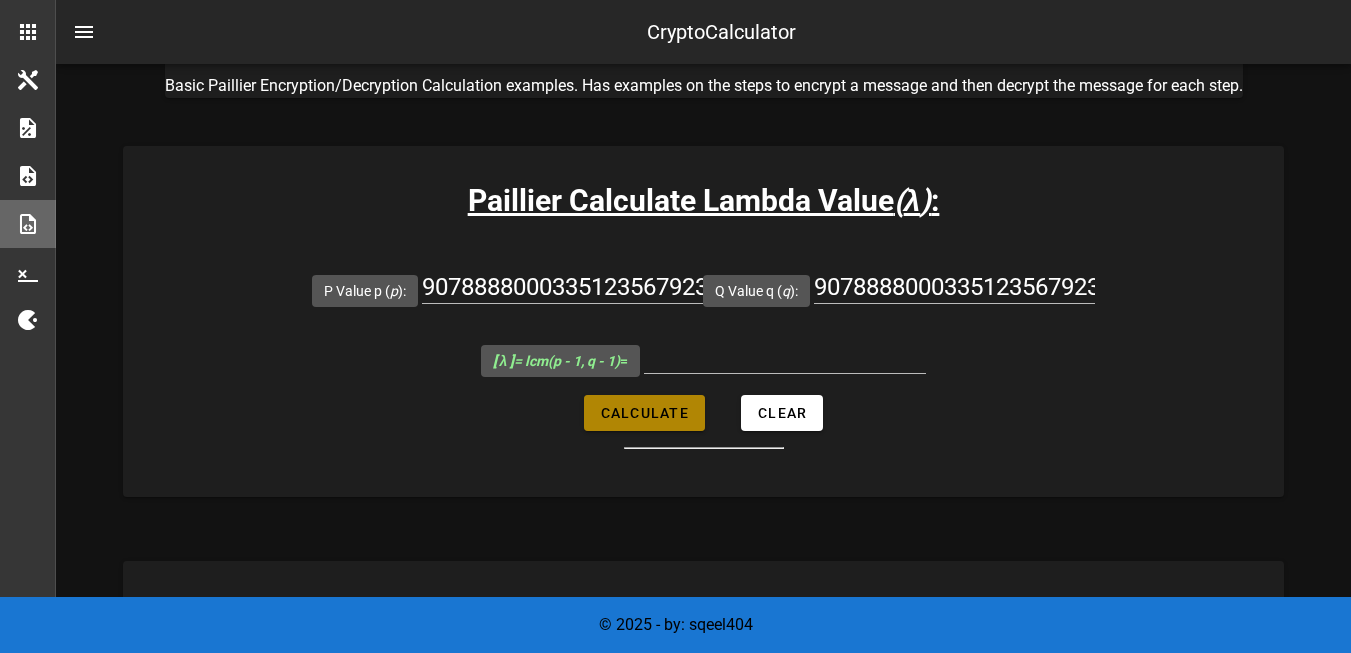 type on "4121310366131454933939056640506009366139431972710263278895599627204128822737357909916785247102826330083187564089516662299326442930066578268068034044801400" 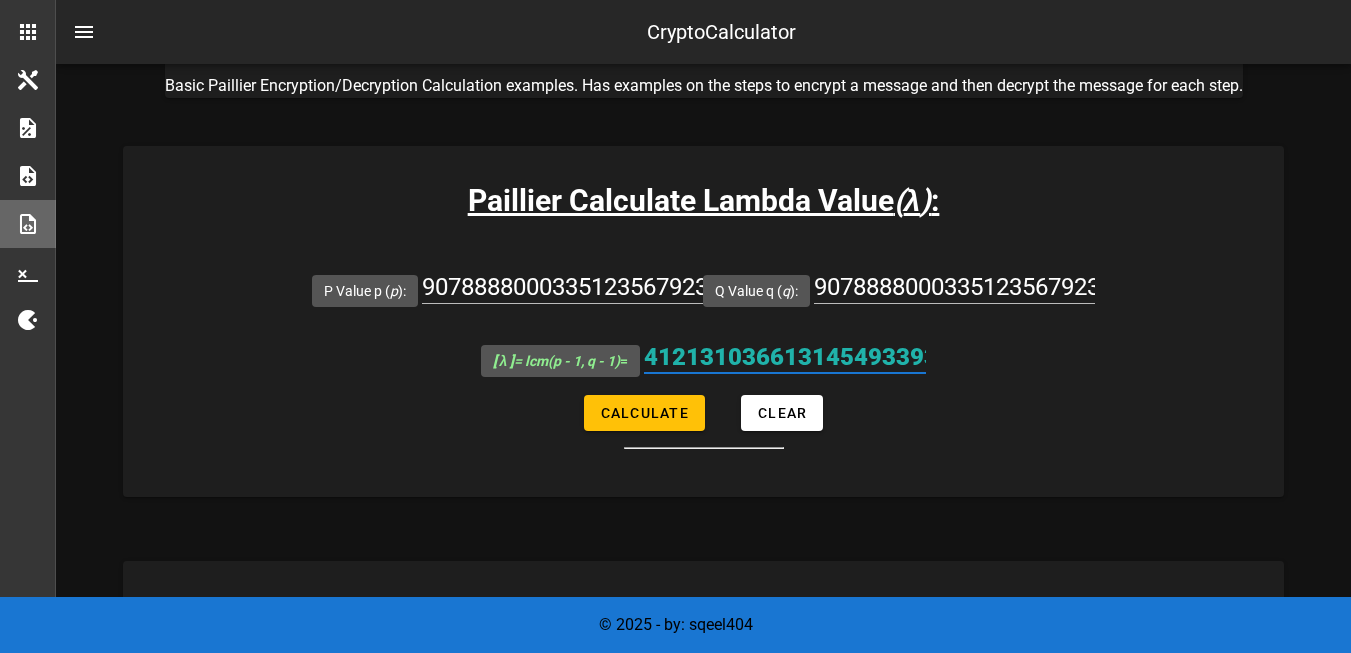 click on "4121310366131454933939056640506009366139431972710263278895599627204128822737357909916785247102826330083187564089516662299326442930066578268068034044801400" at bounding box center [785, 357] 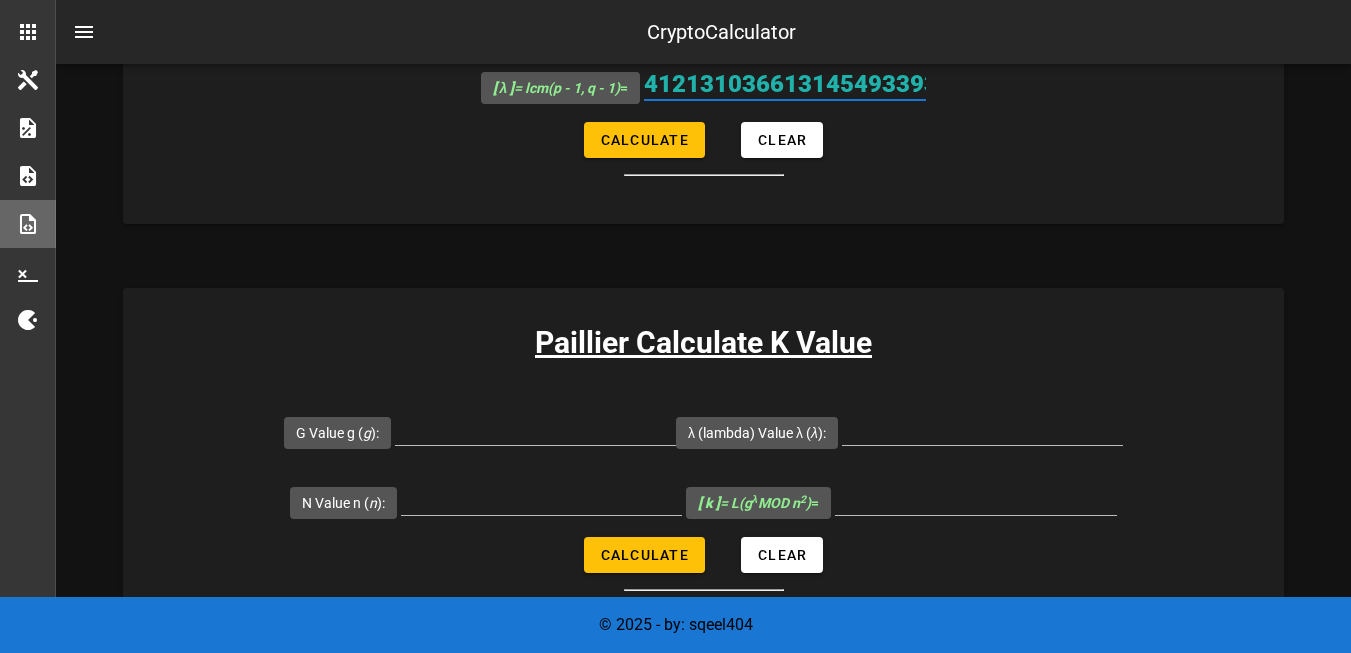 scroll, scrollTop: 533, scrollLeft: 0, axis: vertical 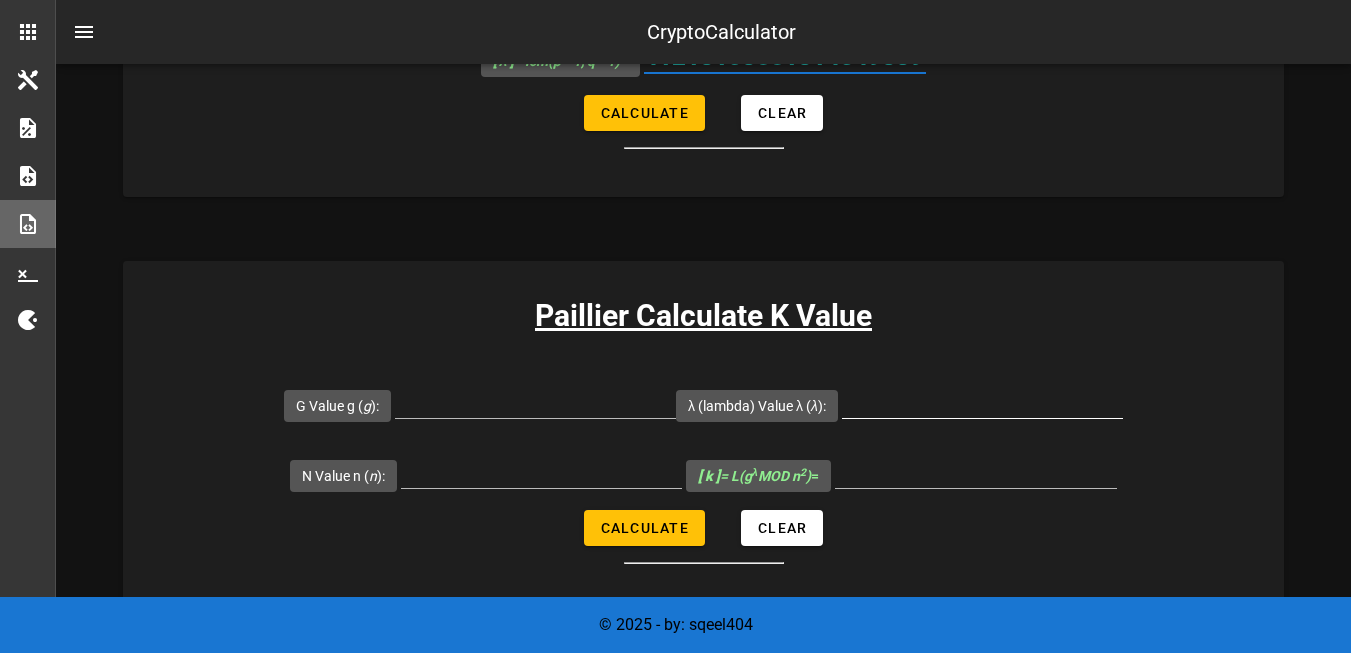 click on "λ (lambda) Value λ (  λ  ):" at bounding box center (982, 402) 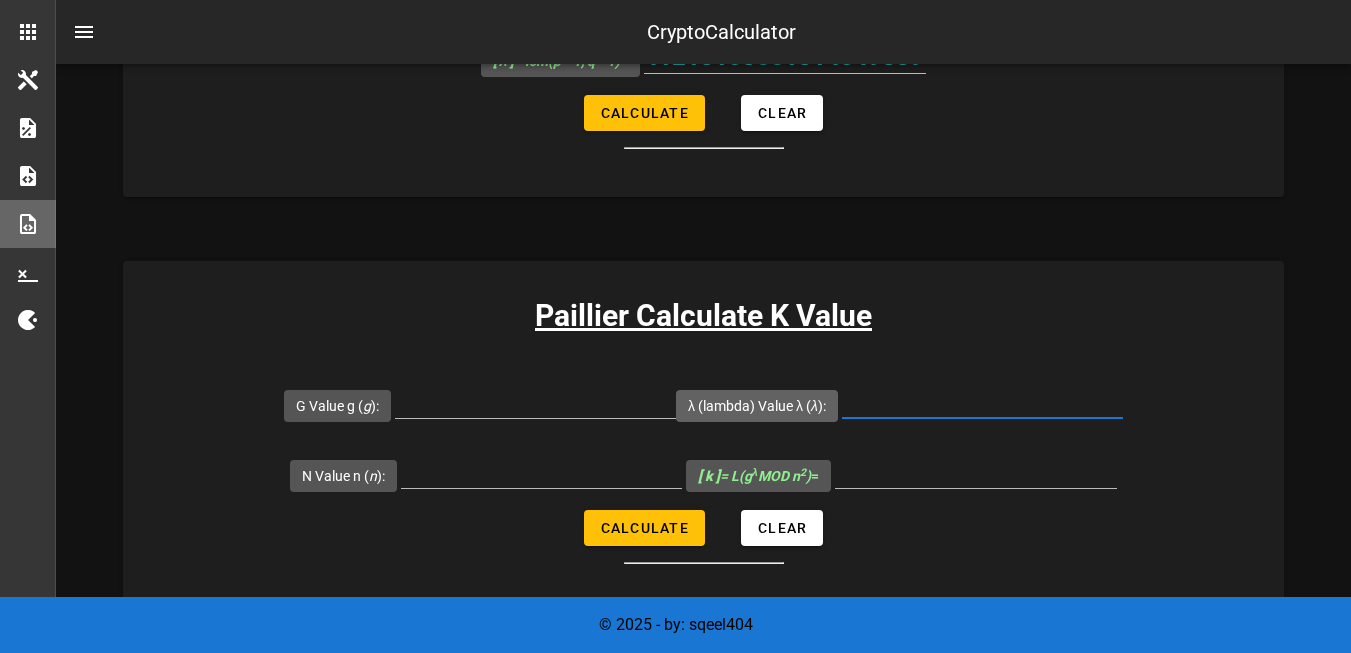 paste on "4121310366131454933939056640506009366139431972710263278895599627204128822737357909916785247102826330083187564089516662299326442930066578268068034044801400" 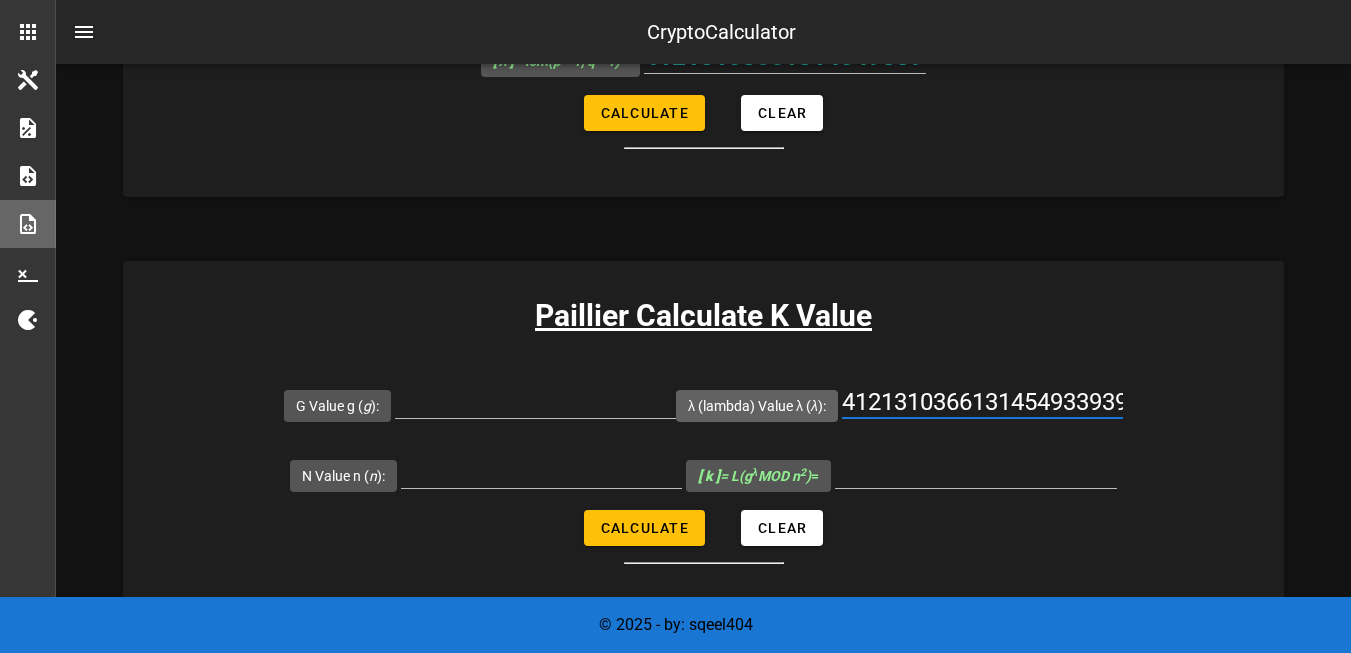 scroll, scrollTop: 0, scrollLeft: 1815, axis: horizontal 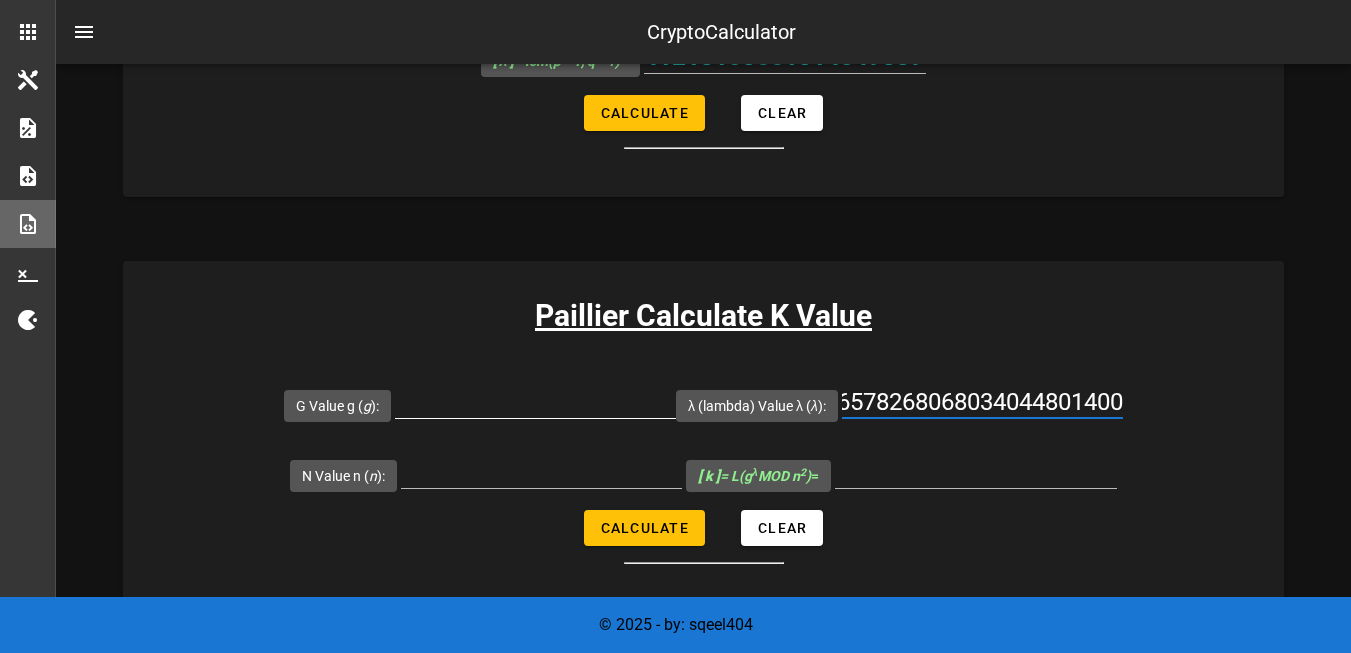 type on "4121310366131454933939056640506009366139431972710263278895599627204128822737357909916785247102826330083187564089516662299326442930066578268068034044801400" 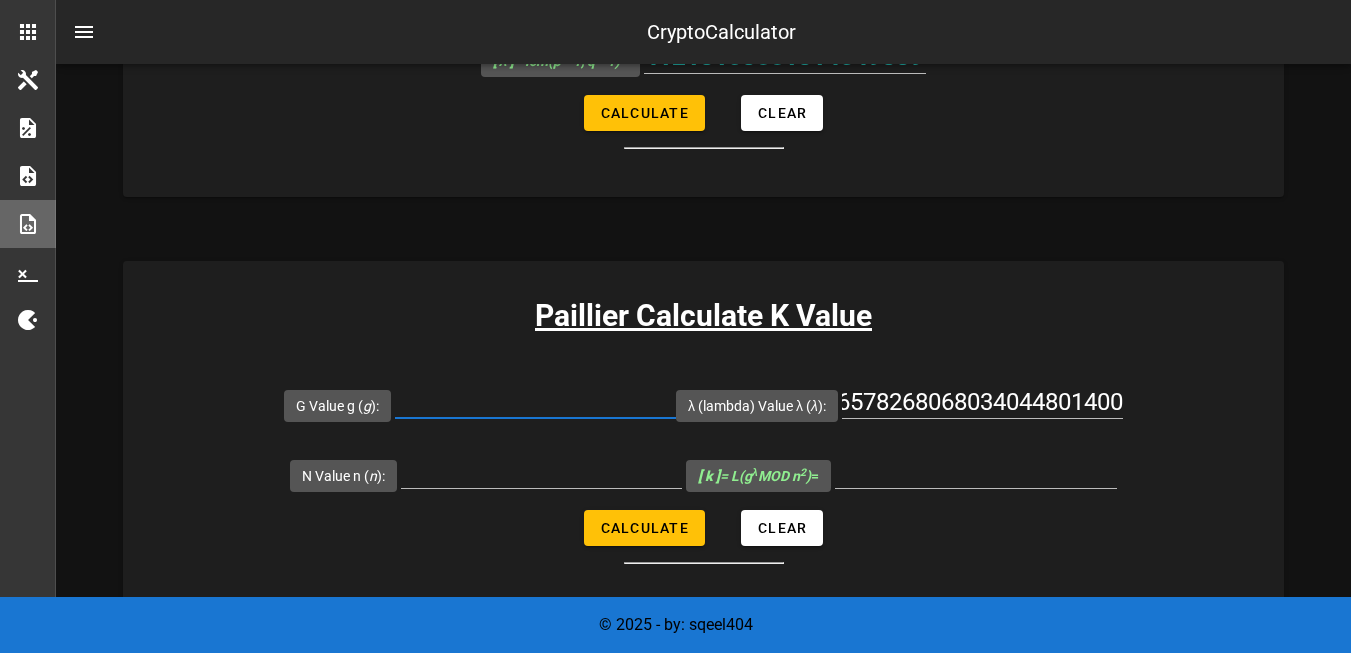 scroll, scrollTop: 0, scrollLeft: 0, axis: both 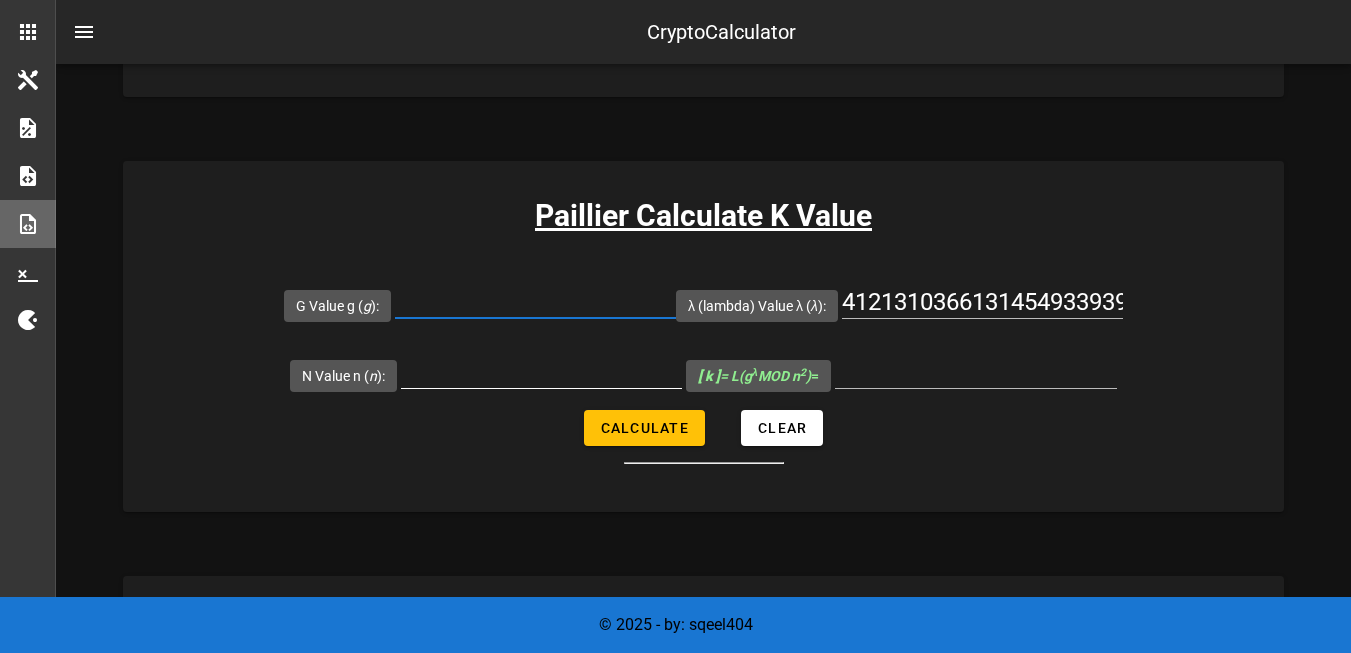 paste on "g = 8242620732262909867878113281012018732278863945420526557791199254408257645474897397593577196677011122595919740541591920781506102495280619868063408571075244" 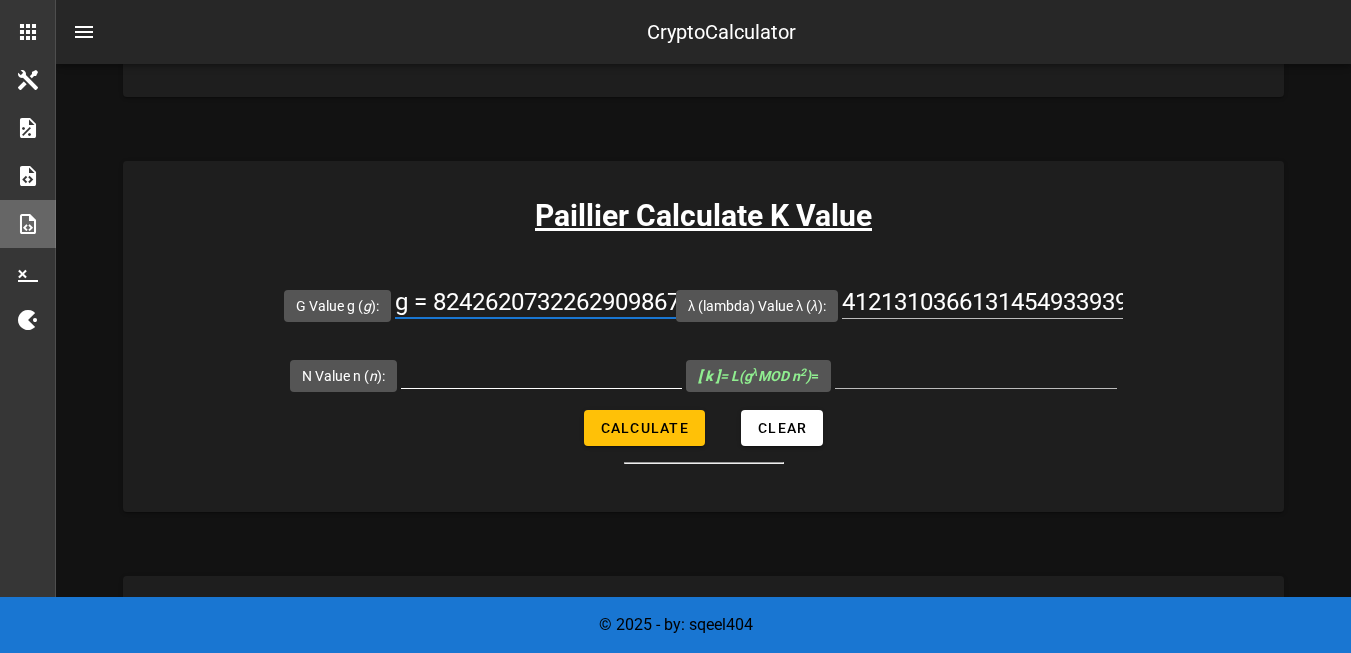 scroll, scrollTop: 0, scrollLeft: 1853, axis: horizontal 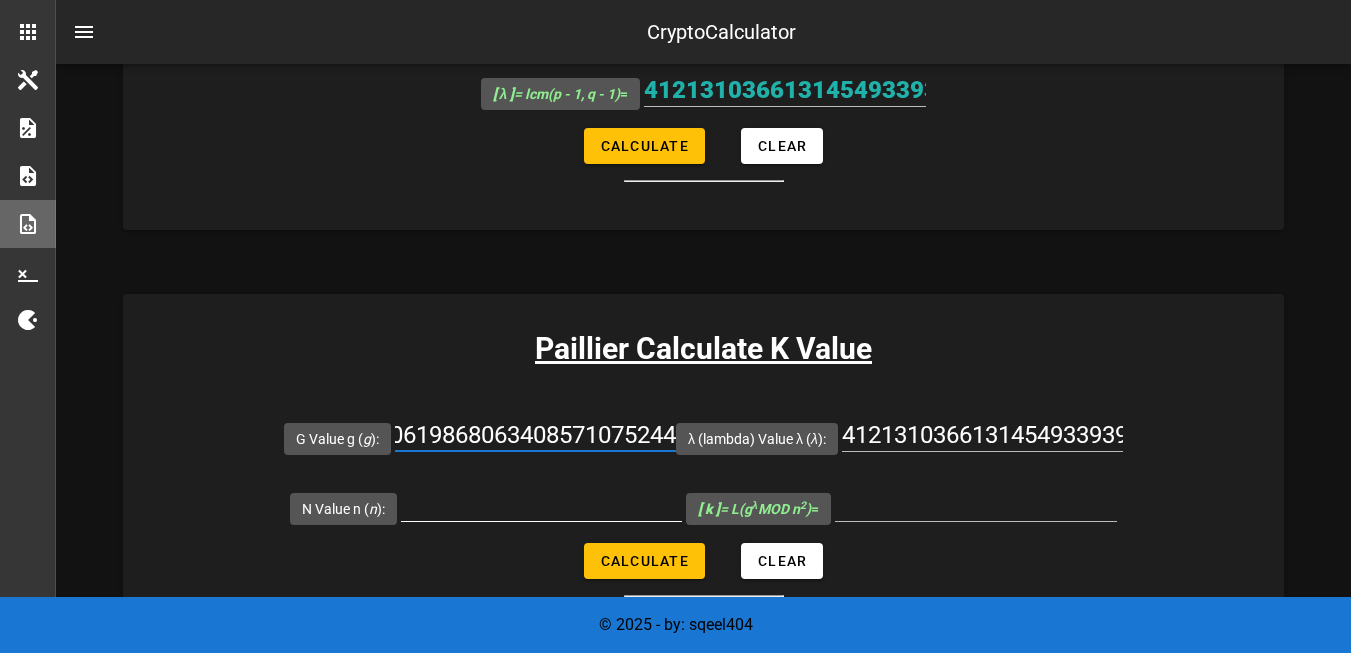 click on "N Value n (  n  ):" at bounding box center (541, 505) 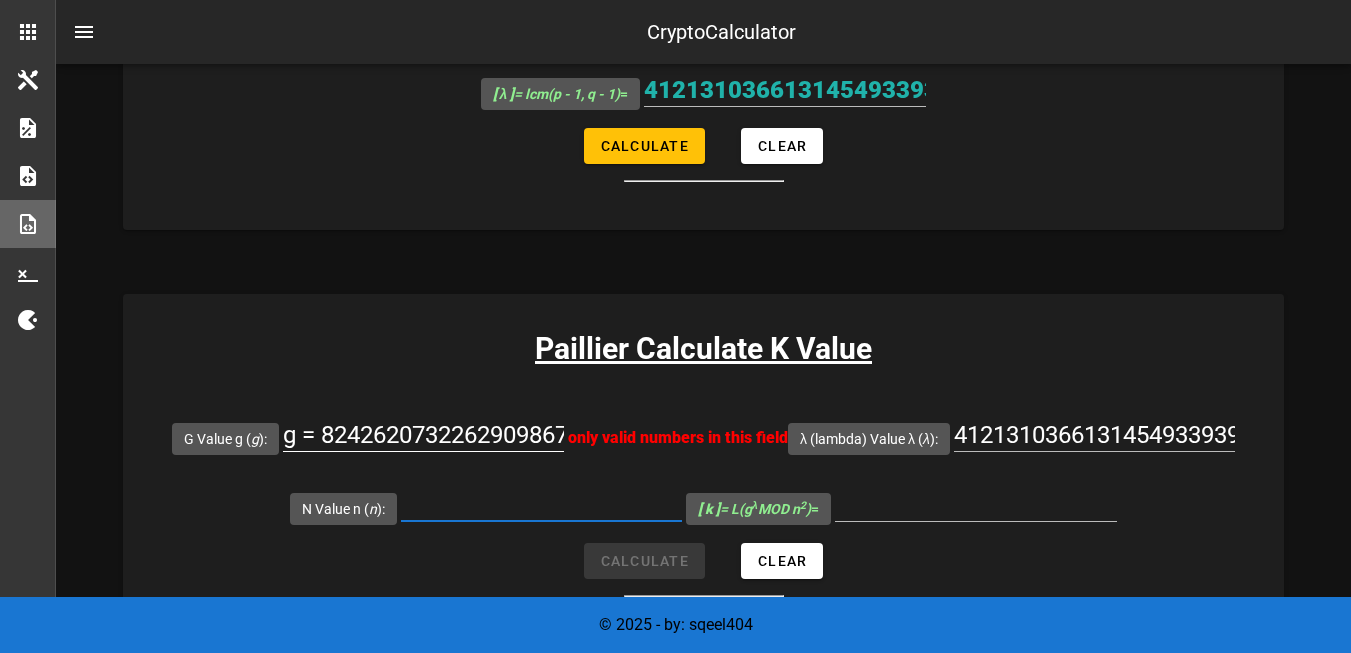click on "g = 8242620732262909867878113281012018732278863945420526557791199254408257645474897397593577196677011122595919740541591920781506102495280619868063408571075244" at bounding box center (423, 435) 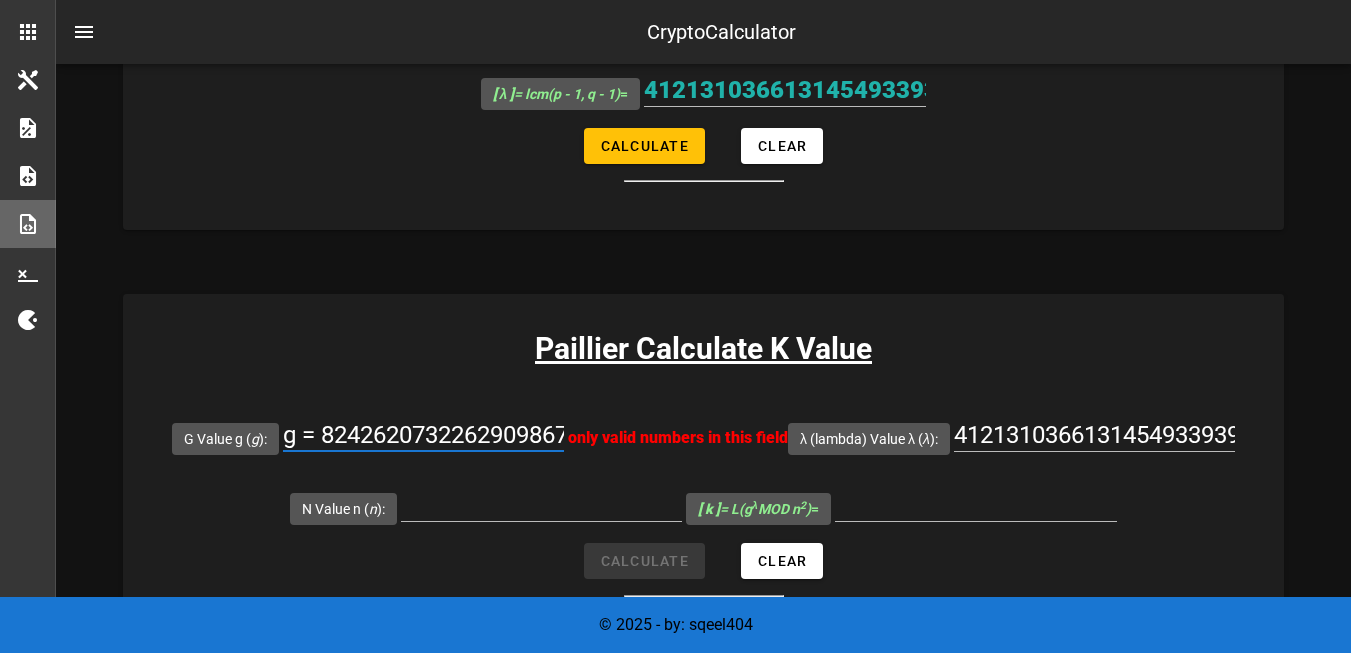 click on "g = 8242620732262909867878113281012018732278863945420526557791199254408257645474897397593577196677011122595919740541591920781506102495280619868063408571075244" at bounding box center (423, 435) 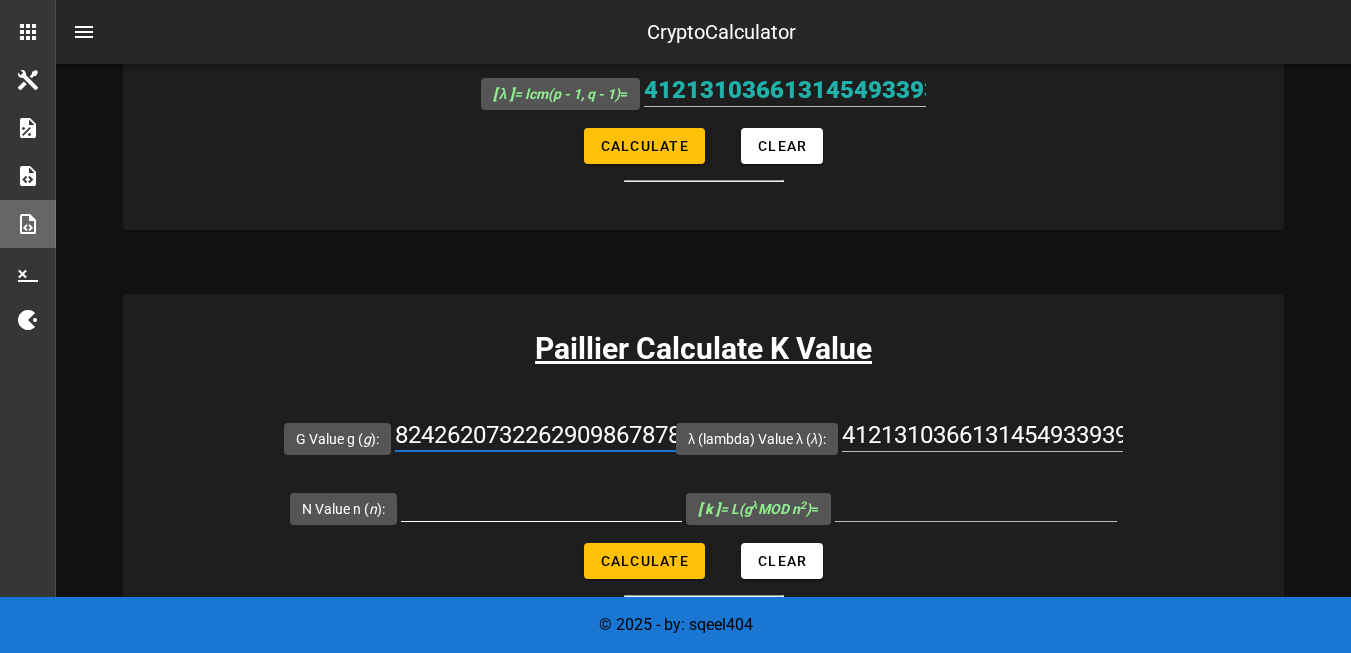 type on "8242620732262909867878113281012018732278863945420526557791199254408257645474897397593577196677011122595919740541591920781506102495280619868063408571075244" 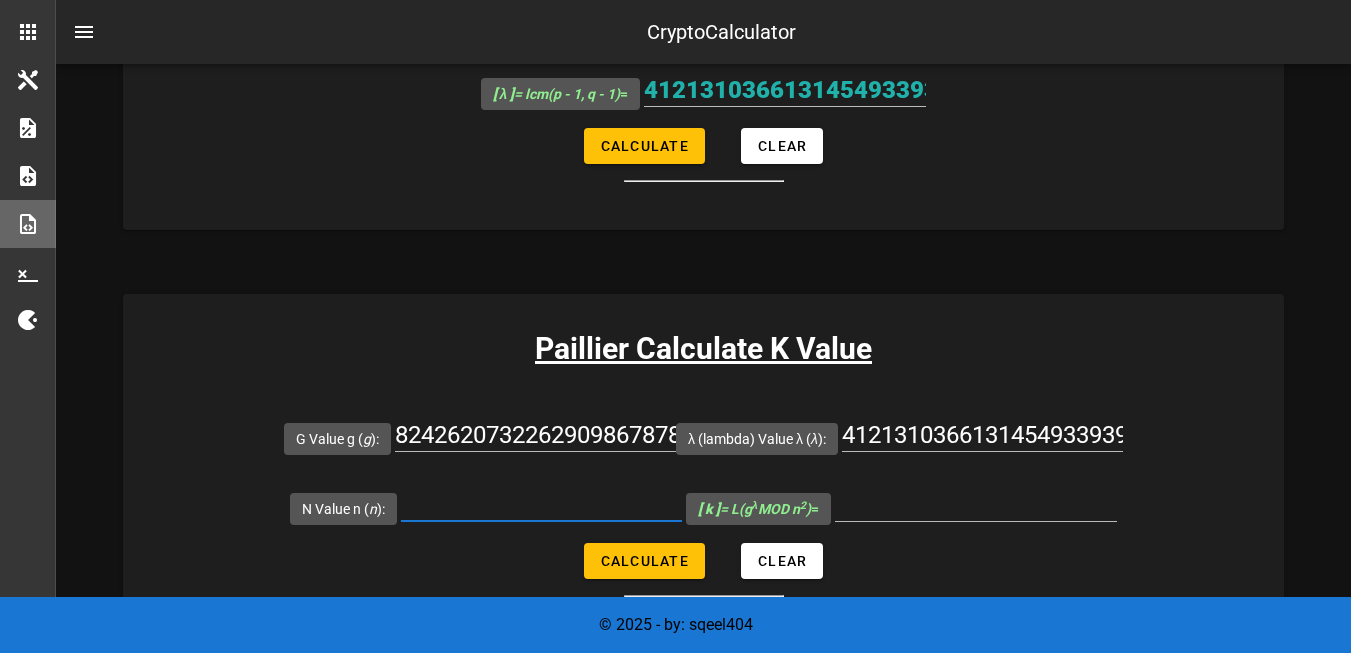 scroll, scrollTop: 600, scrollLeft: 0, axis: vertical 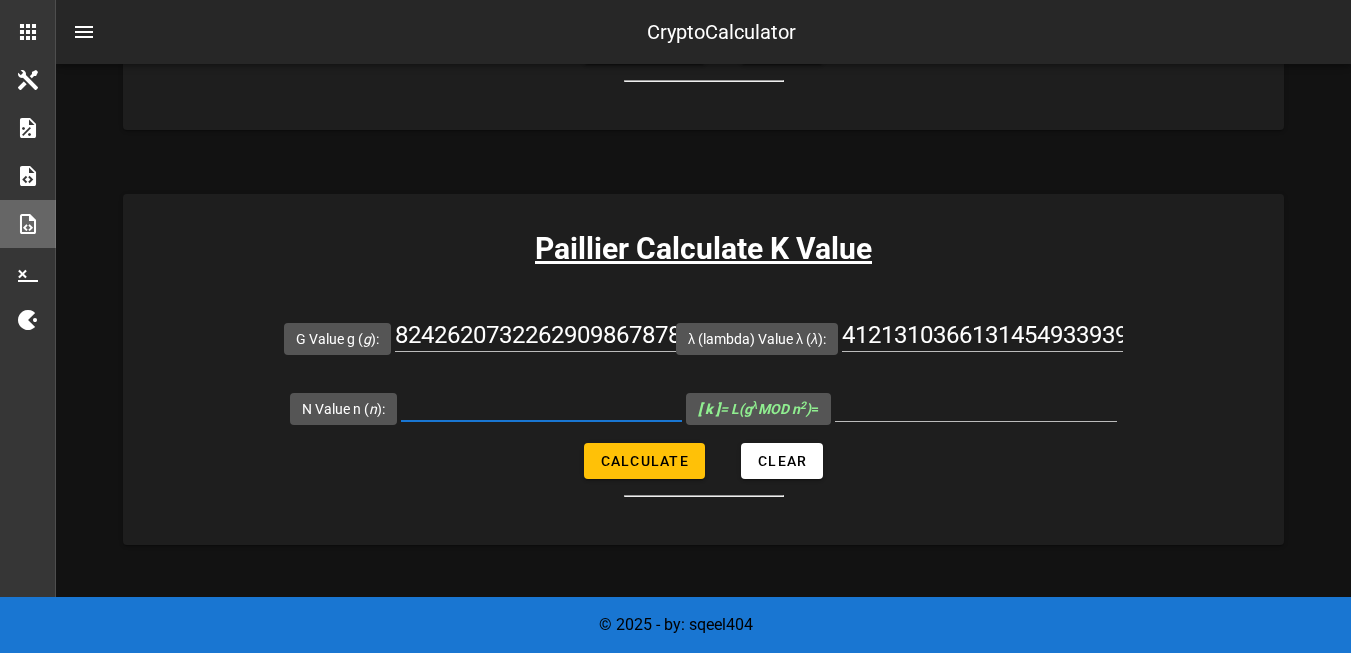 paste on "n = 8242620732262909867878113281012018732278863945420526557791199254408257645474897397593577196677011122595919740541591920781506102495280619868063408571075243" 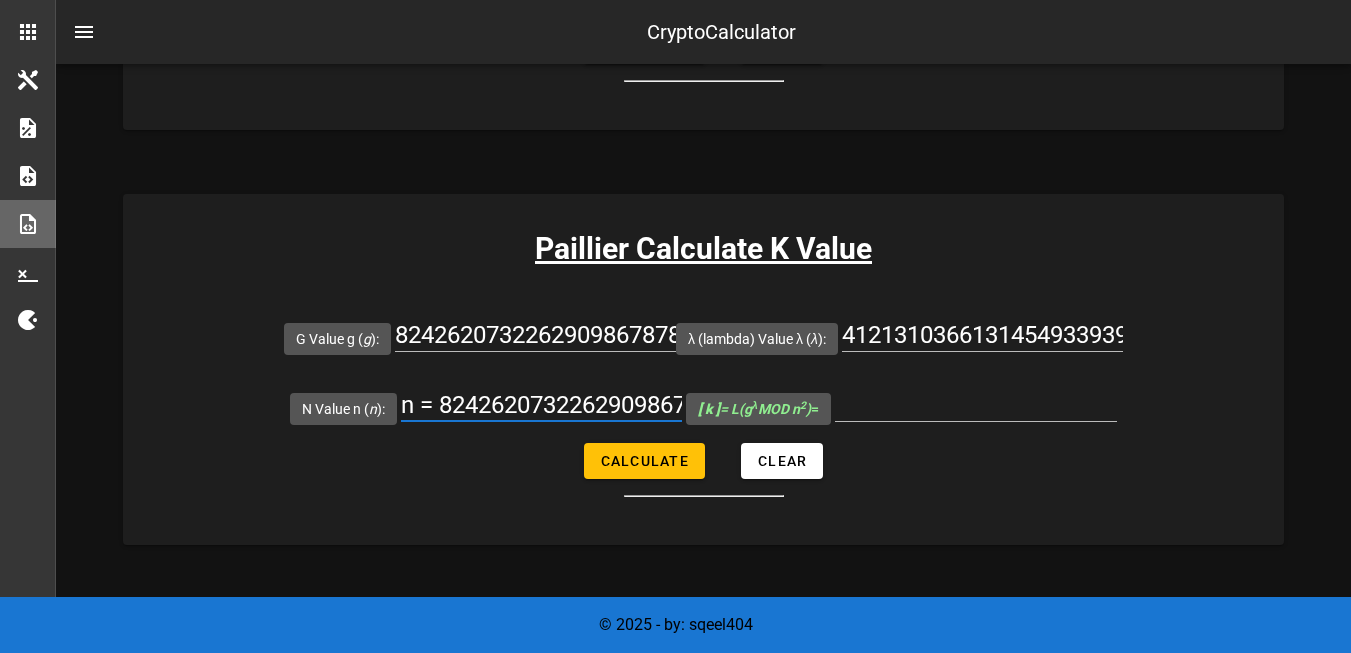 scroll, scrollTop: 0, scrollLeft: 1853, axis: horizontal 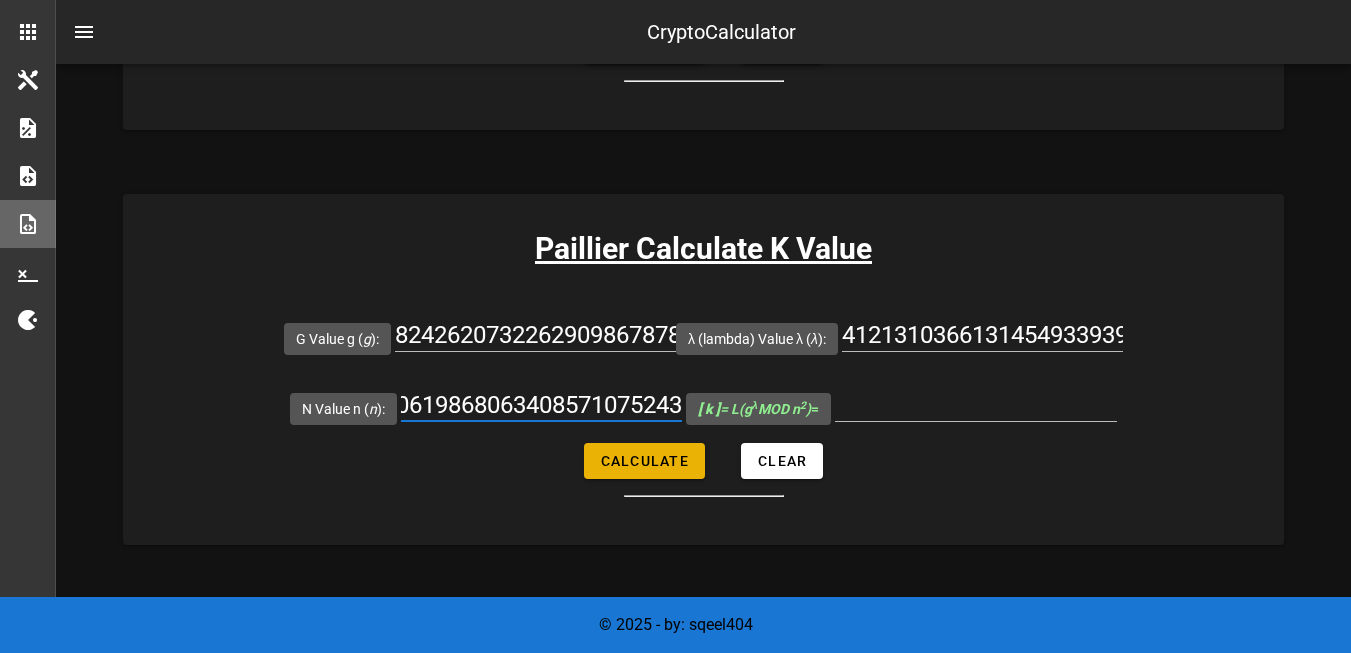 click on "G Value g (  g  ):    8242620732262909867878113281012018732278863945420526557791199254408257645474897397593577196677011122595919740541591920781506102495280619868063408571075244   λ (lambda) Value λ (  λ  ):    4121310366131454933939056640506009366139431972710263278895599627204128822737357909916785247102826330083187564089516662299326442930066578268068034044801400   N Value n (  n  ):    n = 8242620732262909867878113281012018732278863945420526557791199254408257645474897397593577196677011122595919740541591920781506102495280619868063408571075243      [ k ]  = L(g  λ  MOD n  2 )  =
Calculate
Clear" at bounding box center (703, 400) 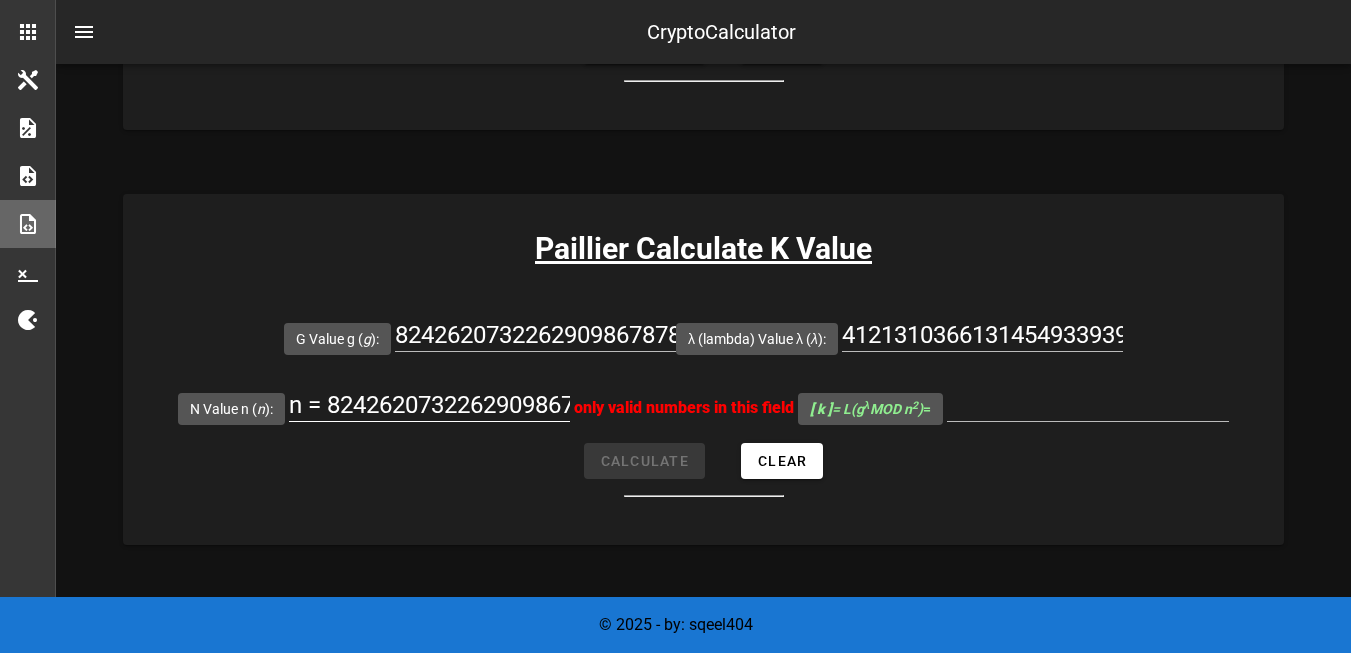click on "n = 8242620732262909867878113281012018732278863945420526557791199254408257645474897397593577196677011122595919740541591920781506102495280619868063408571075243" at bounding box center [429, 405] 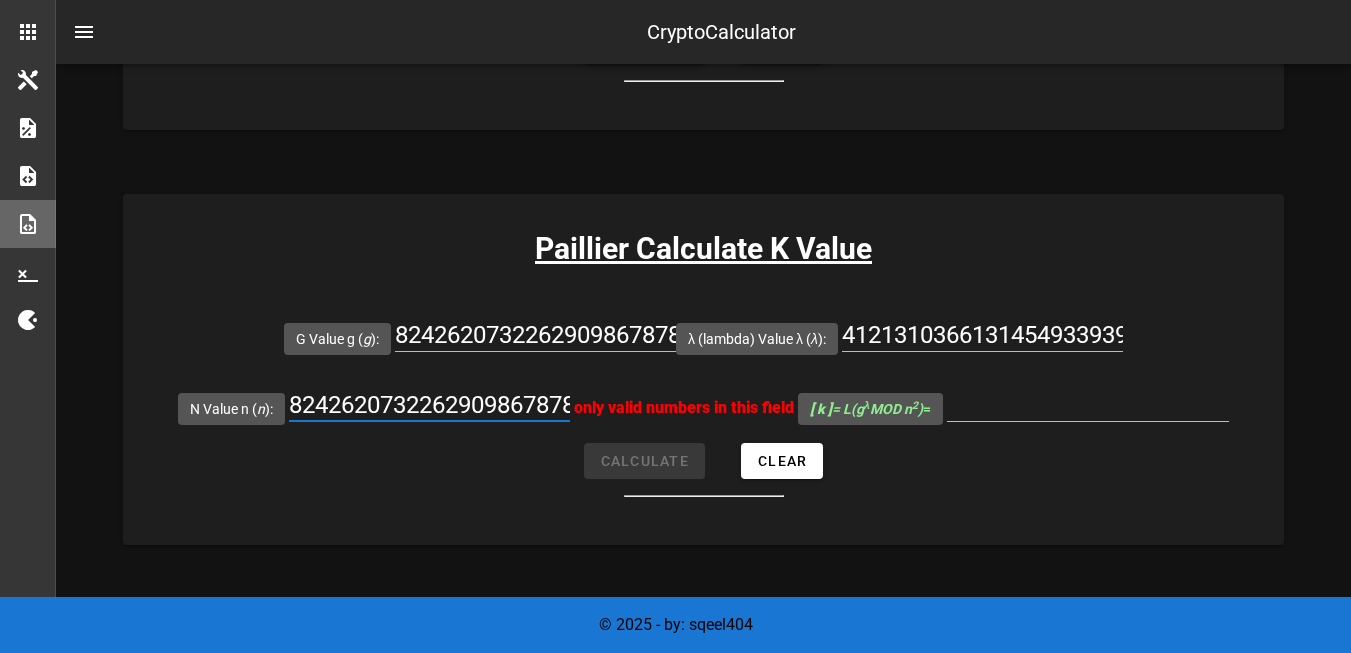 click on "8242620732262909867878113281012018732278863945420526557791199254408257645474897397593577196677011122595919740541591920781506102495280619868063408571075243" at bounding box center [429, 405] 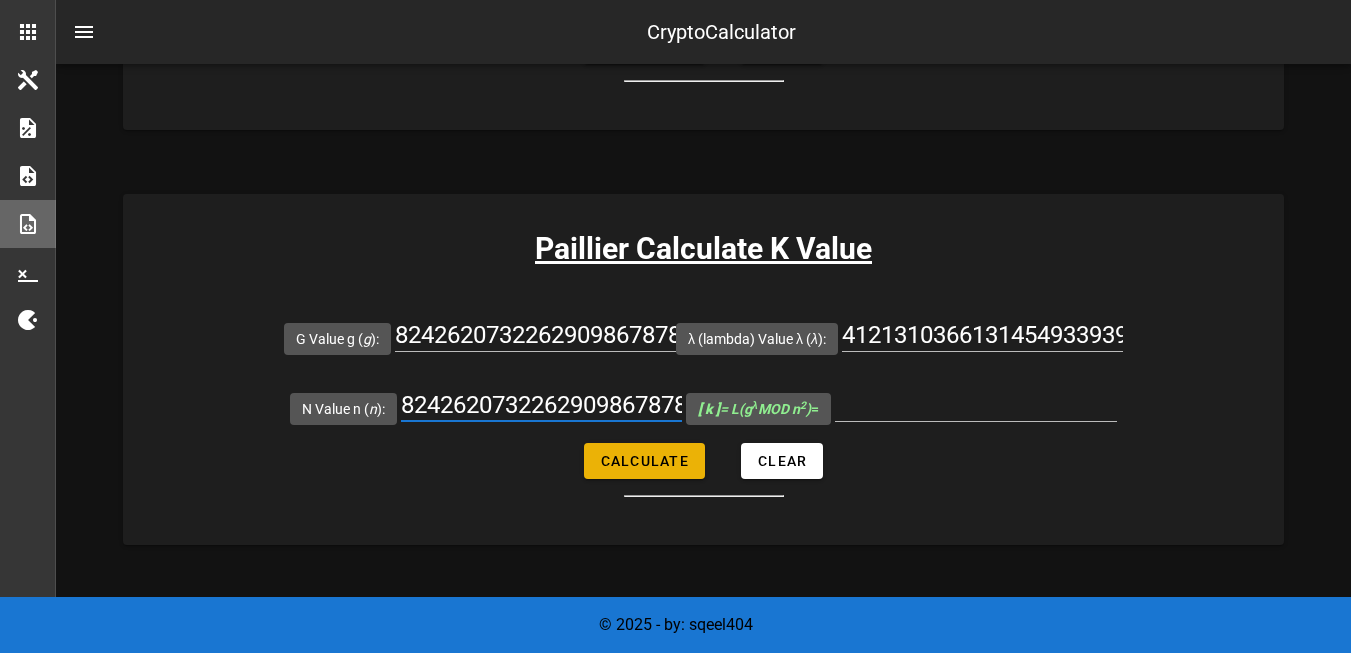 type on "8242620732262909867878113281012018732278863945420526557791199254408257645474897397593577196677011122595919740541591920781506102495280619868063408571075243" 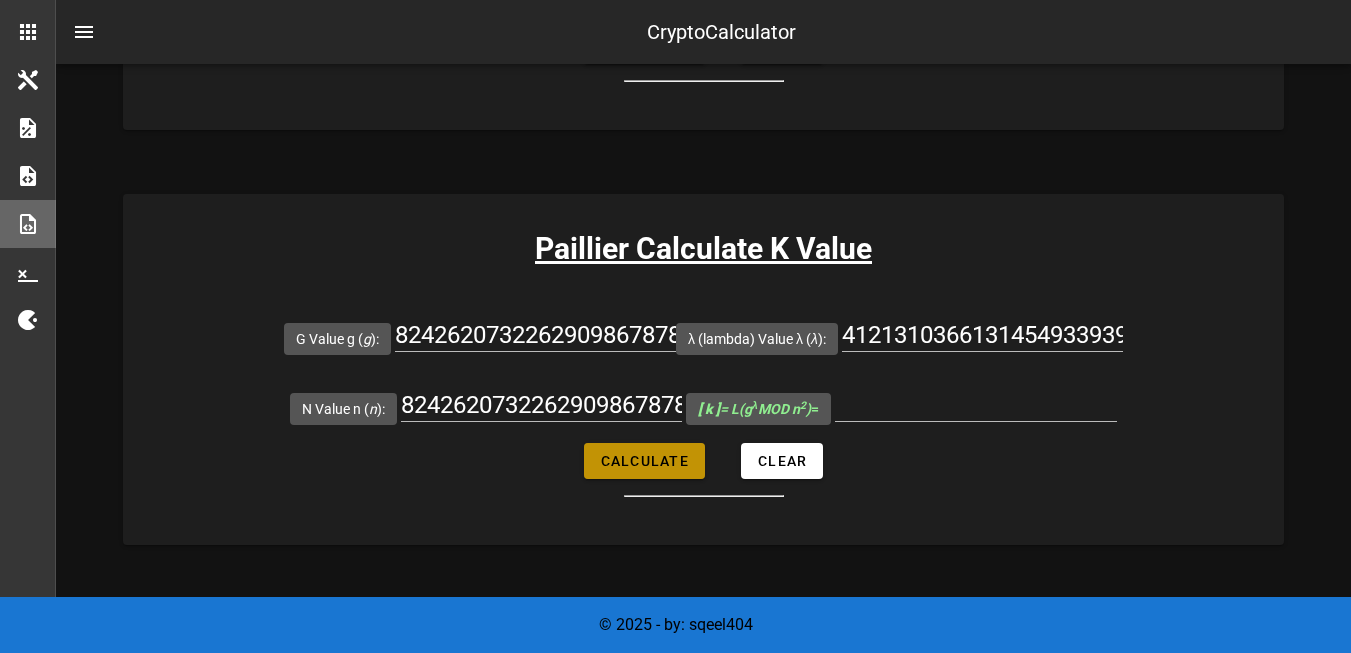 click on "Calculate" at bounding box center (644, 461) 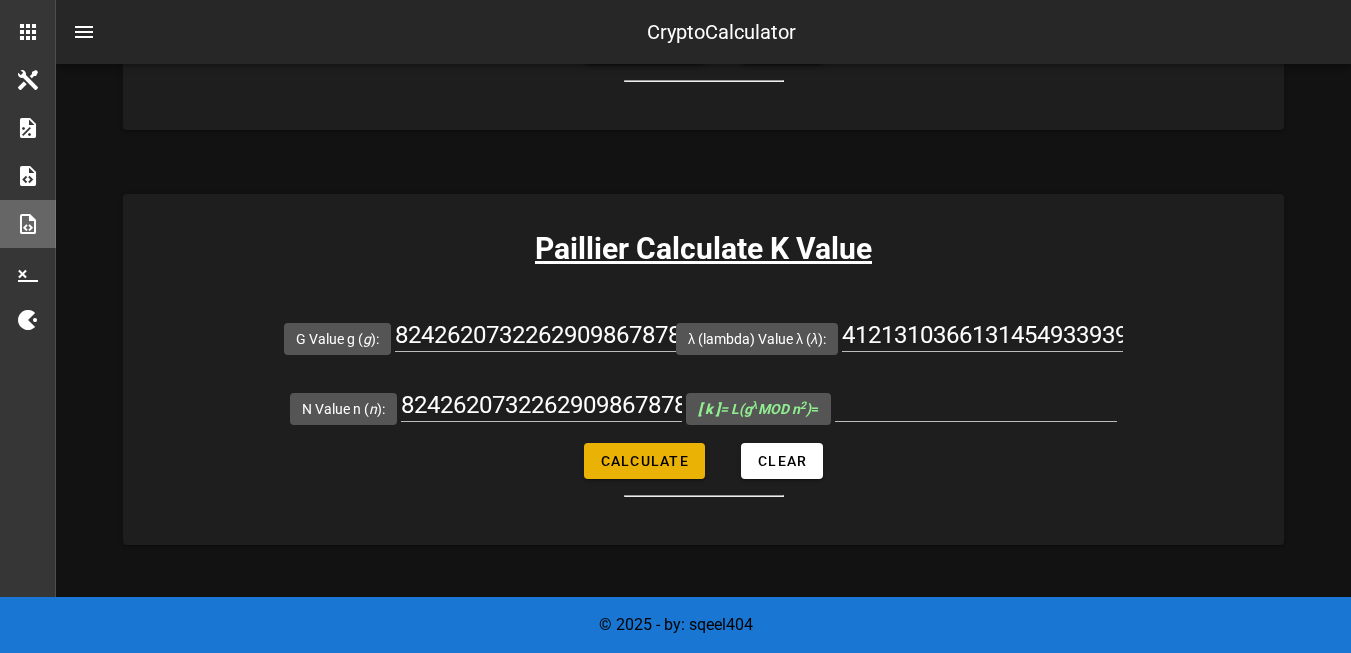 type on "4121310366131454933939056640506009366139431972710263278895599627204128822737357909916785247102826330083187564089516662299326442930066578268068034044801400" 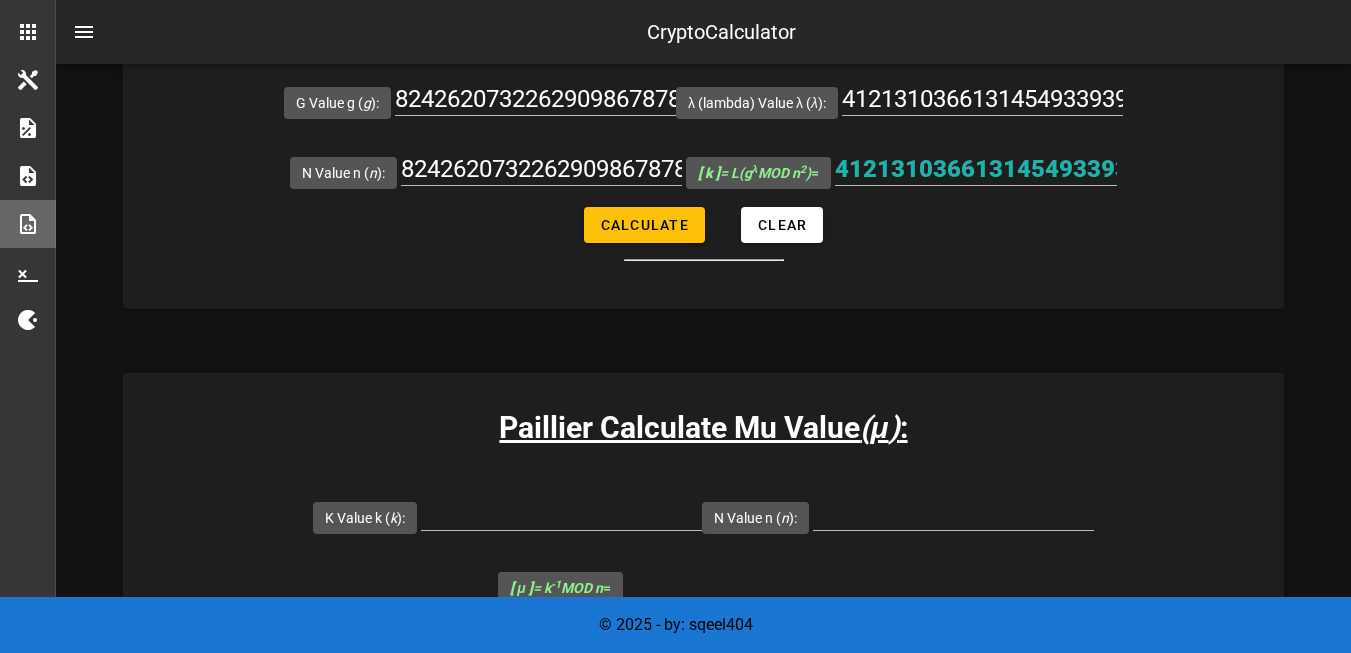 scroll, scrollTop: 800, scrollLeft: 0, axis: vertical 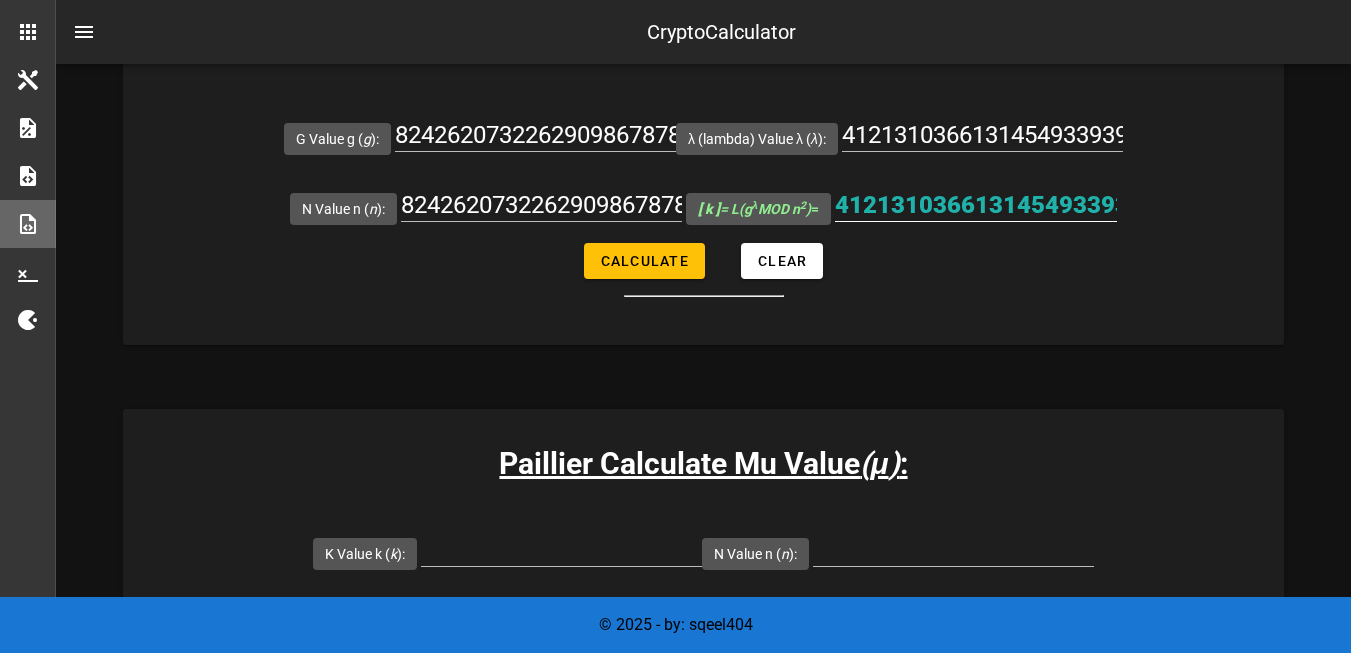 click on "4121310366131454933939056640506009366139431972710263278895599627204128822737357909916785247102826330083187564089516662299326442930066578268068034044801400" at bounding box center (976, 205) 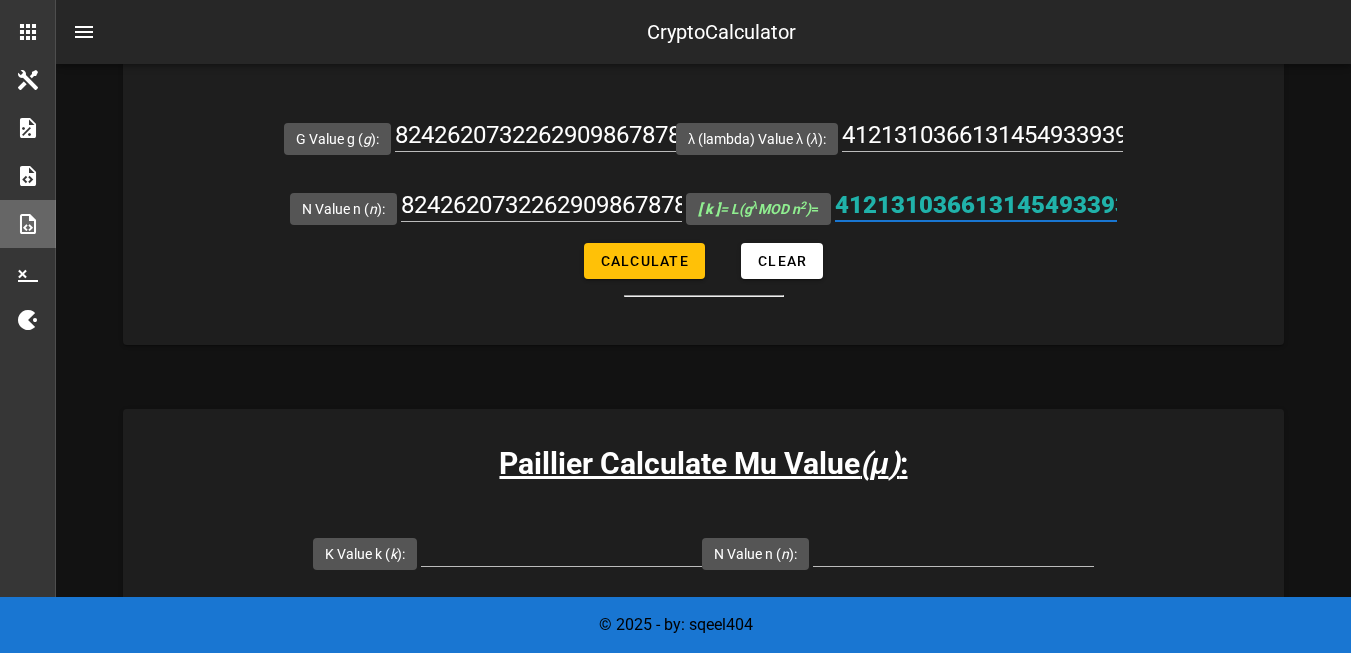 click on "4121310366131454933939056640506009366139431972710263278895599627204128822737357909916785247102826330083187564089516662299326442930066578268068034044801400" at bounding box center [976, 205] 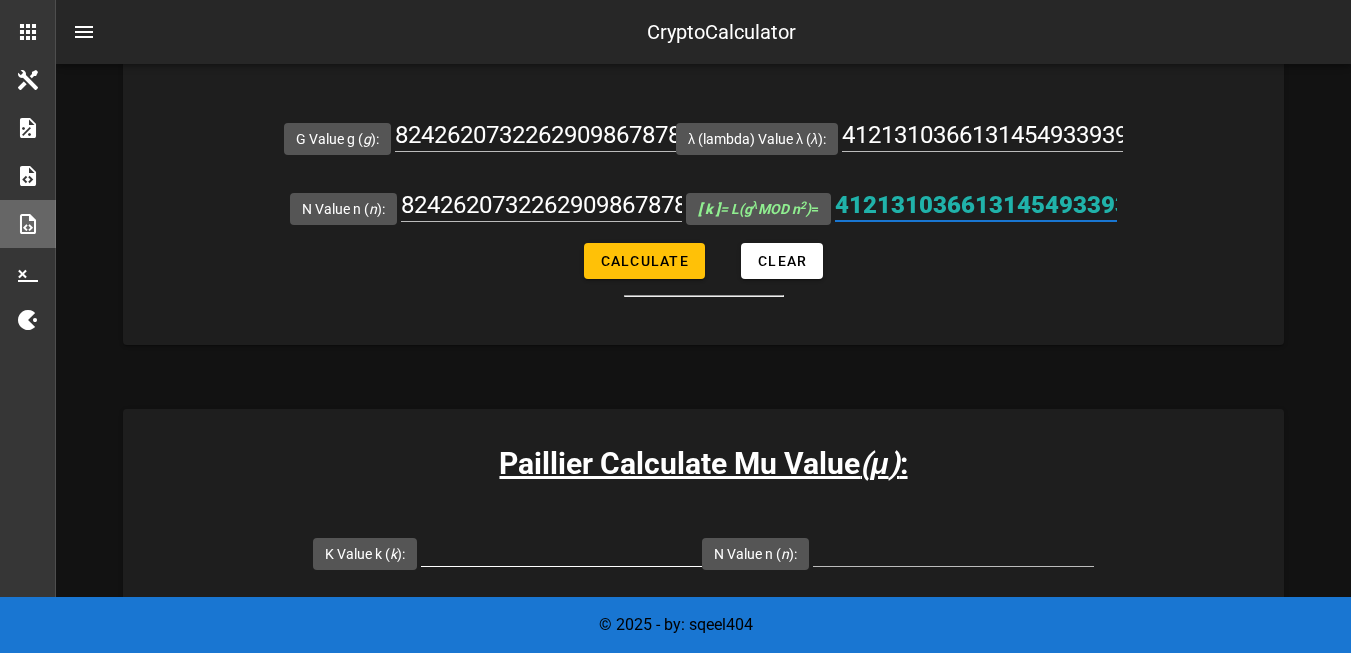 click on "K Value k (  k  ):" at bounding box center (561, 550) 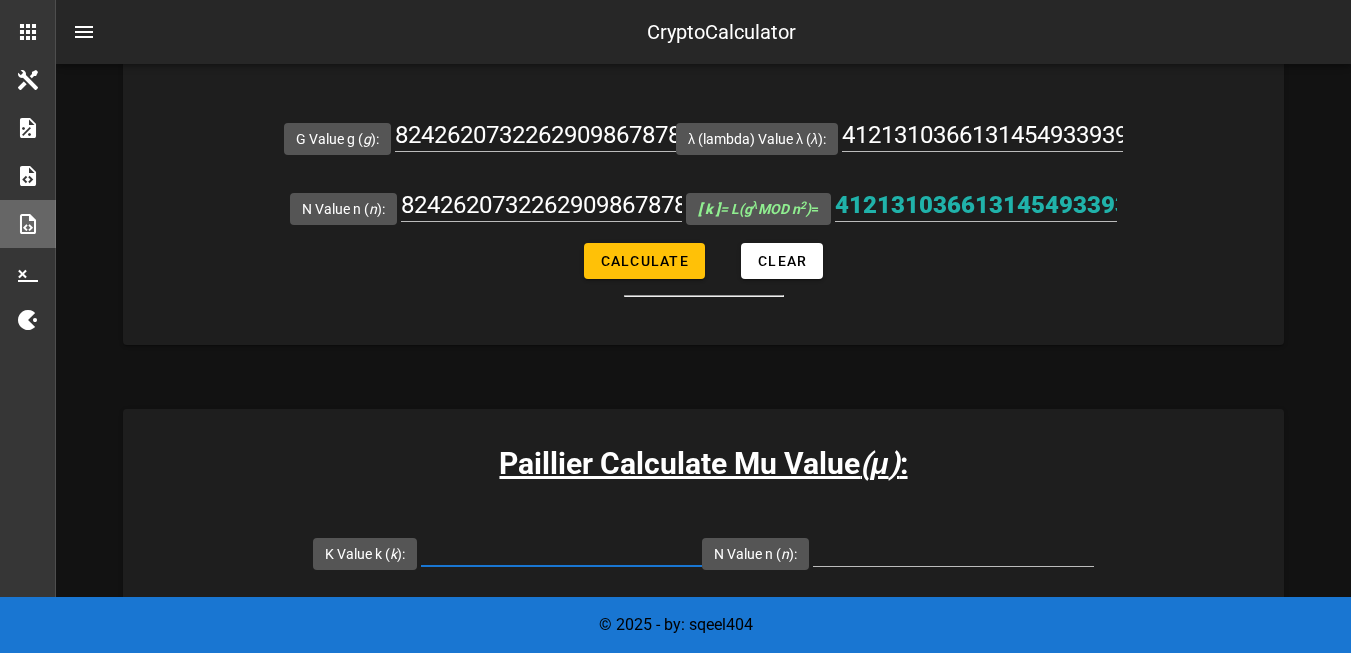 paste on "4121310366131454933939056640506009366139431972710263278895599627204128822737357909916785247102826330083187564089516662299326442930066578268068034044801400" 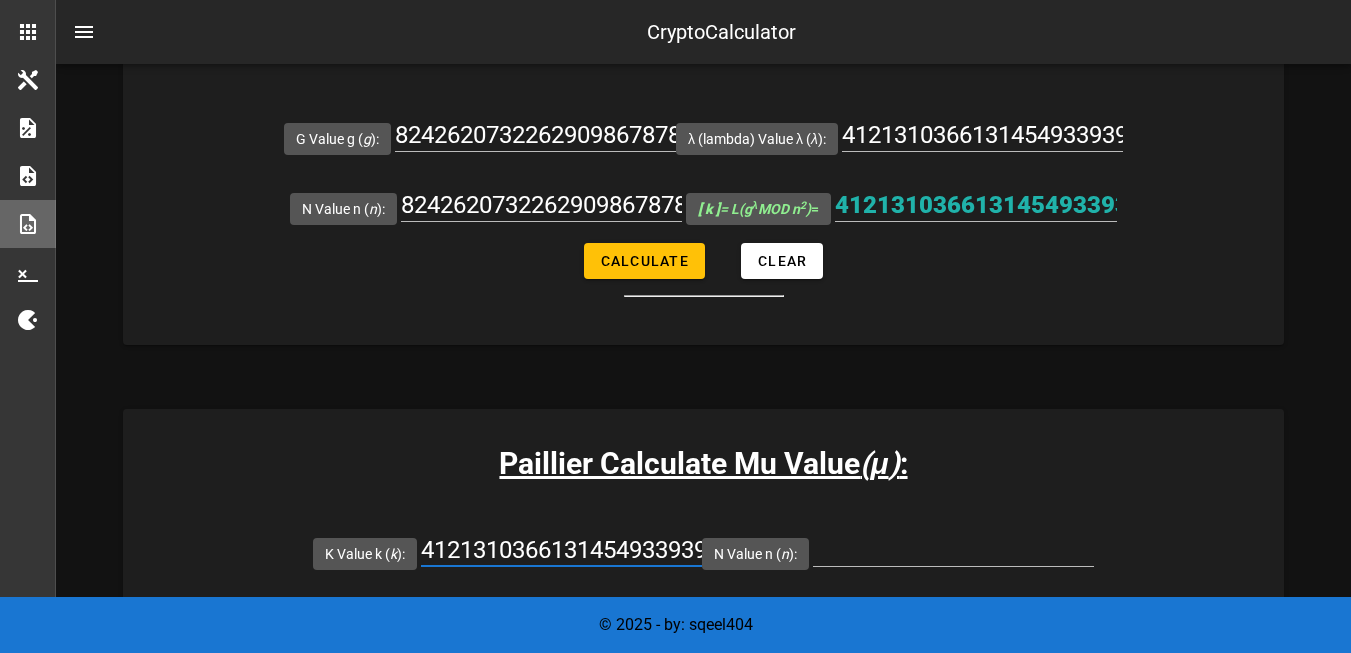 scroll, scrollTop: 0, scrollLeft: 1815, axis: horizontal 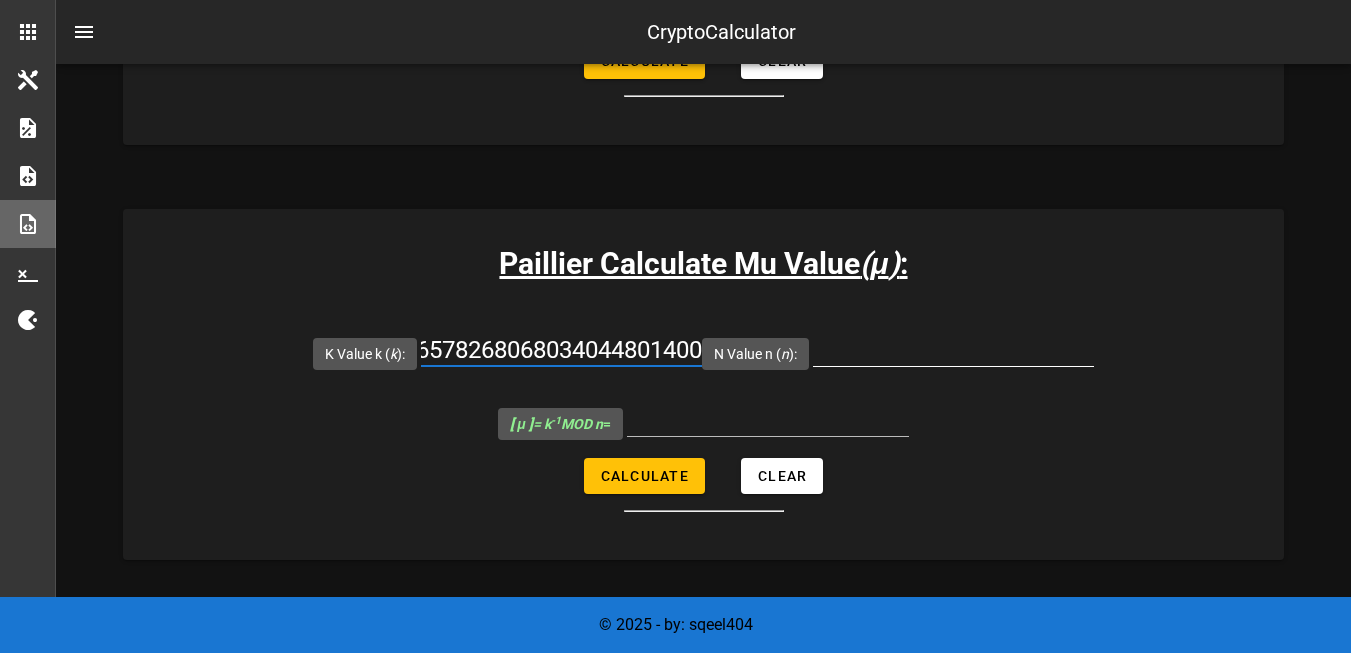 type on "4121310366131454933939056640506009366139431972710263278895599627204128822737357909916785247102826330083187564089516662299326442930066578268068034044801400" 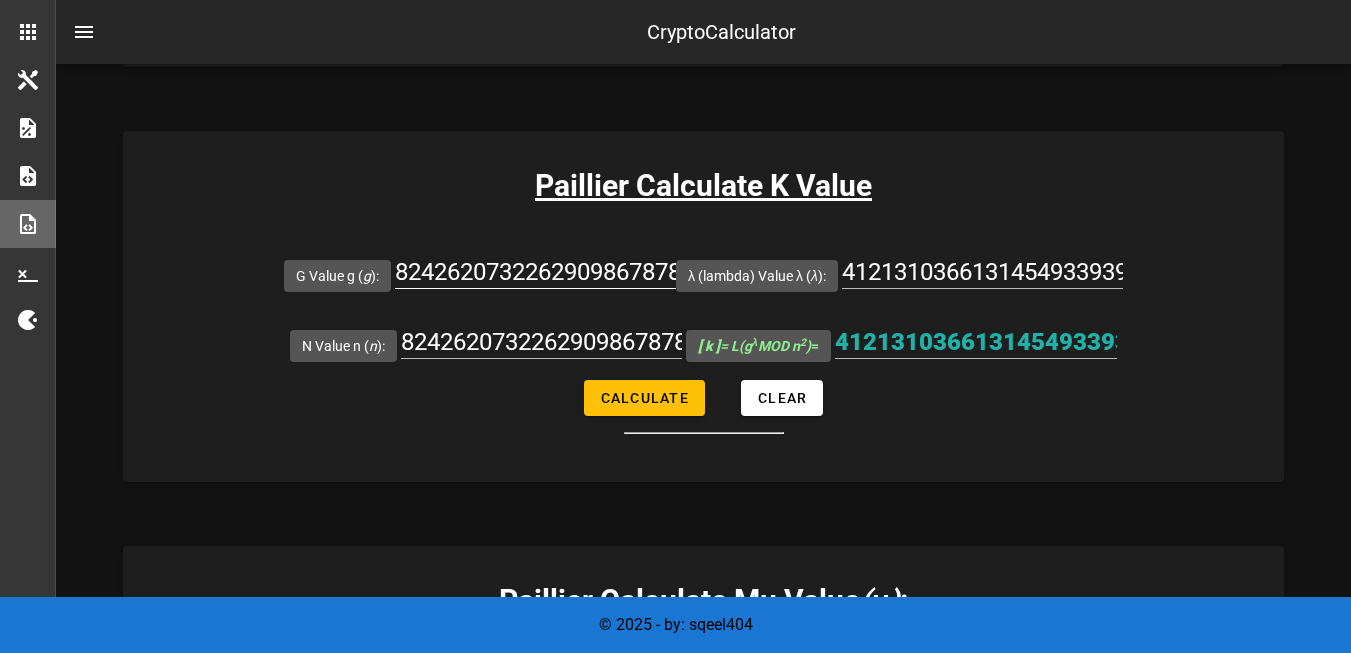 scroll, scrollTop: 600, scrollLeft: 0, axis: vertical 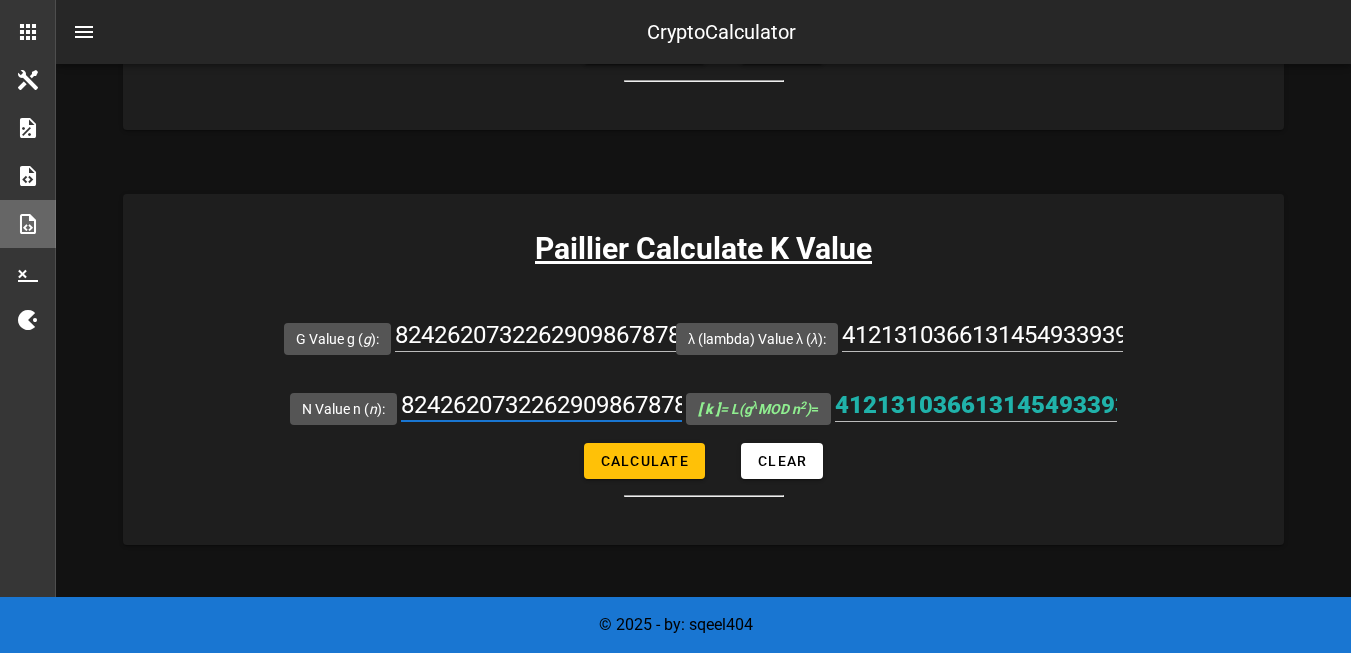 click on "8242620732262909867878113281012018732278863945420526557791199254408257645474897397593577196677011122595919740541591920781506102495280619868063408571075243" at bounding box center [541, 405] 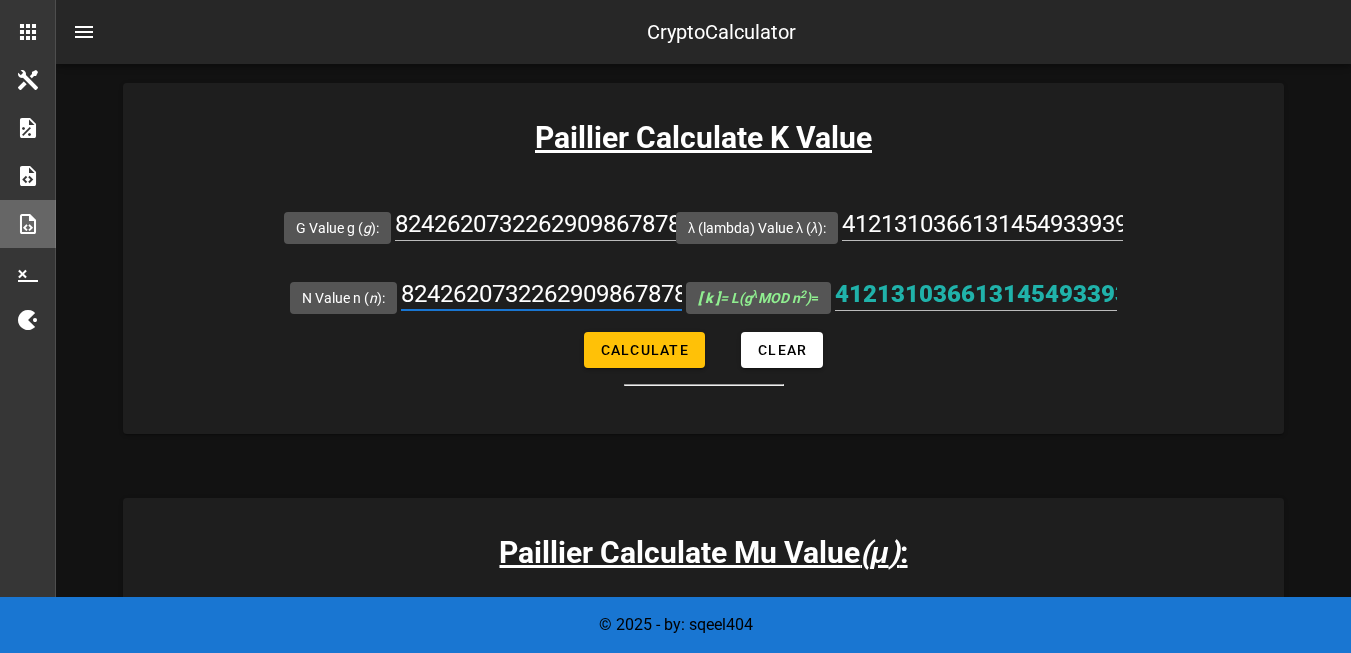scroll, scrollTop: 900, scrollLeft: 0, axis: vertical 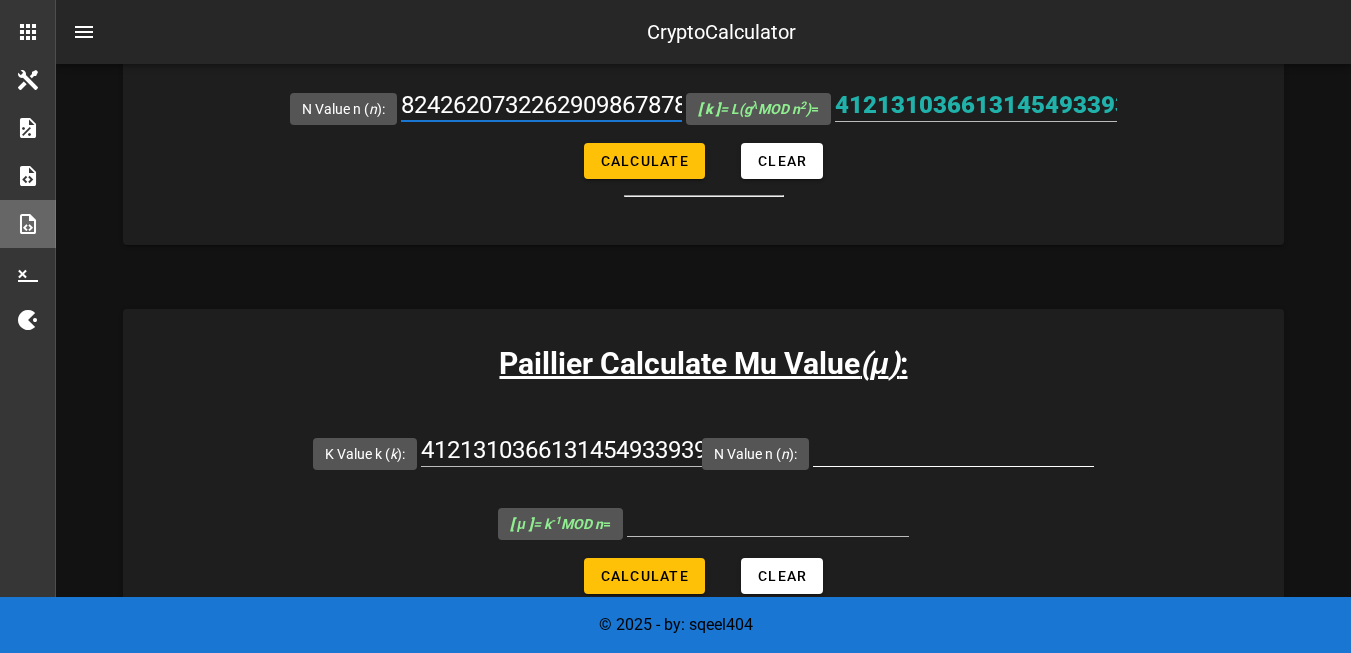 click on "N Value n (  n  ):" at bounding box center (953, 450) 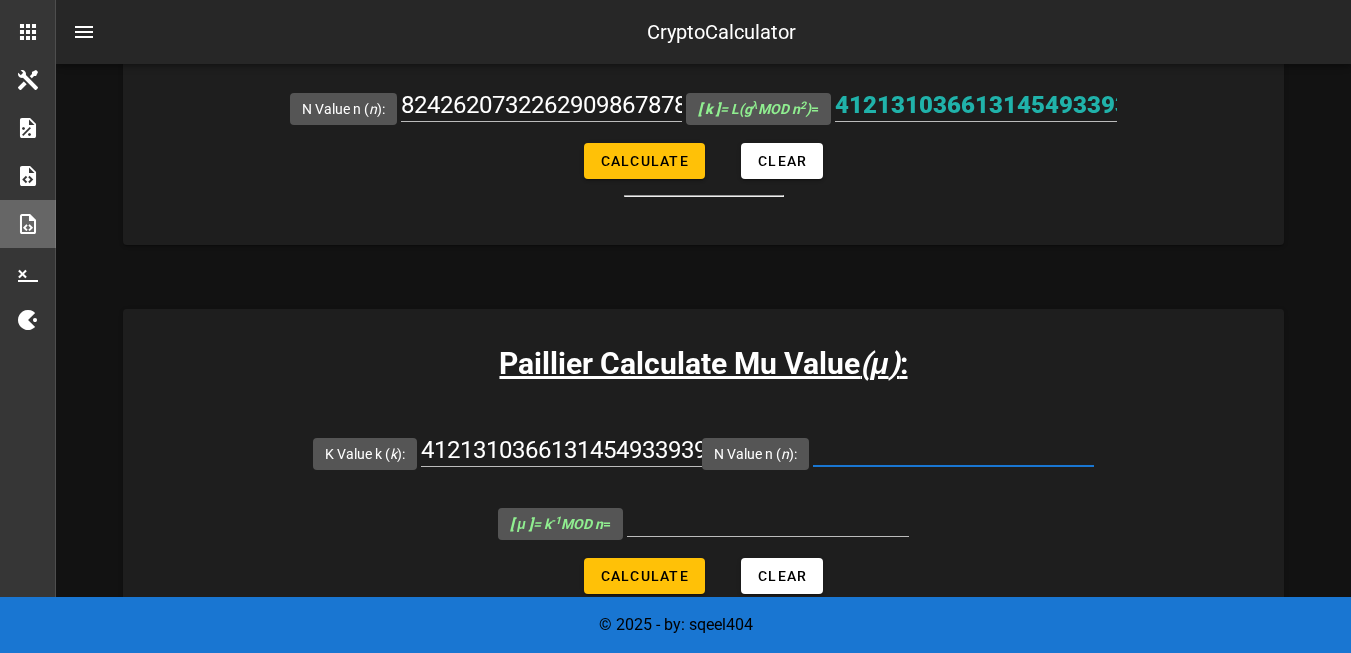 paste on "8242620732262909867878113281012018732278863945420526557791199254408257645474897397593577196677011122595919740541591920781506102495280619868063408571075243" 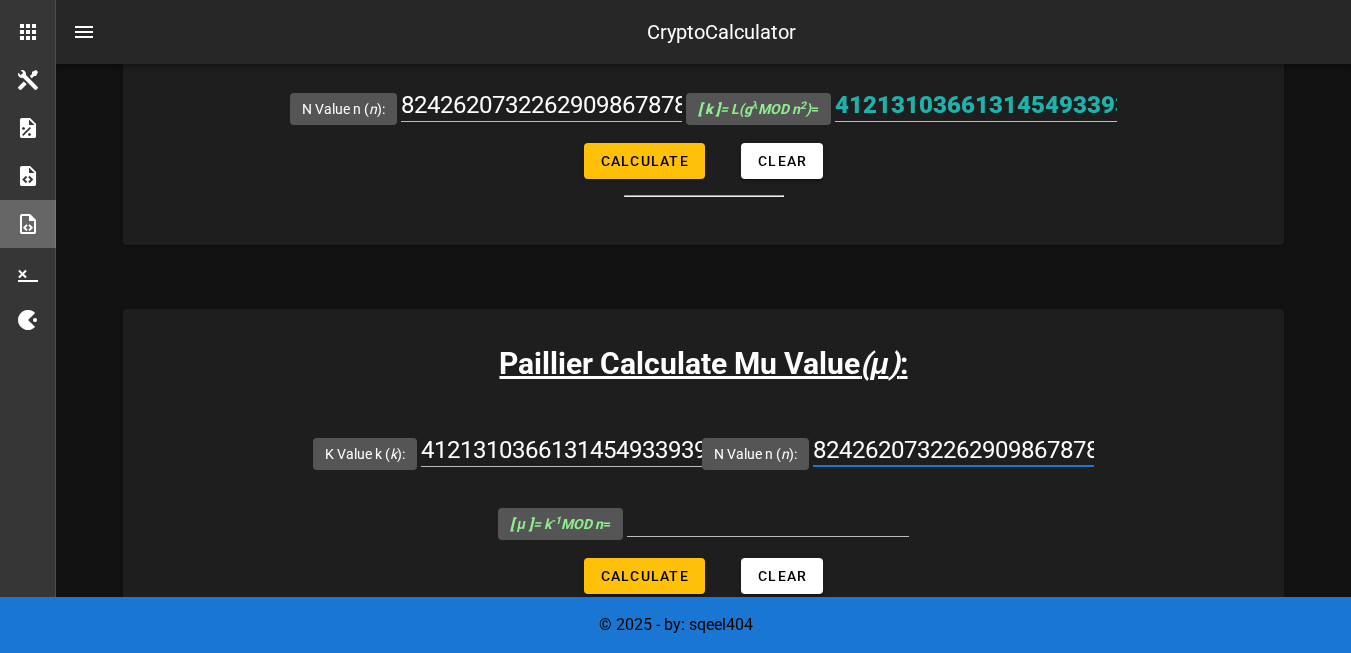 scroll, scrollTop: 0, scrollLeft: 1815, axis: horizontal 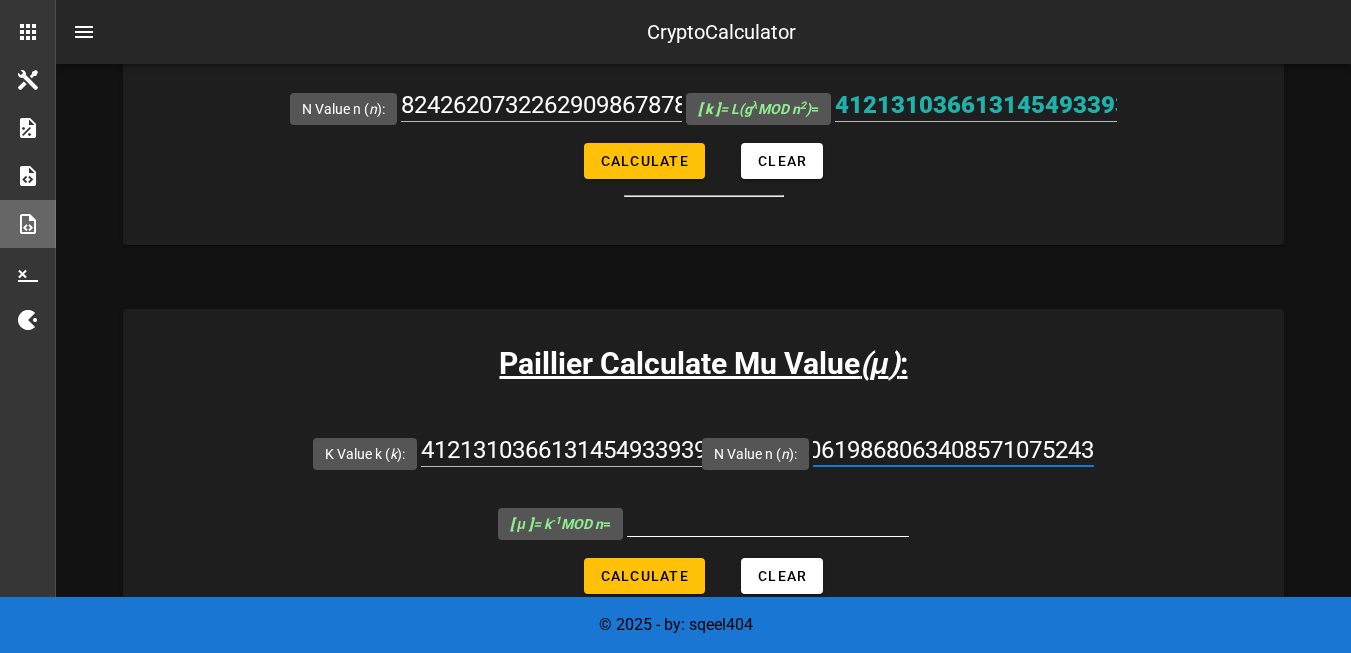 type on "8242620732262909867878113281012018732278863945420526557791199254408257645474897397593577196677011122595919740541591920781506102495280619868063408571075243" 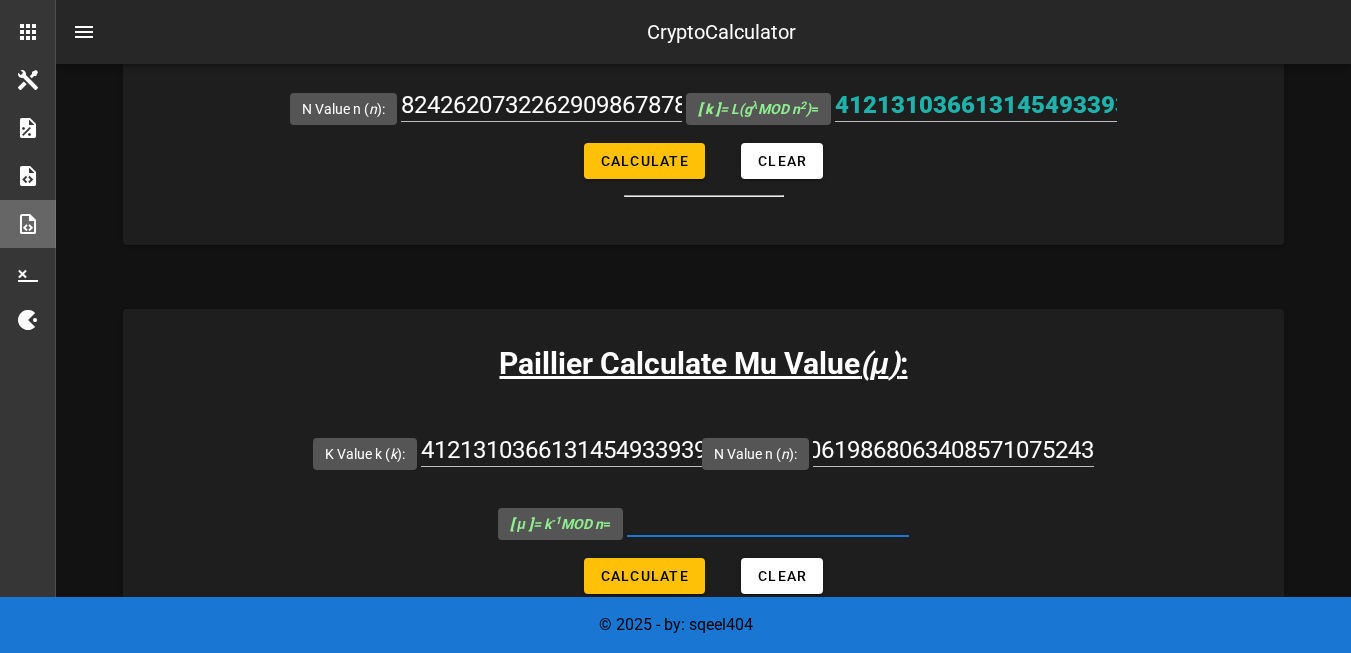 scroll, scrollTop: 0, scrollLeft: 0, axis: both 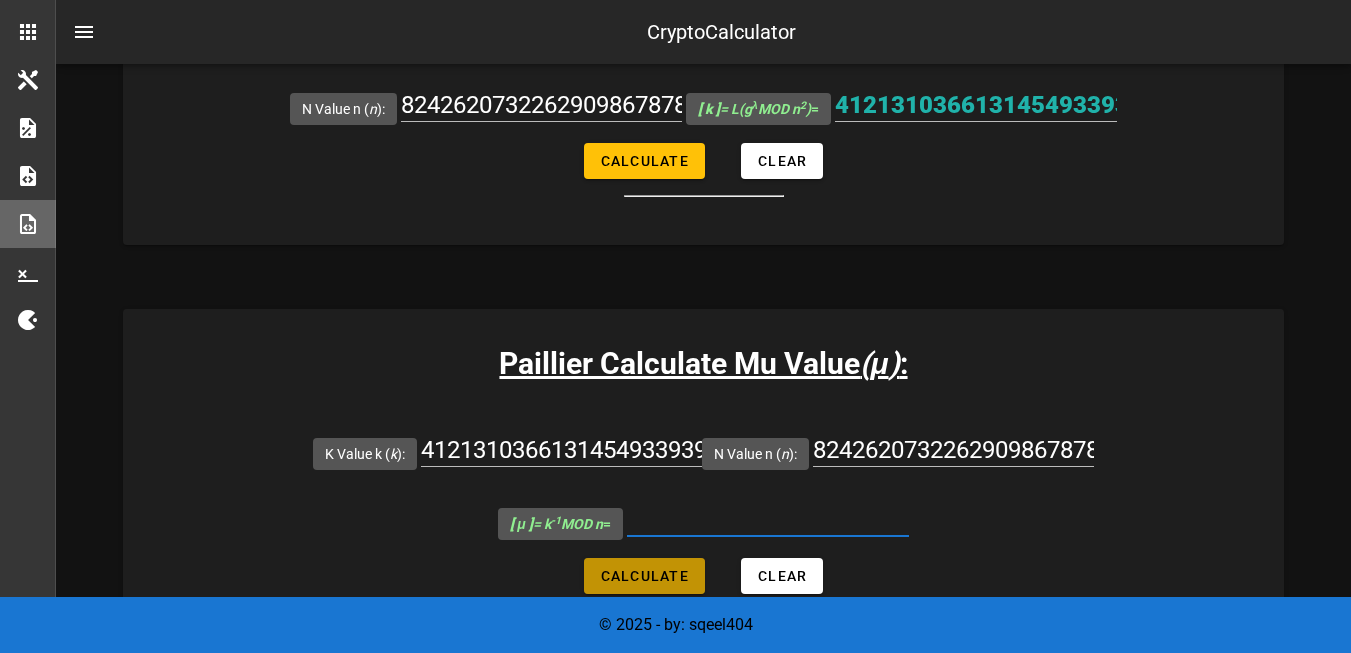 click on "Calculate" at bounding box center [644, 576] 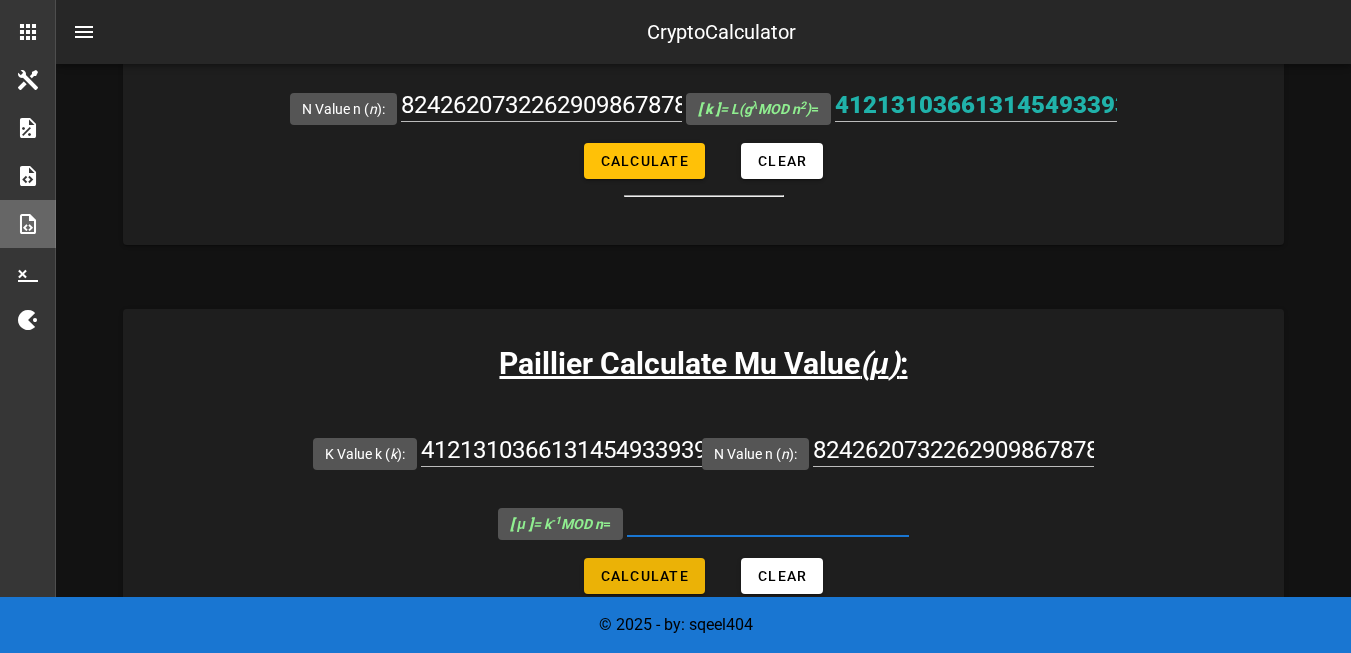 type on "8089047773623318075177576911034200471809373742839689795645240850235975982937929248443842192427916172821684496521659592382419441783560743031551065481356650" 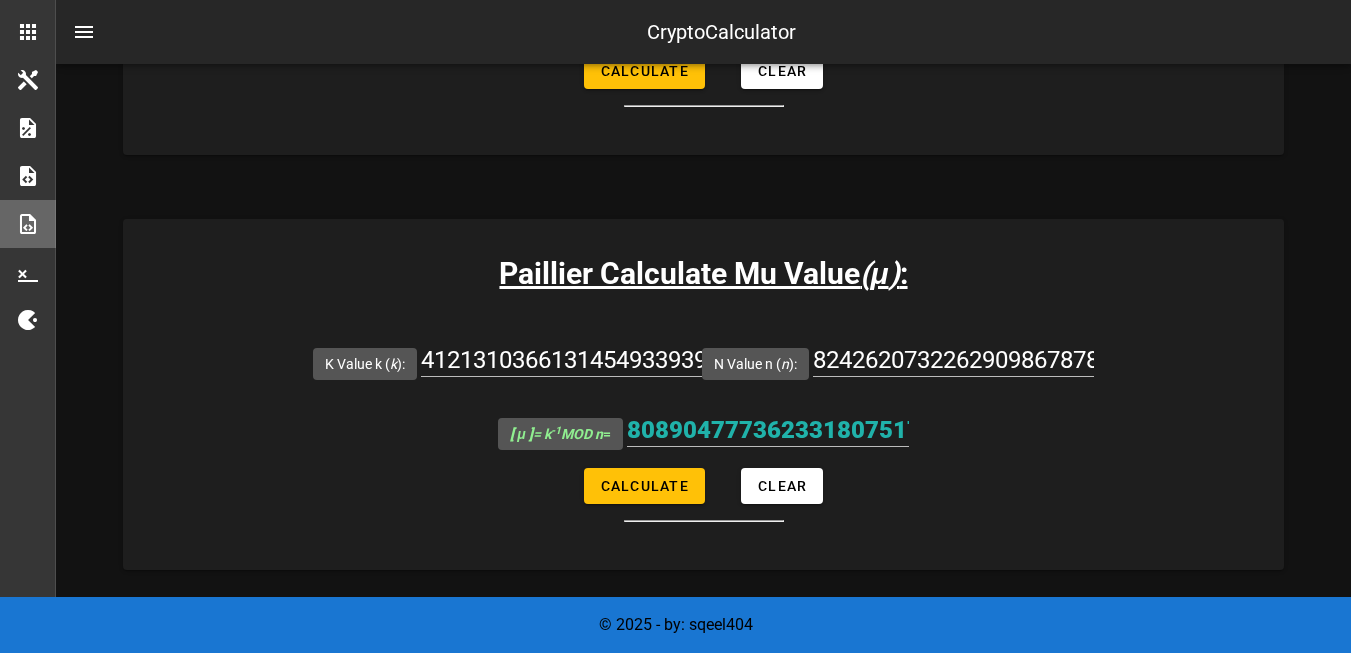 scroll, scrollTop: 1100, scrollLeft: 0, axis: vertical 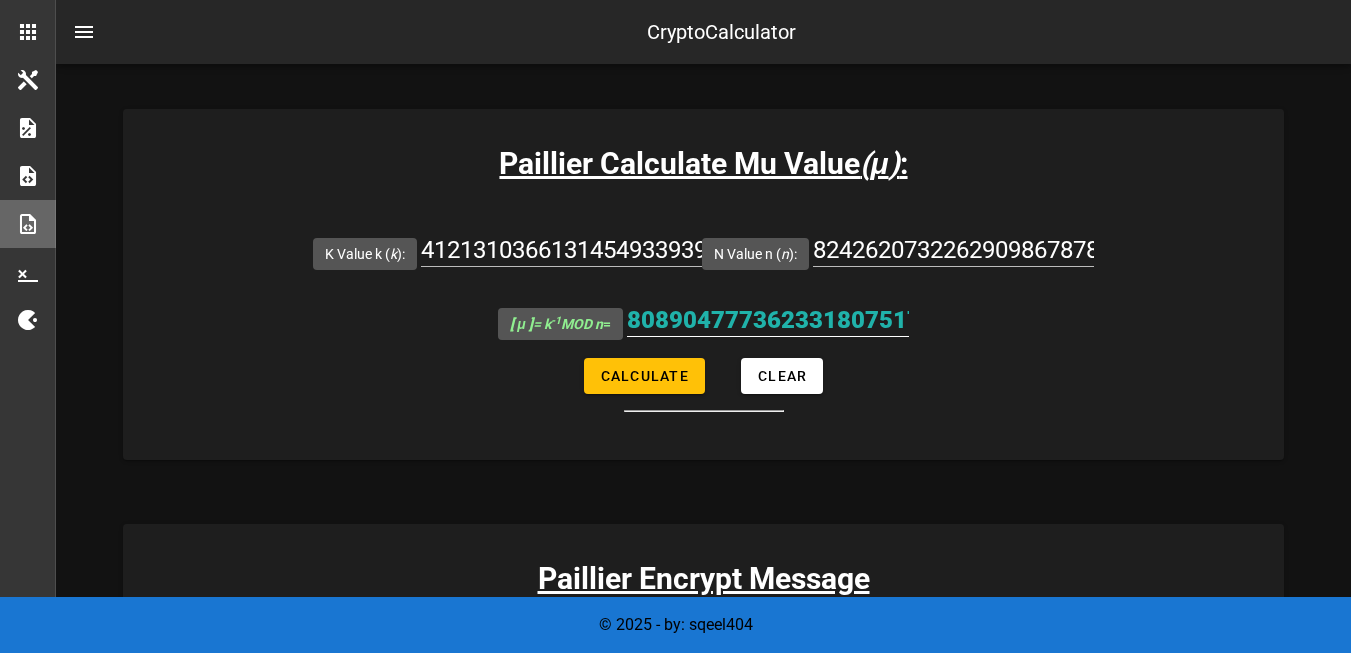 click on "8089047773623318075177576911034200471809373742839689795645240850235975982937929248443842192427916172821684496521659592382419441783560743031551065481356650" at bounding box center (768, 320) 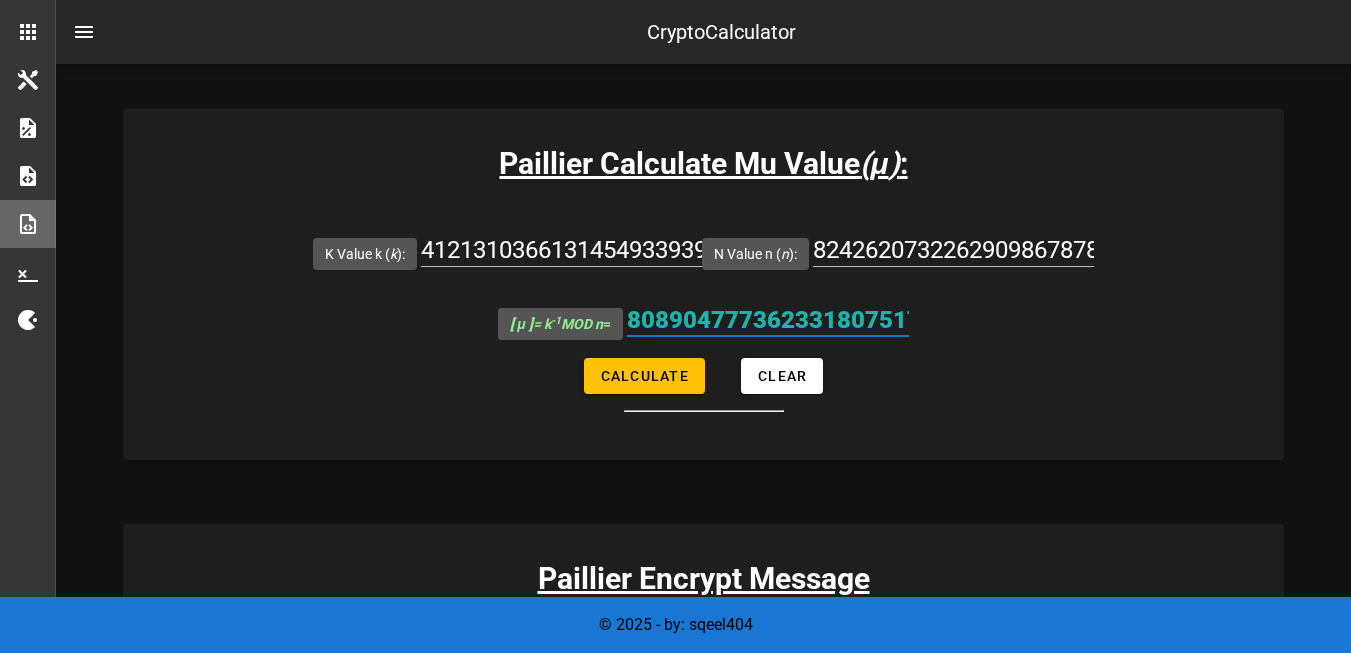 click on "8089047773623318075177576911034200471809373742839689795645240850235975982937929248443842192427916172821684496521659592382419441783560743031551065481356650" at bounding box center (768, 320) 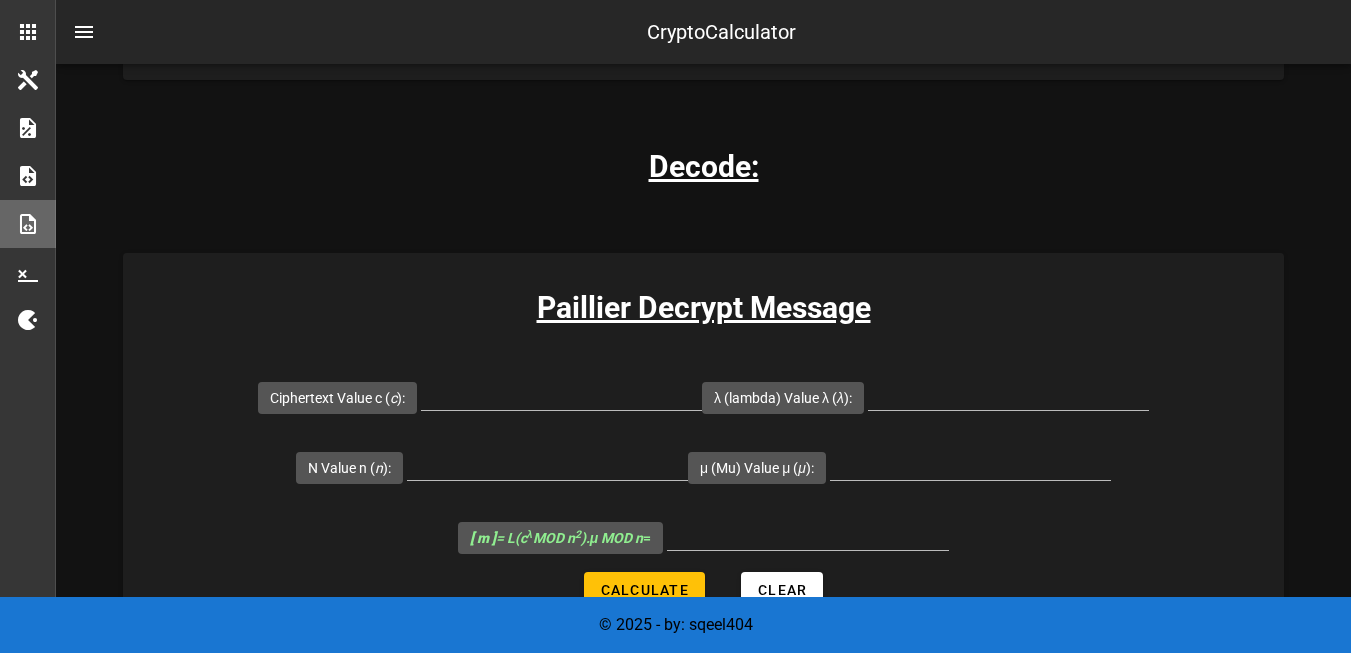 scroll, scrollTop: 2000, scrollLeft: 0, axis: vertical 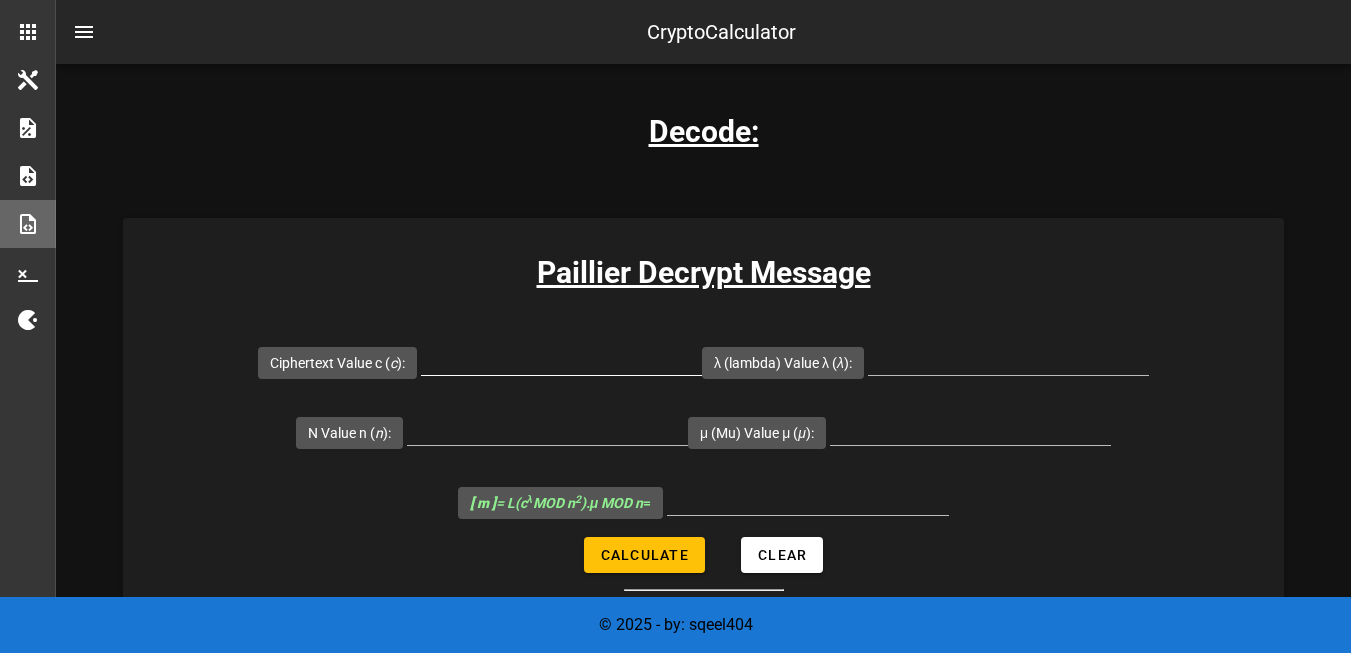 click at bounding box center (561, 359) 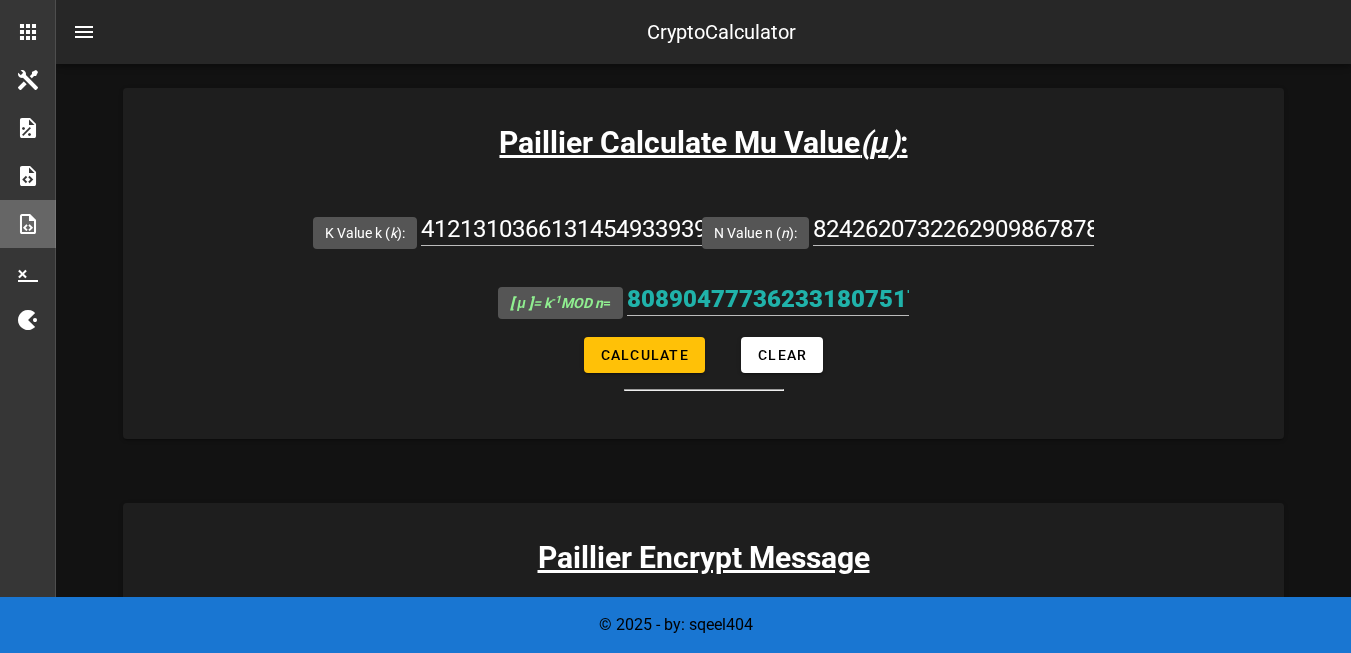 scroll, scrollTop: 1500, scrollLeft: 0, axis: vertical 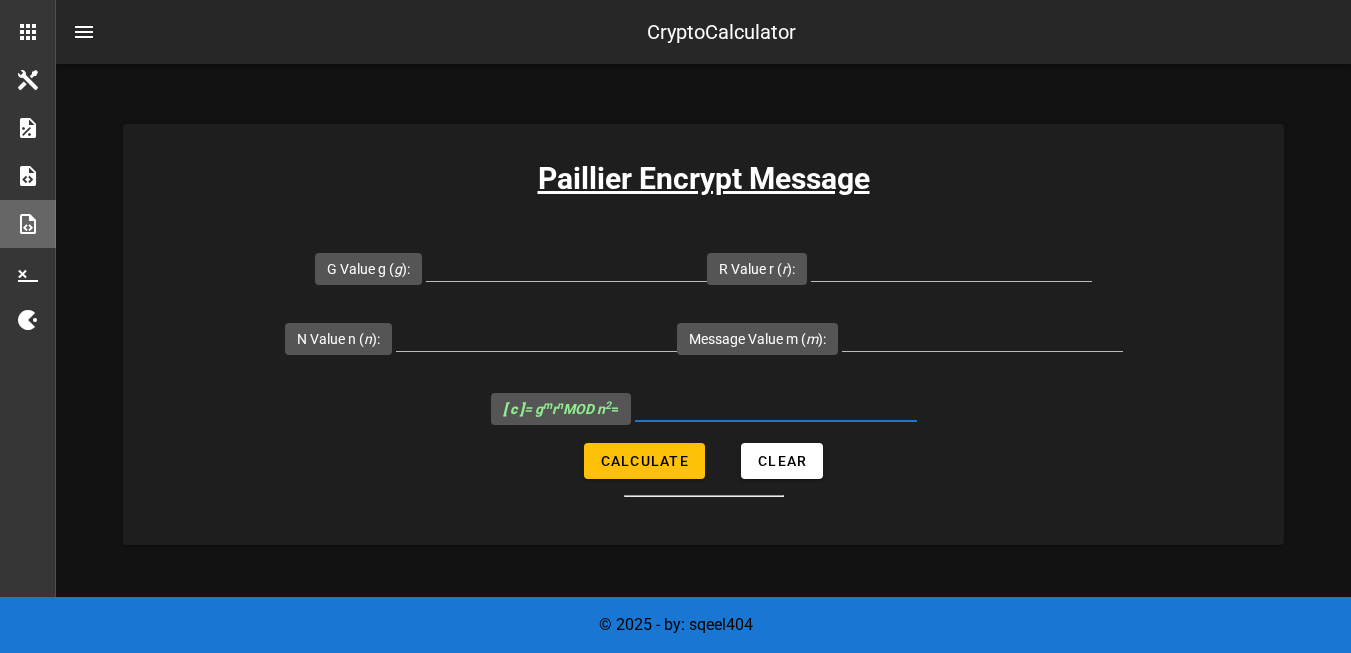 click on "[ c ]  = g  m r n  MOD n  2  =" at bounding box center [776, 405] 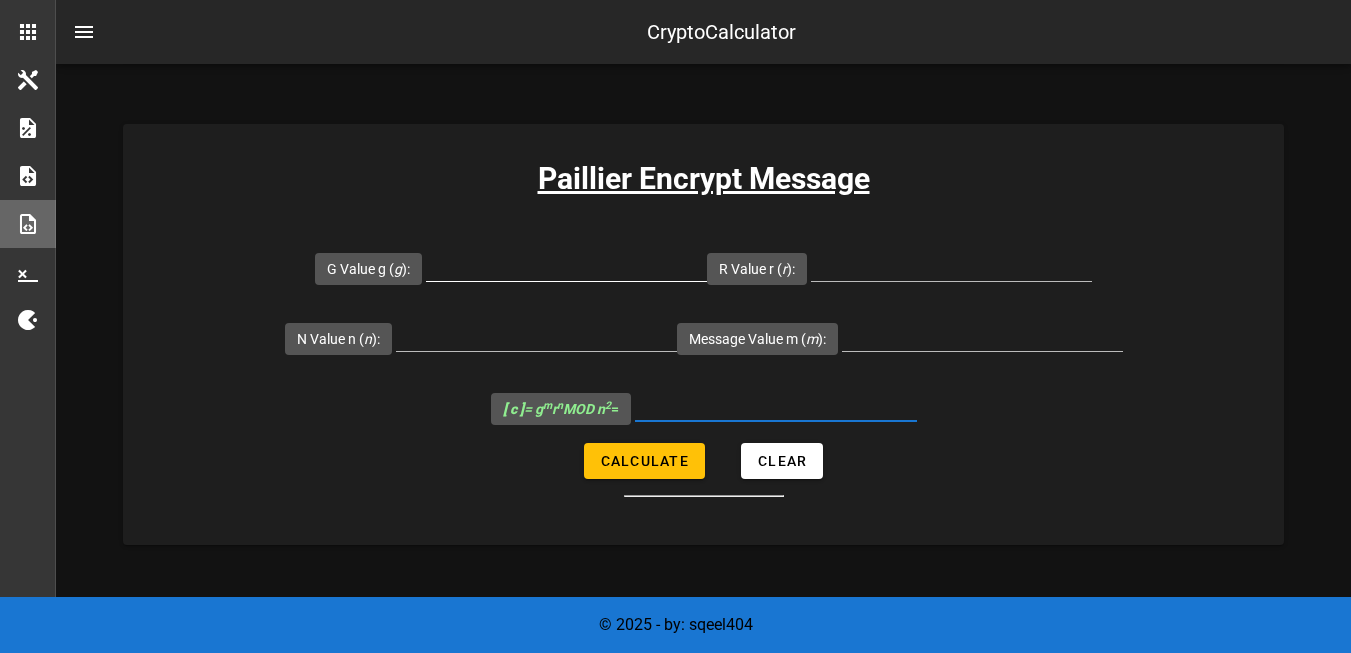 click on "G Value g (  g  ):" at bounding box center [566, 265] 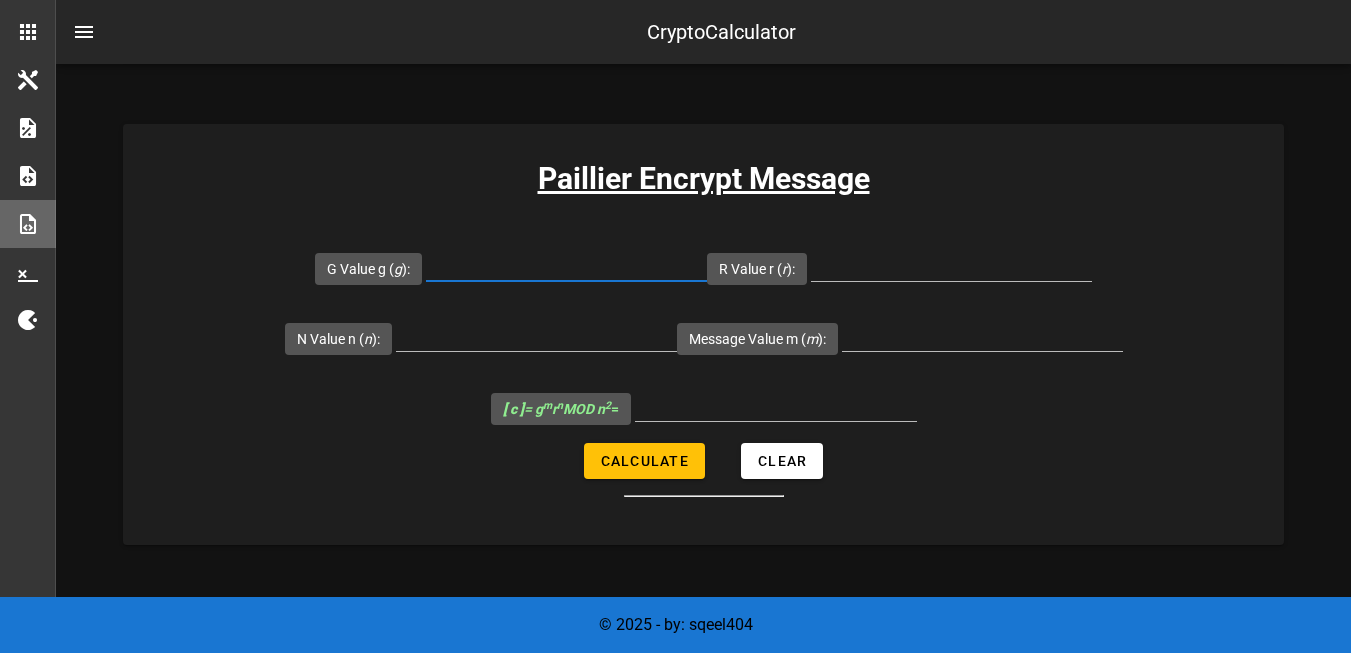 paste on "20530188269857033227552501374512492063210340036515162066082507507361374259664195970635336752542990474419048162794543137690229029552303482501325914475518269059105250902383881689172038649928553356614692672188510858274714501424154824636569505416997036242381758585152998128009272173679378880154204715815820964451" 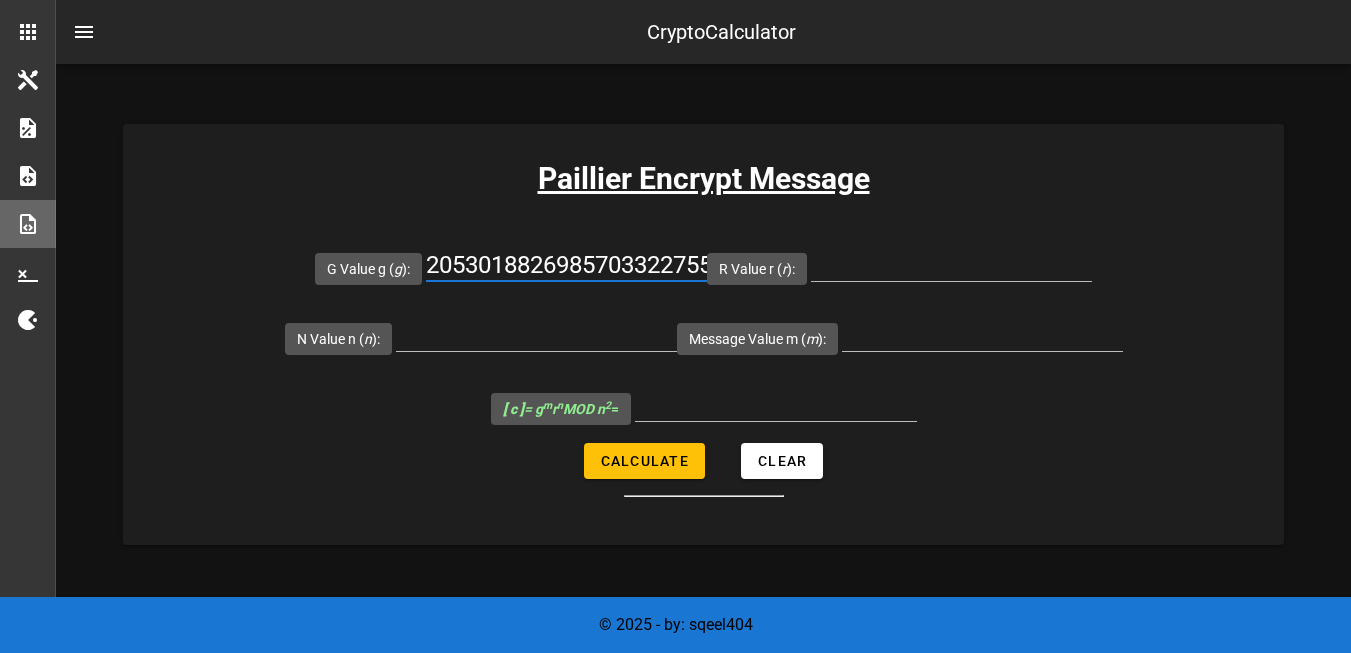 scroll, scrollTop: 0, scrollLeft: 3892, axis: horizontal 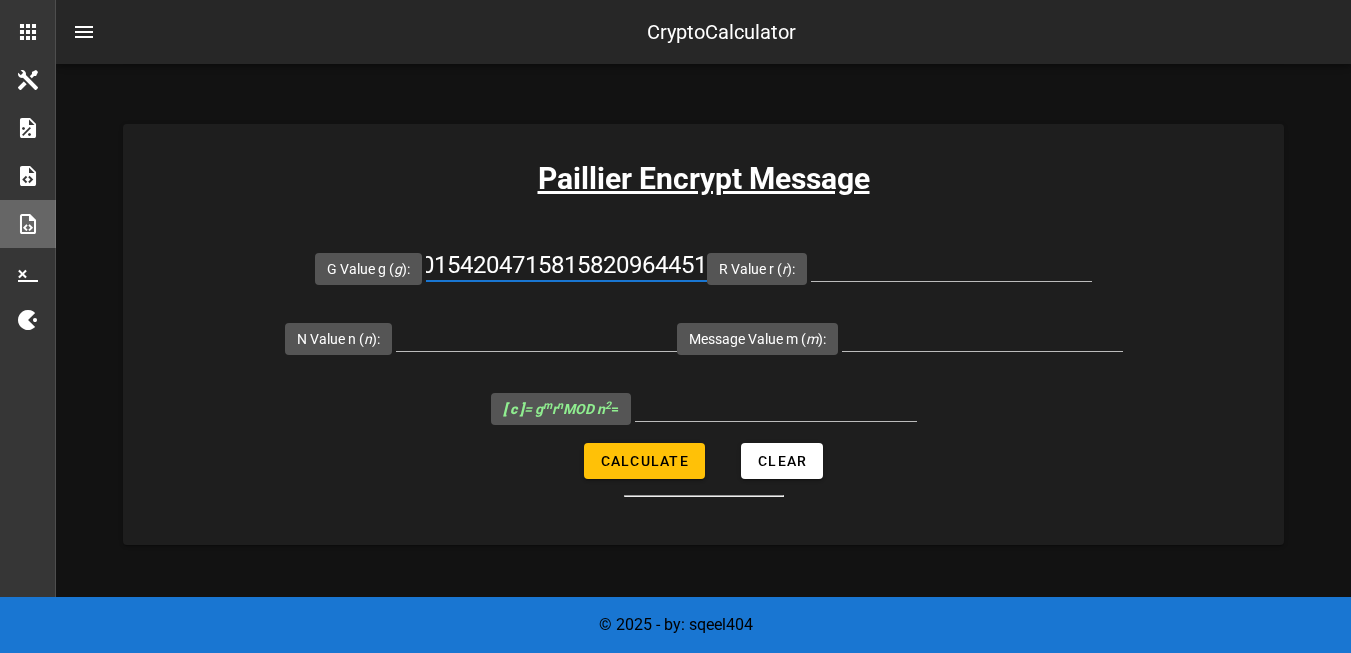 type 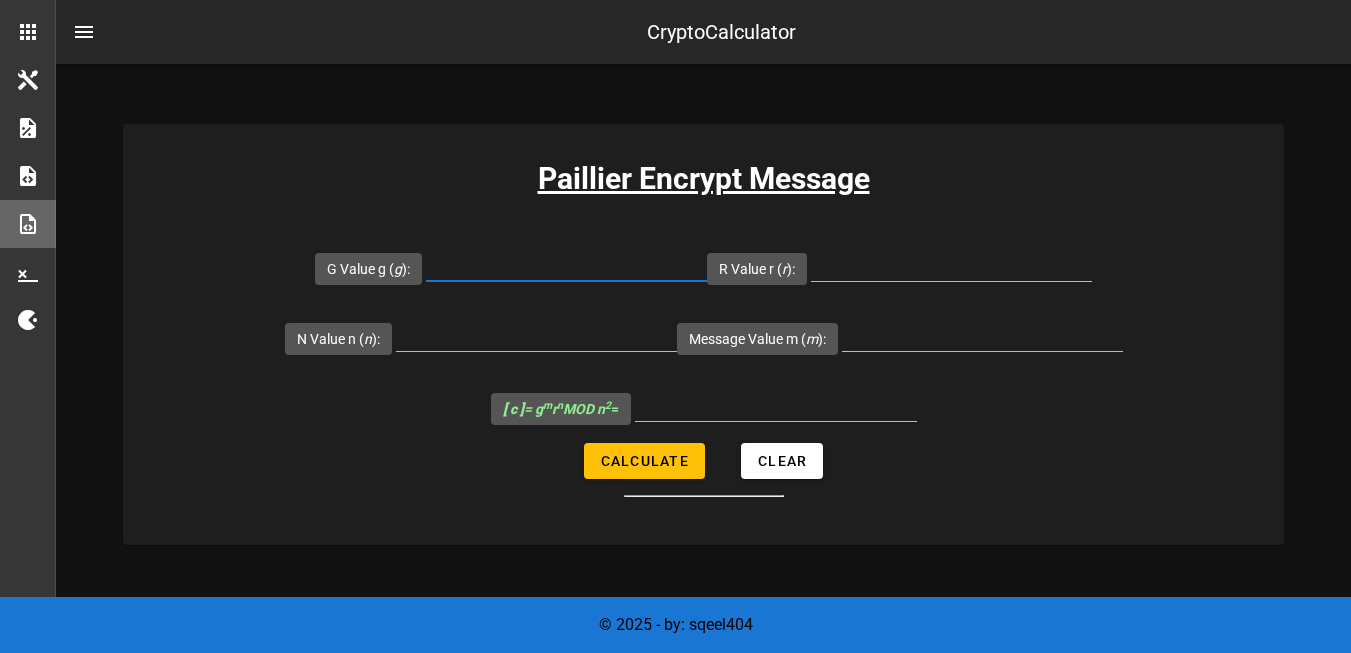 scroll, scrollTop: 0, scrollLeft: 0, axis: both 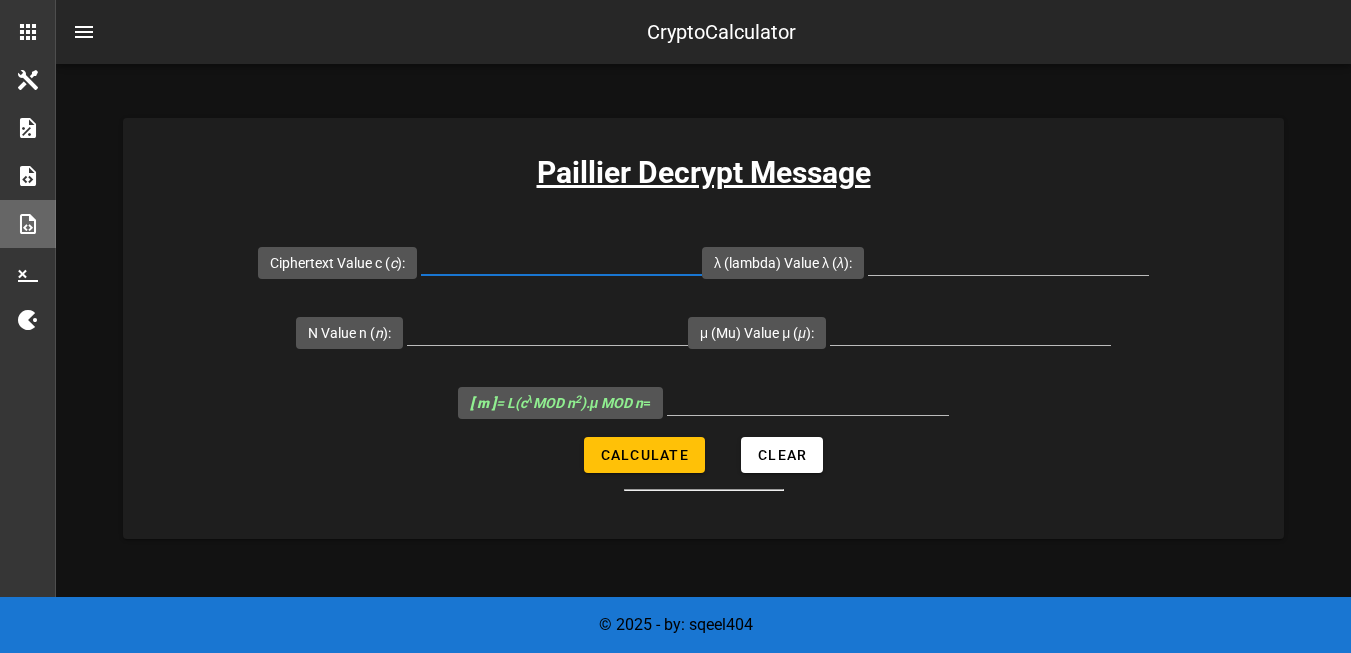click on "Ciphertext Value c (  c  ):" at bounding box center [561, 259] 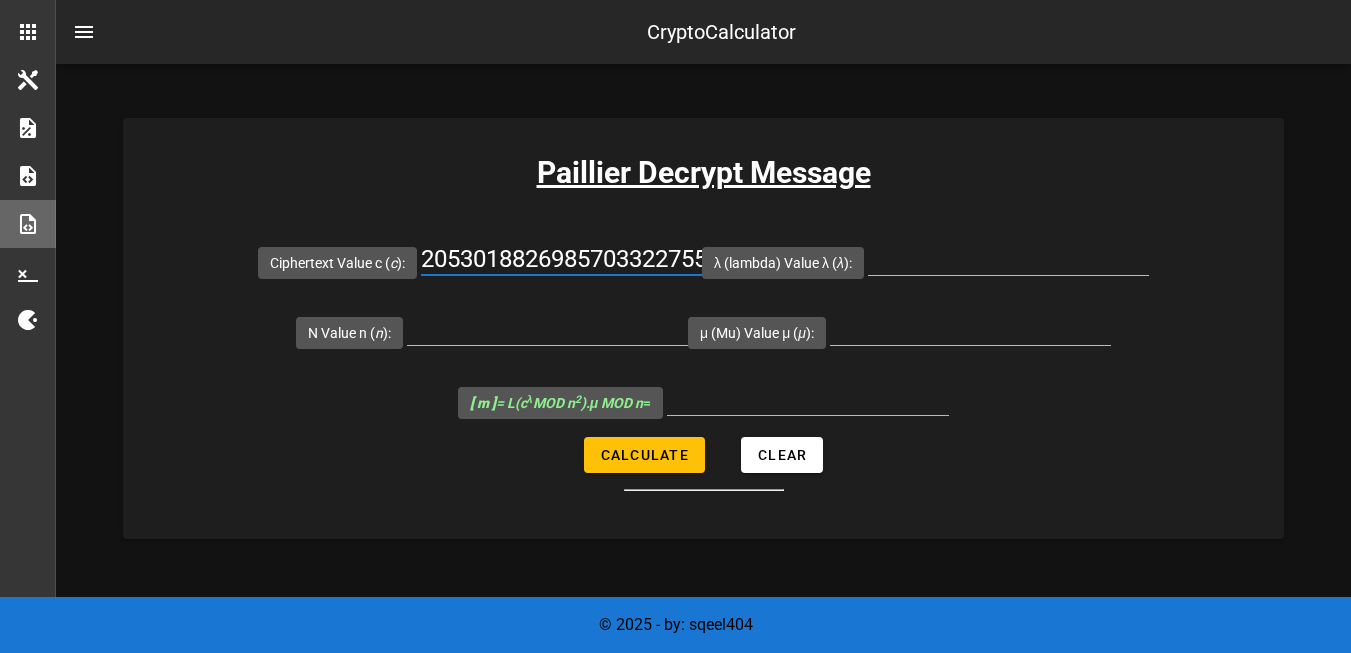 scroll, scrollTop: 0, scrollLeft: 3892, axis: horizontal 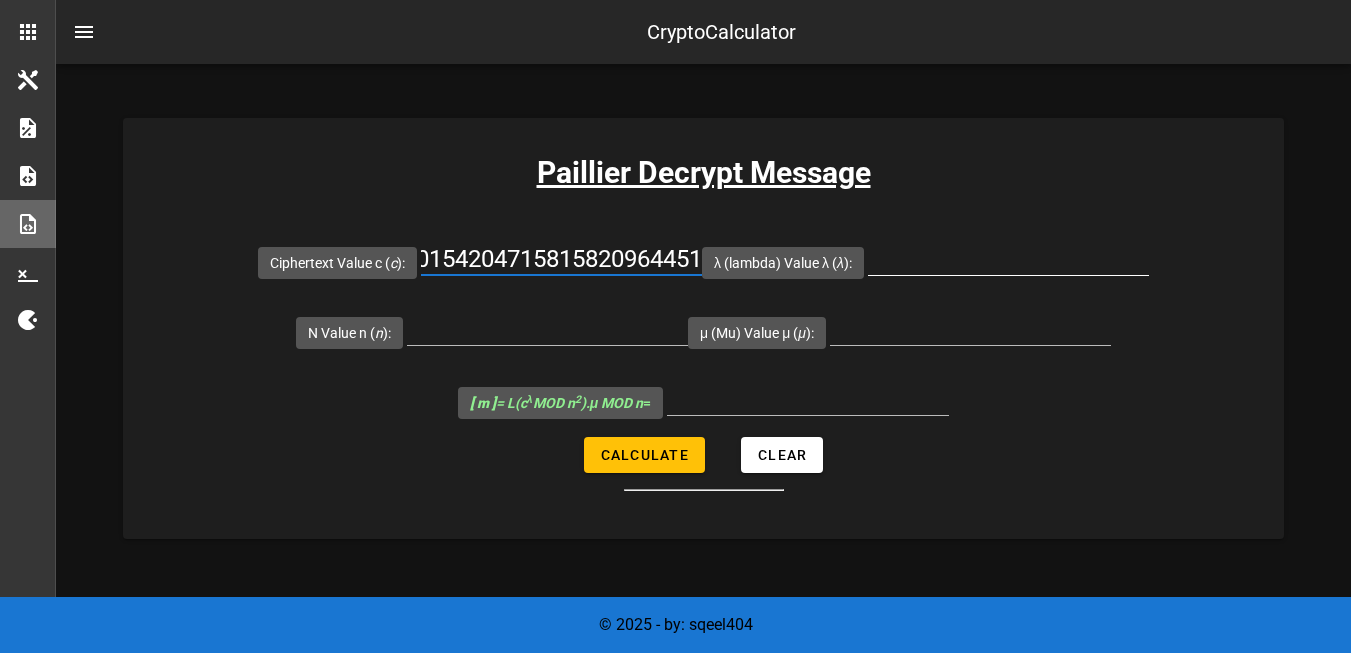 type on "20530188269857033227552501374512492063210340036515162066082507507361374259664195970635336752542990474419048162794543137690229029552303482501325914475518269059105250902383881689172038649928553356614692672188510858274714501424154824636569505416997036242381758585152998128009272173679378880154204715815820964451" 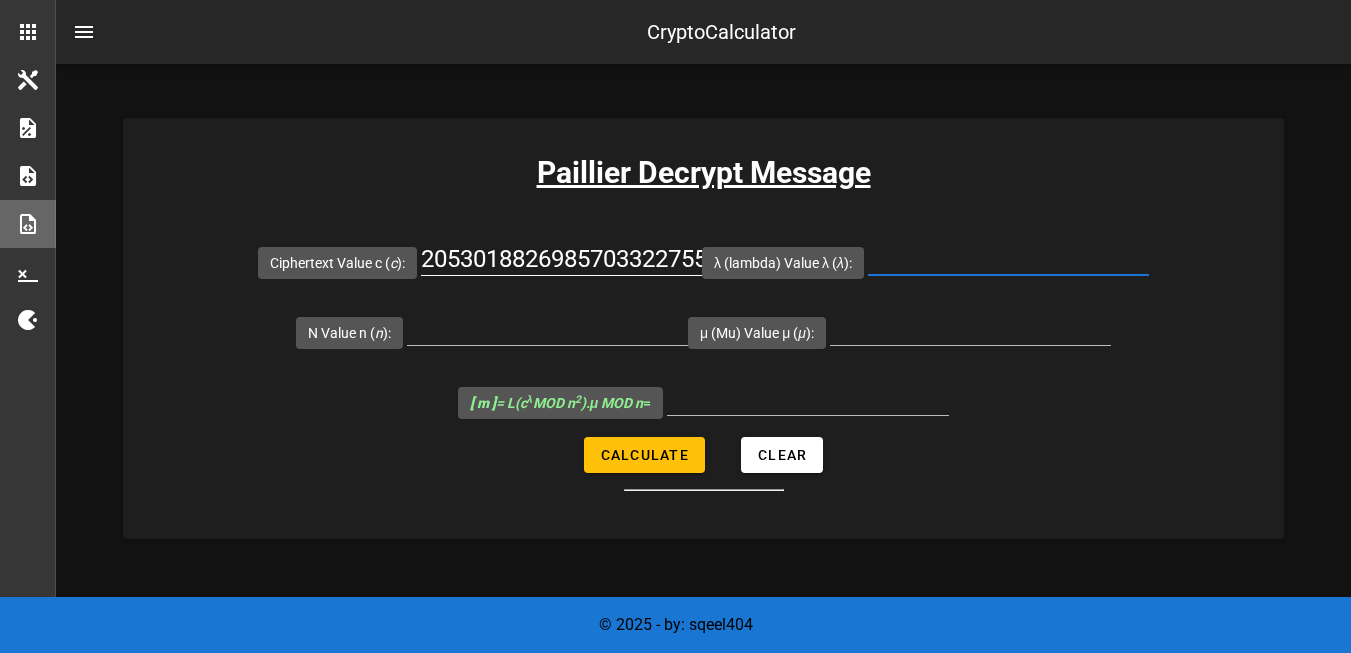 click on "20530188269857033227552501374512492063210340036515162066082507507361374259664195970635336752542990474419048162794543137690229029552303482501325914475518269059105250902383881689172038649928553356614692672188510858274714501424154824636569505416997036242381758585152998128009272173679378880154204715815820964451" at bounding box center (561, 259) 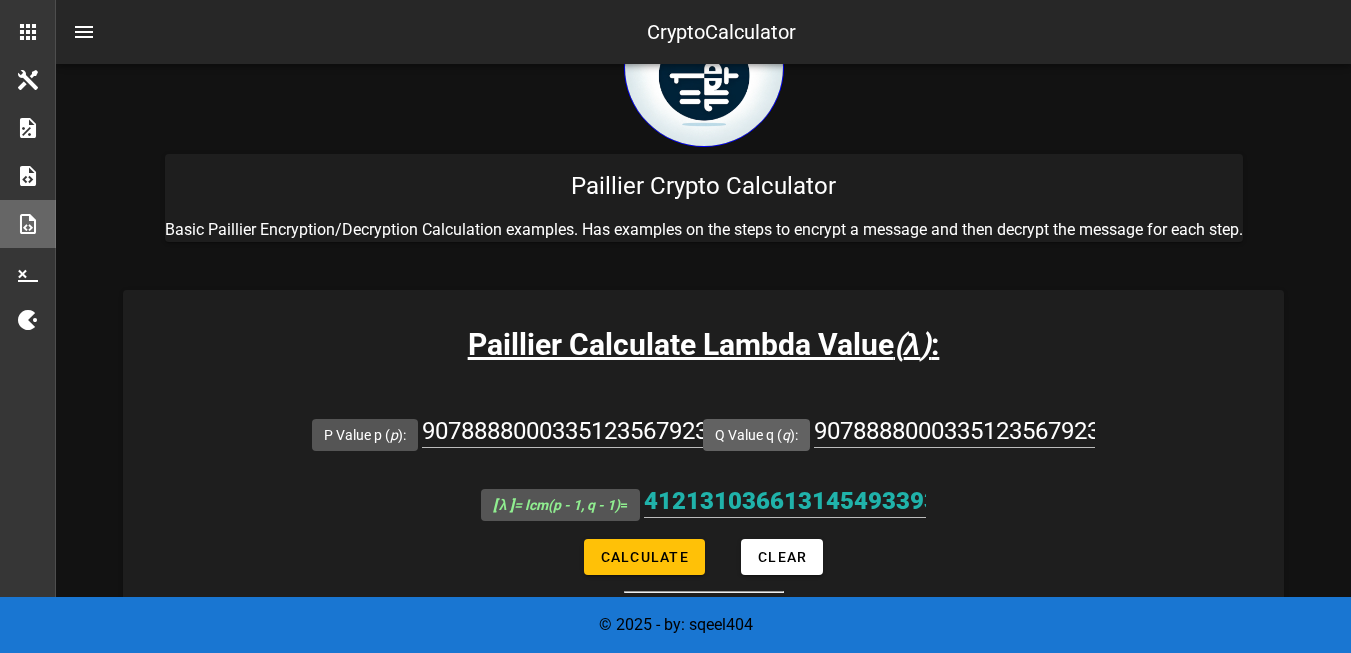 scroll, scrollTop: 200, scrollLeft: 0, axis: vertical 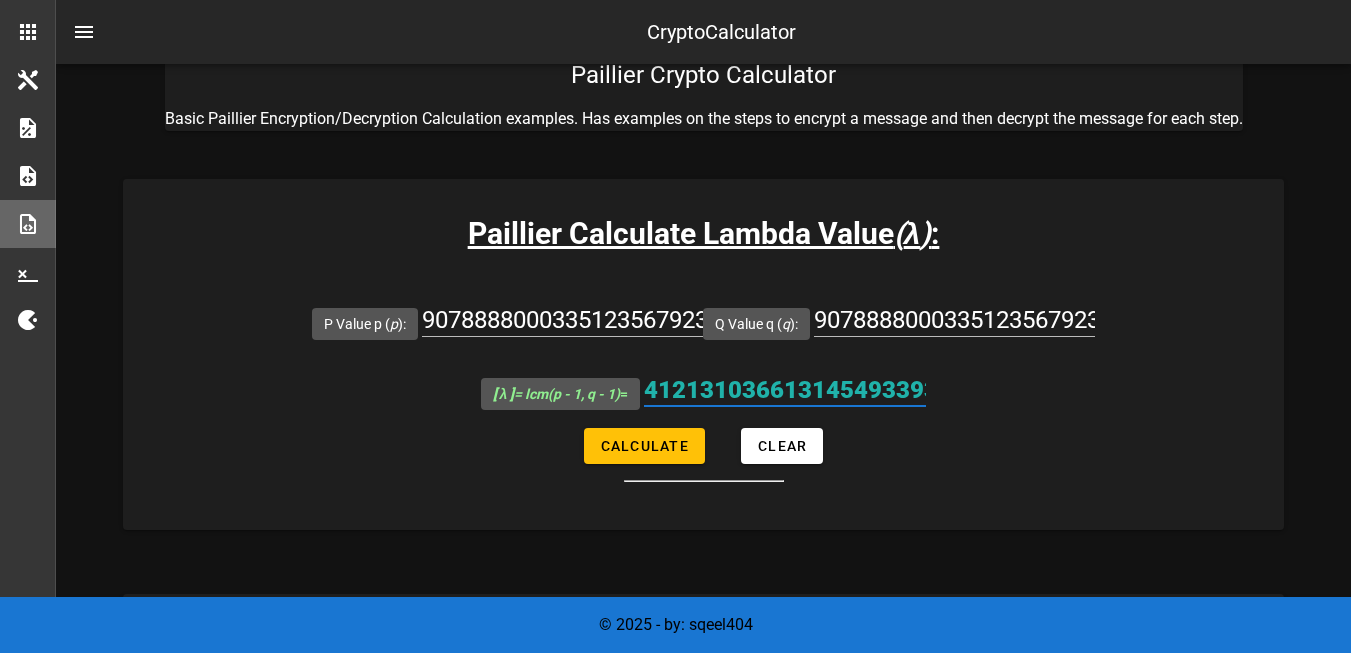 click on "4121310366131454933939056640506009366139431972710263278895599627204128822737357909916785247102826330083187564089516662299326442930066578268068034044801400" at bounding box center [785, 390] 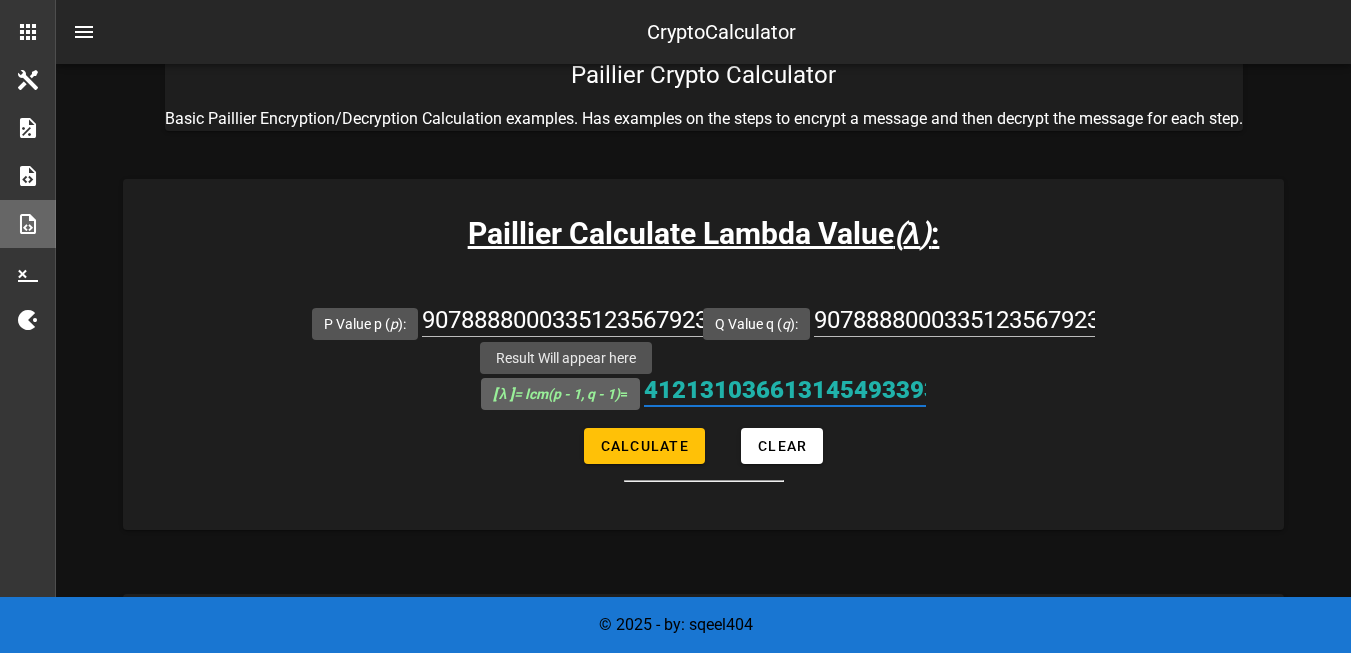 click on "[ λ ]  = lcm(p - 1, q - 1)  =" at bounding box center [561, 394] 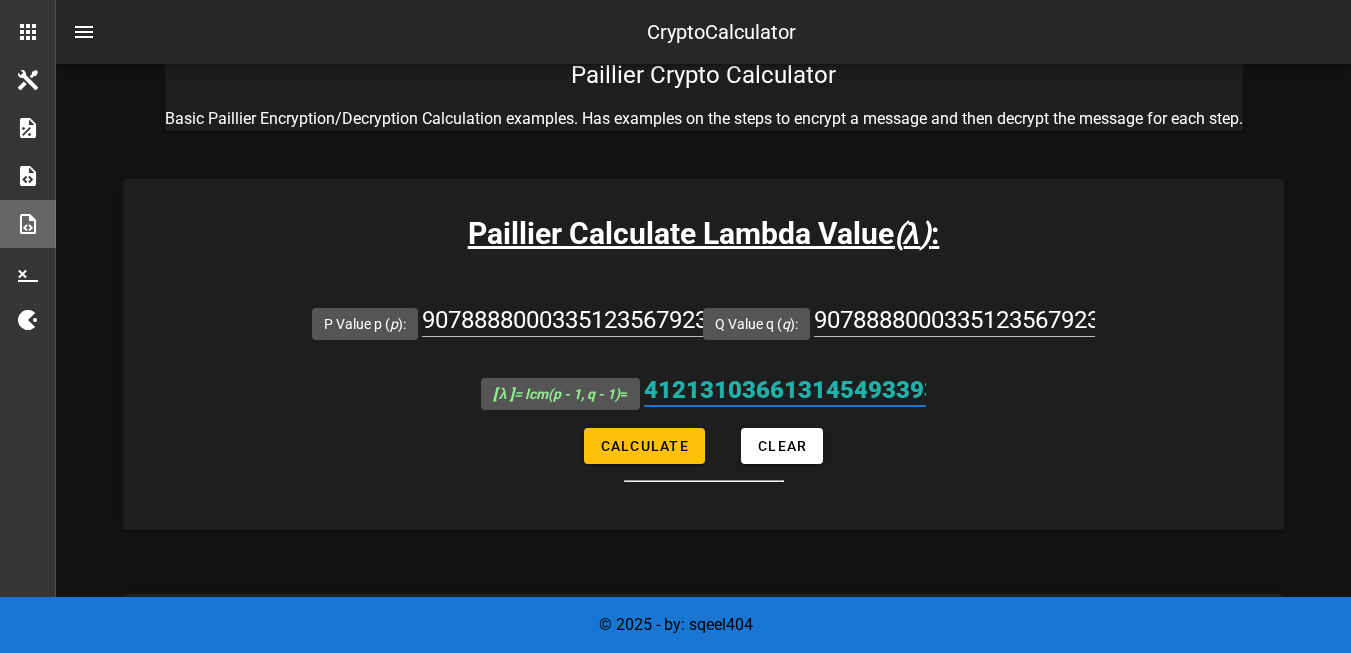 click on "4121310366131454933939056640506009366139431972710263278895599627204128822737357909916785247102826330083187564089516662299326442930066578268068034044801400" at bounding box center (785, 390) 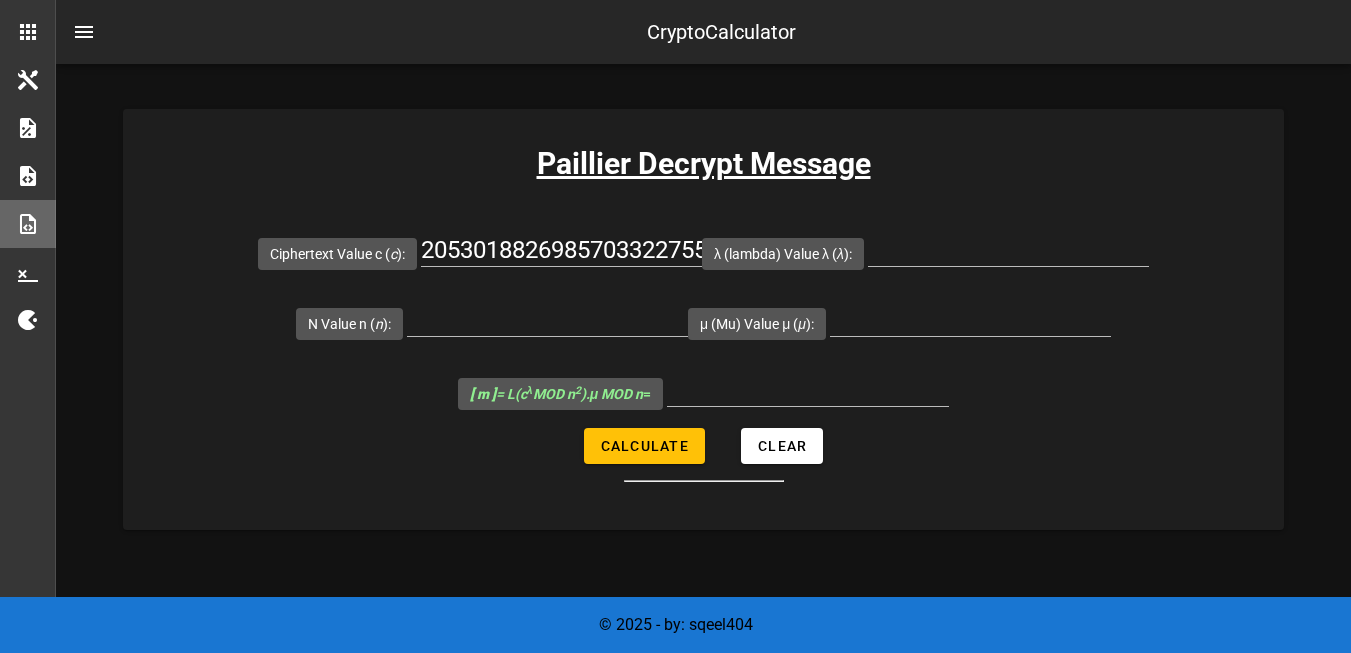 scroll, scrollTop: 2100, scrollLeft: 0, axis: vertical 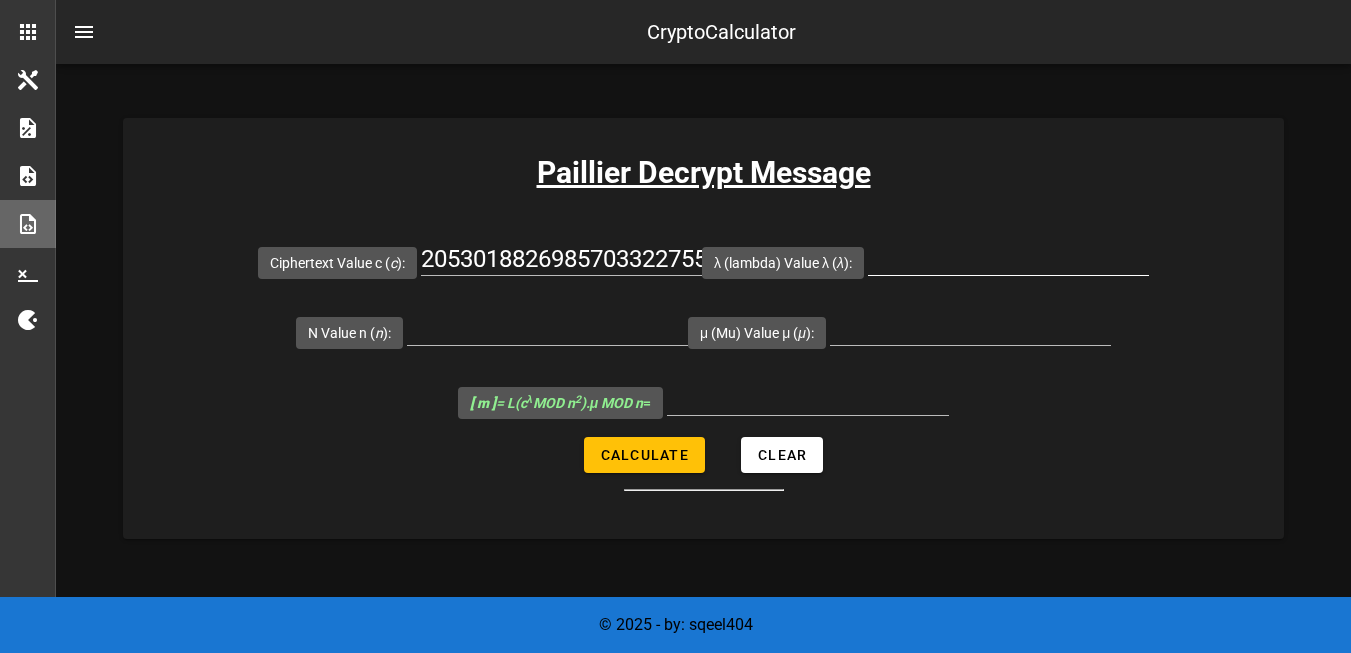 click on "λ (lambda) Value λ (  λ  ):" at bounding box center (1008, 259) 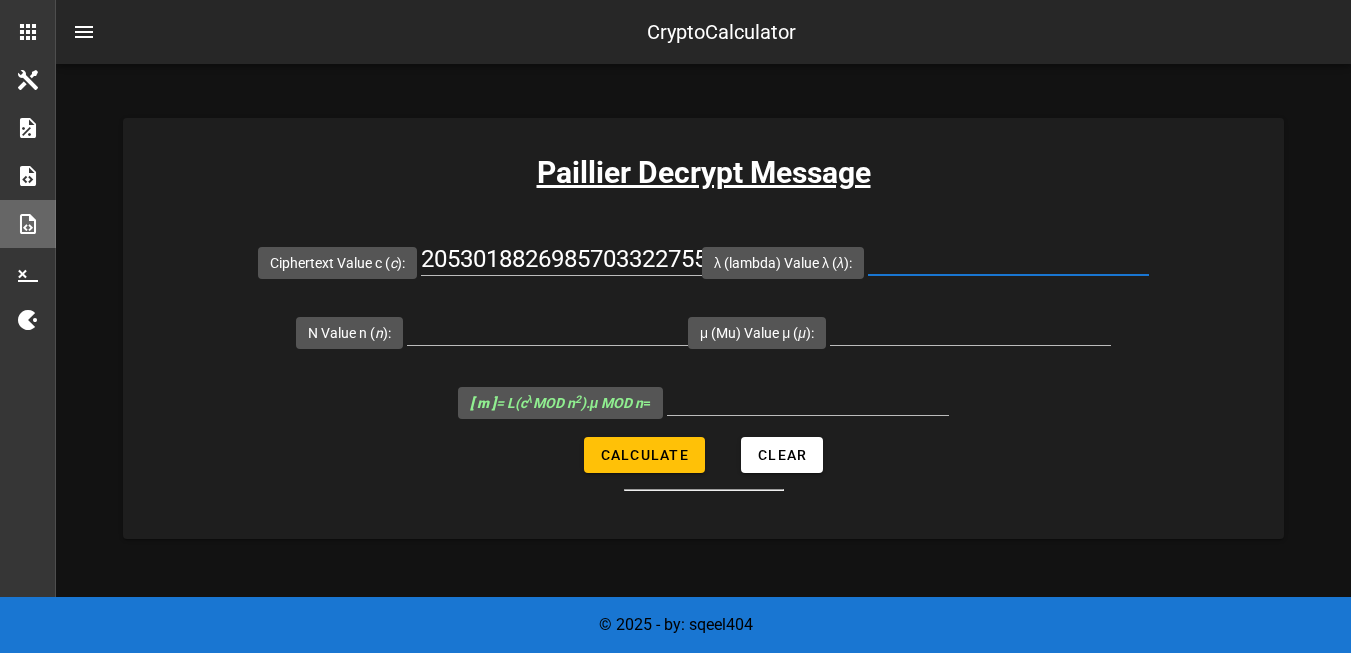 paste on "4121310366131454933939056640506009366139431972710263278895599627204128822737357909916785247102826330083187564089516662299326442930066578268068034044801400" 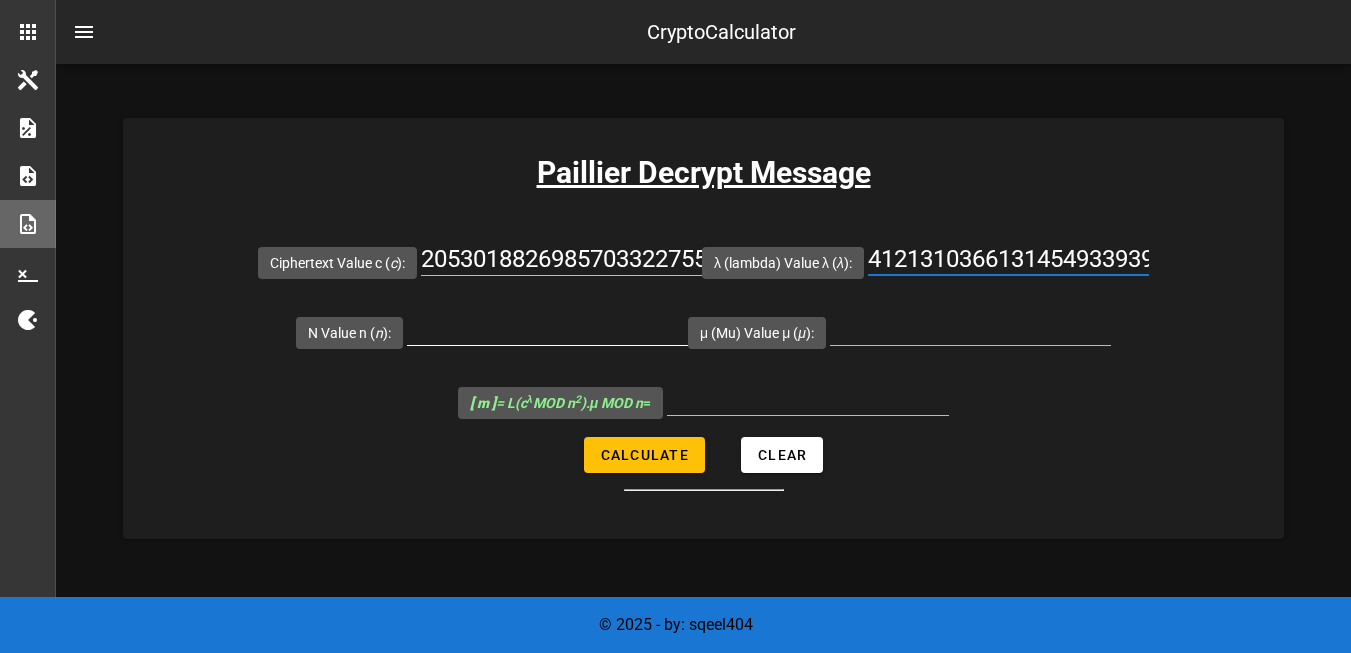 scroll, scrollTop: 0, scrollLeft: 1815, axis: horizontal 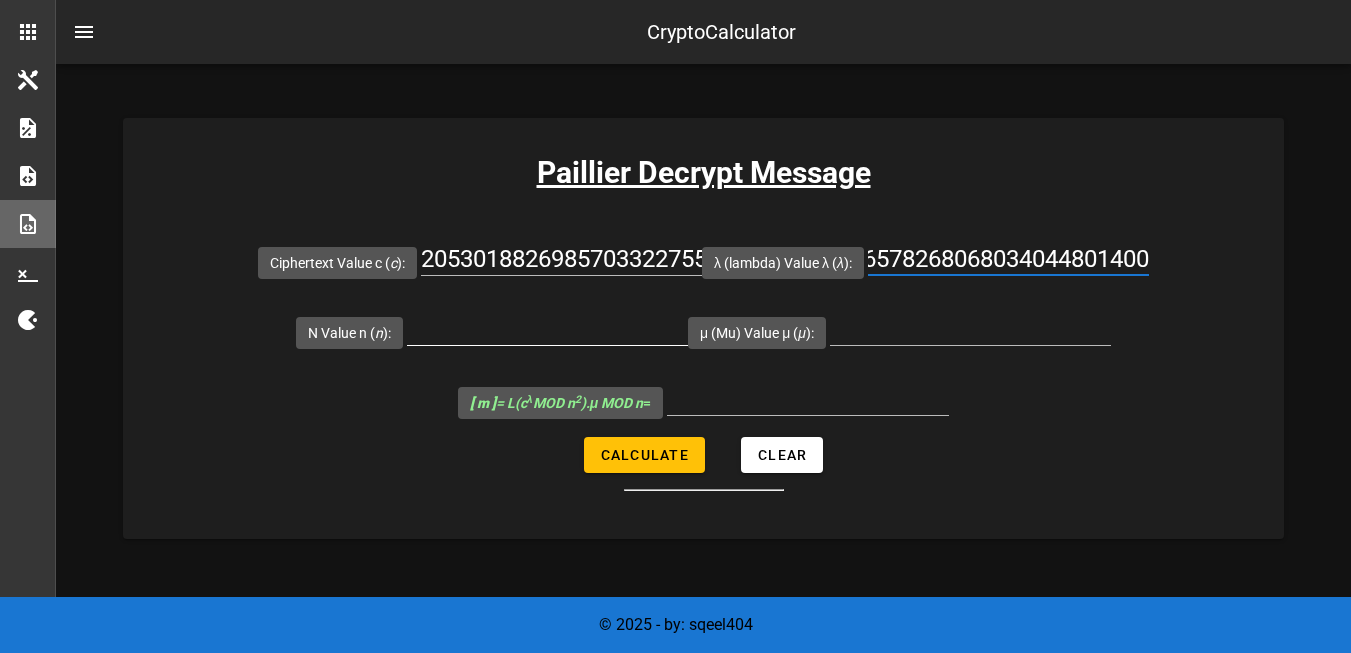 type on "4121310366131454933939056640506009366139431972710263278895599627204128822737357909916785247102826330083187564089516662299326442930066578268068034044801400" 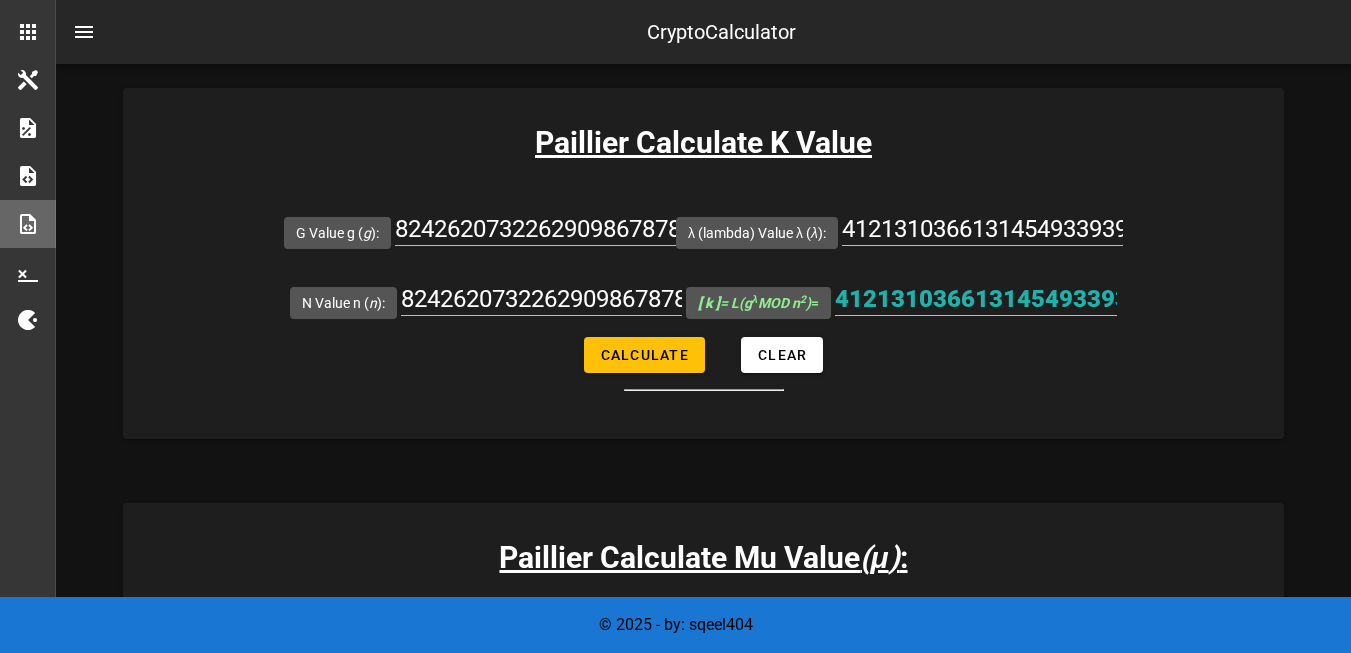 scroll, scrollTop: 700, scrollLeft: 0, axis: vertical 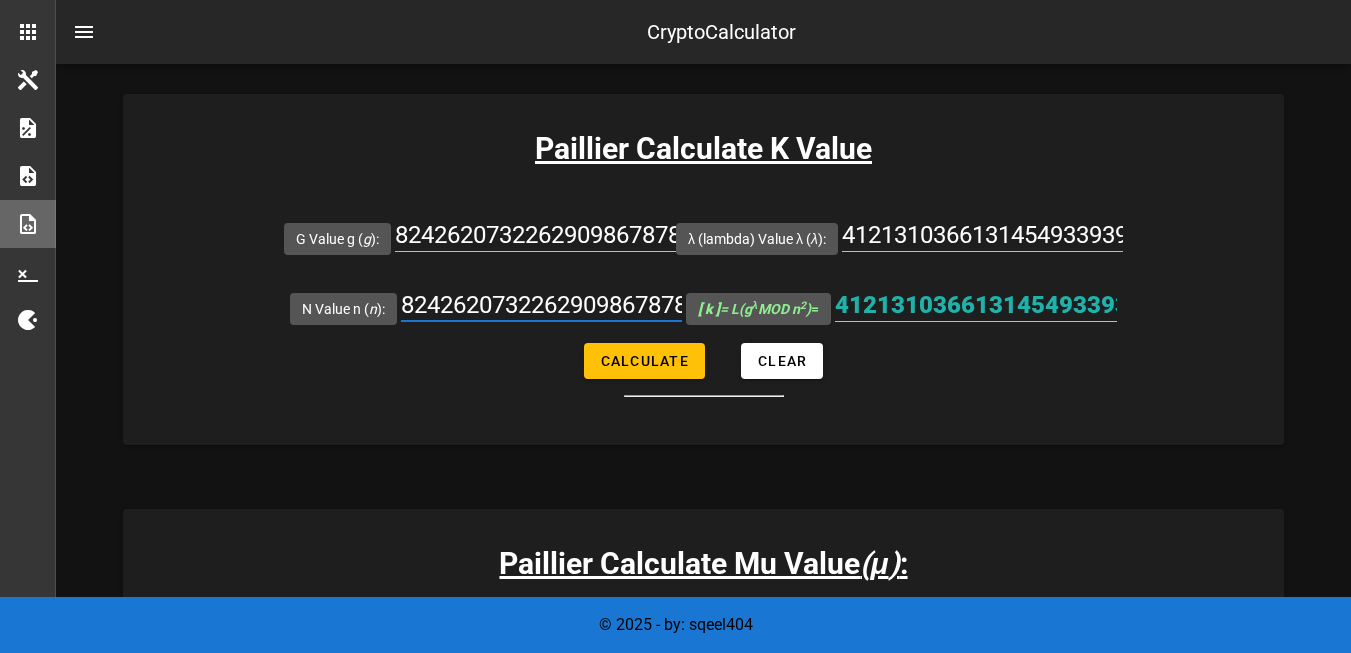 click on "8242620732262909867878113281012018732278863945420526557791199254408257645474897397593577196677011122595919740541591920781506102495280619868063408571075243" at bounding box center (541, 305) 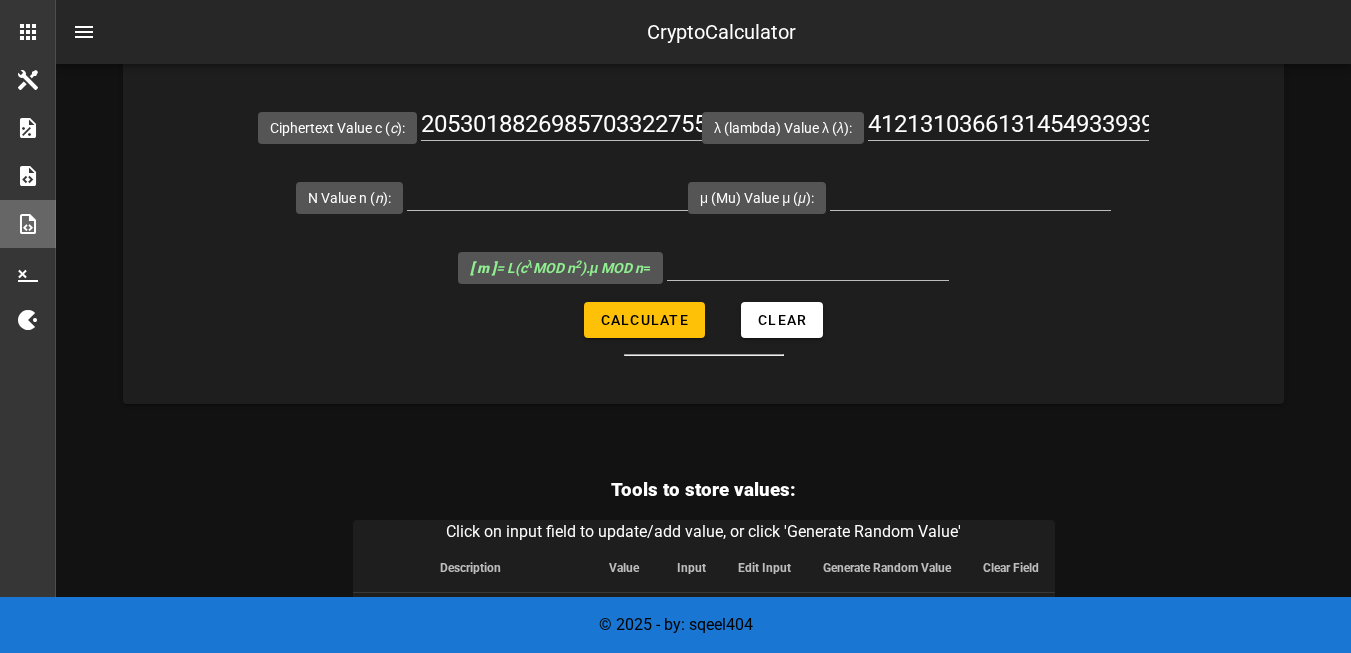 scroll, scrollTop: 2200, scrollLeft: 0, axis: vertical 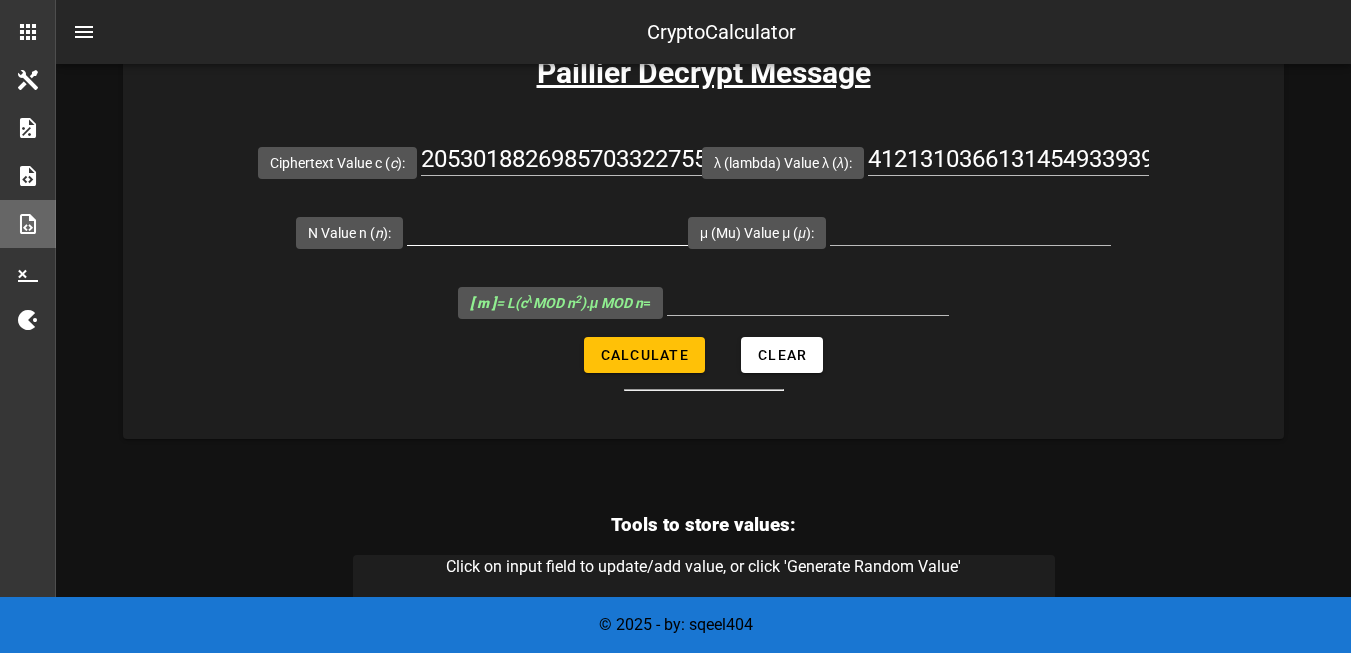 click on "N Value n (  n  ):" at bounding box center (547, 229) 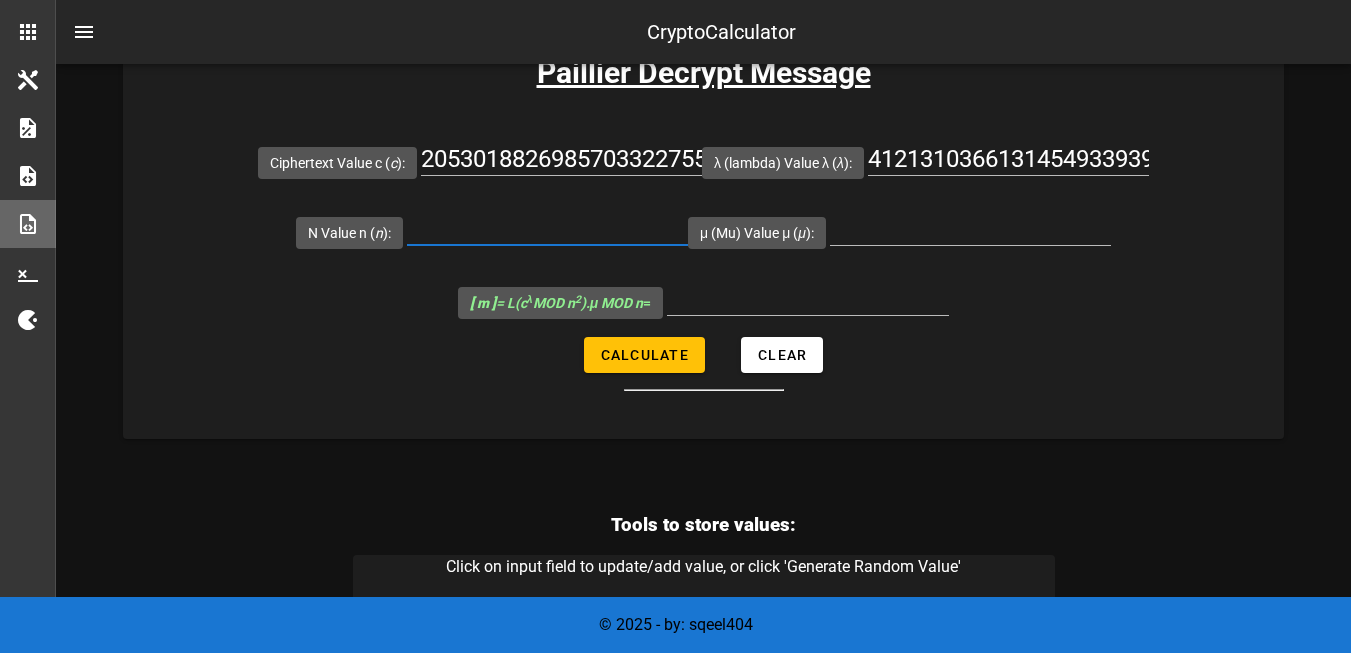 paste on "8242620732262909867878113281012018732278863945420526557791199254408257645474897397593577196677011122595919740541591920781506102495280619868063408571075243" 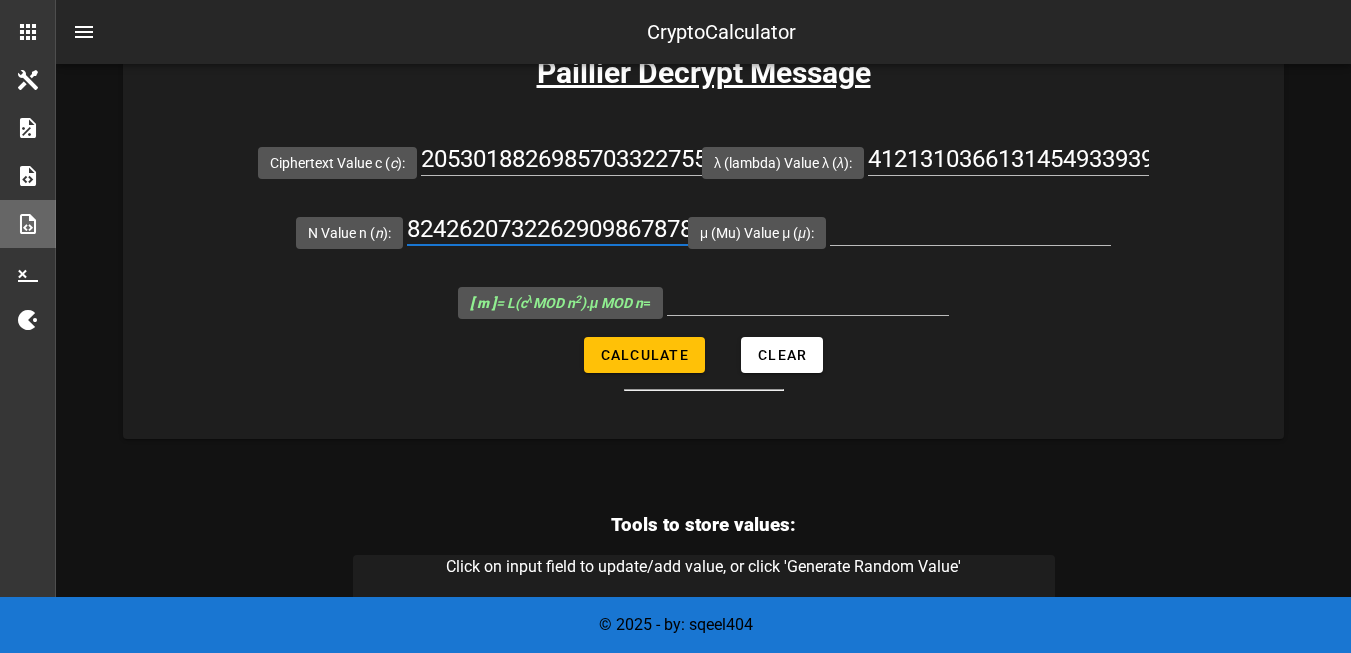 scroll, scrollTop: 0, scrollLeft: 1815, axis: horizontal 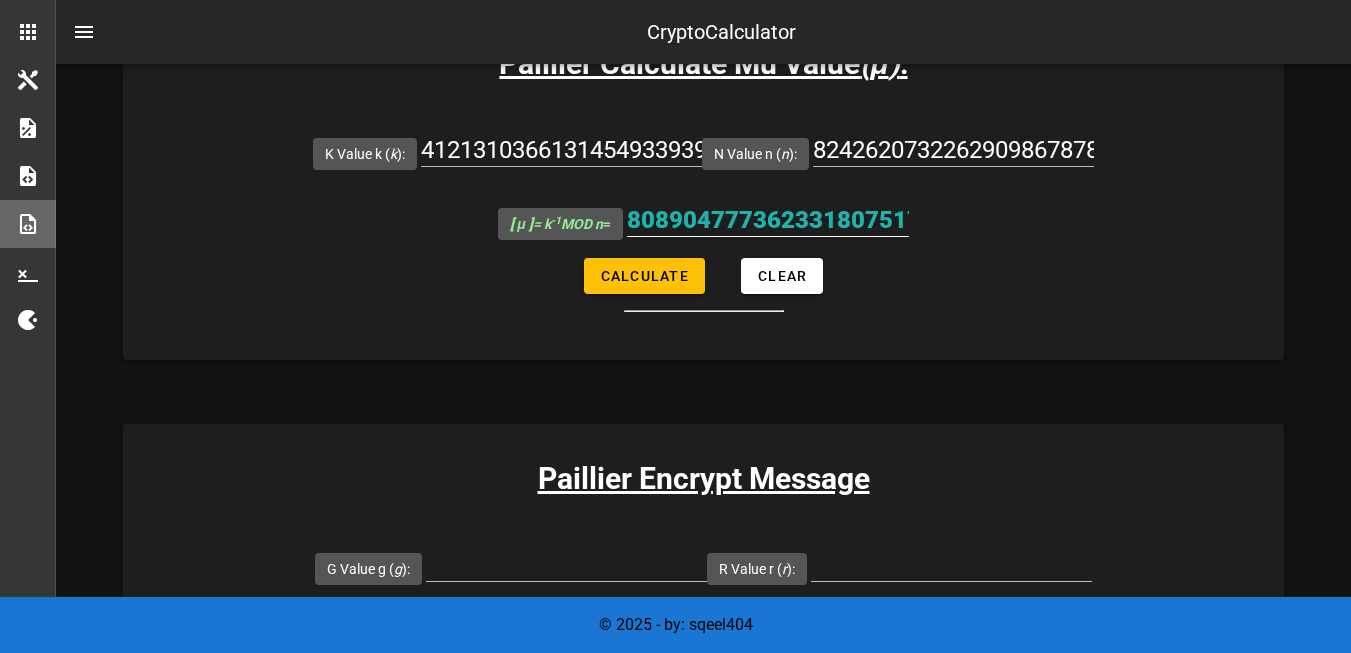 type on "8242620732262909867878113281012018732278863945420526557791199254408257645474897397593577196677011122595919740541591920781506102495280619868063408571075243" 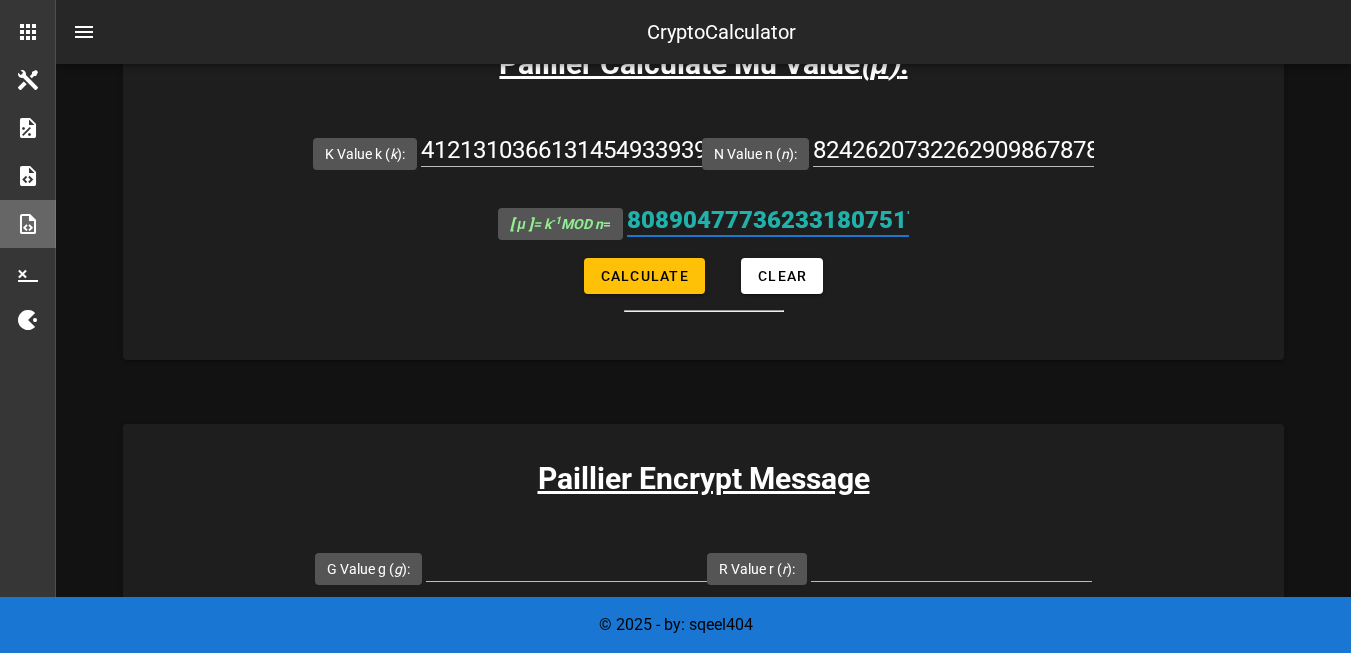 click on "8089047773623318075177576911034200471809373742839689795645240850235975982937929248443842192427916172821684496521659592382419441783560743031551065481356650" at bounding box center [768, 220] 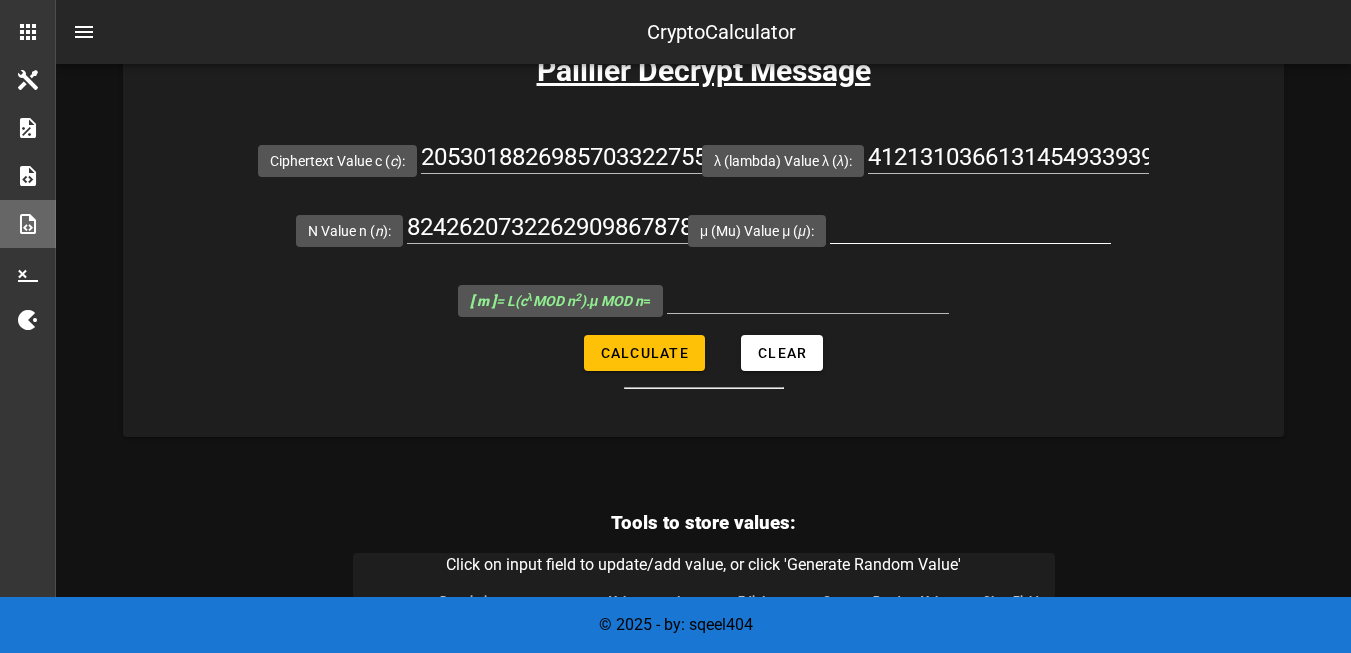scroll, scrollTop: 2200, scrollLeft: 0, axis: vertical 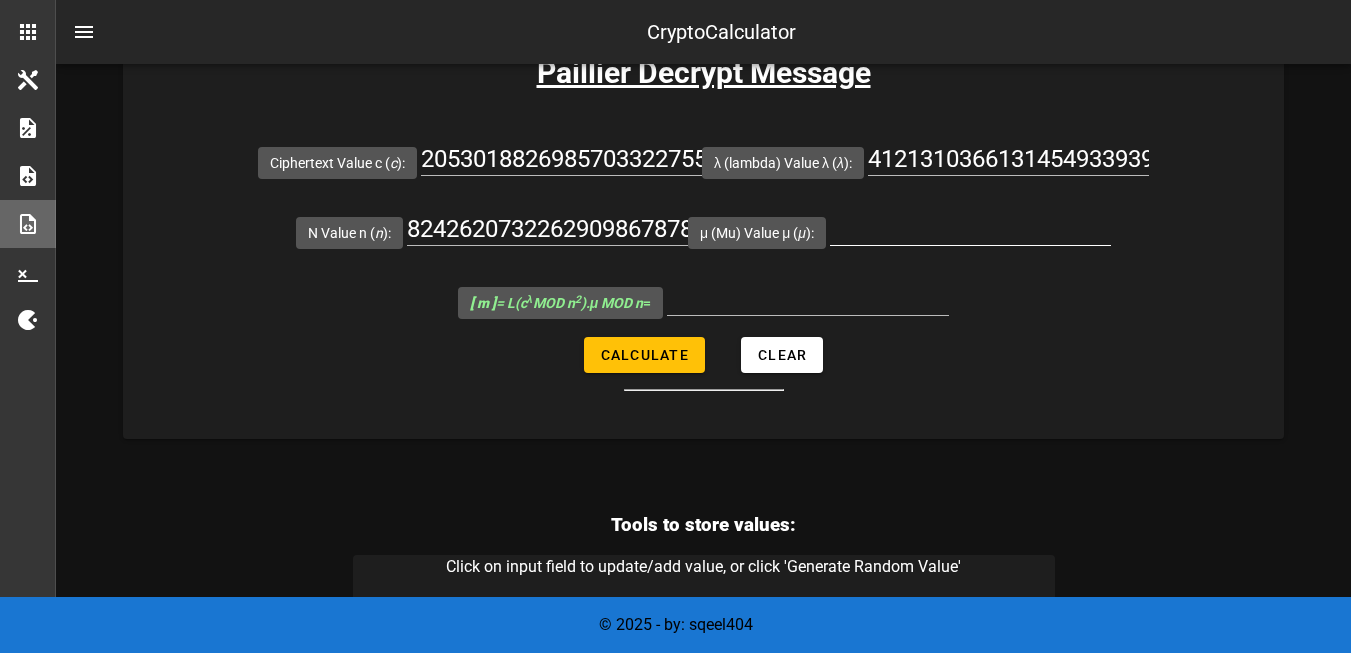 click on "μ (Mu) Value μ (  μ  ):" at bounding box center (970, 229) 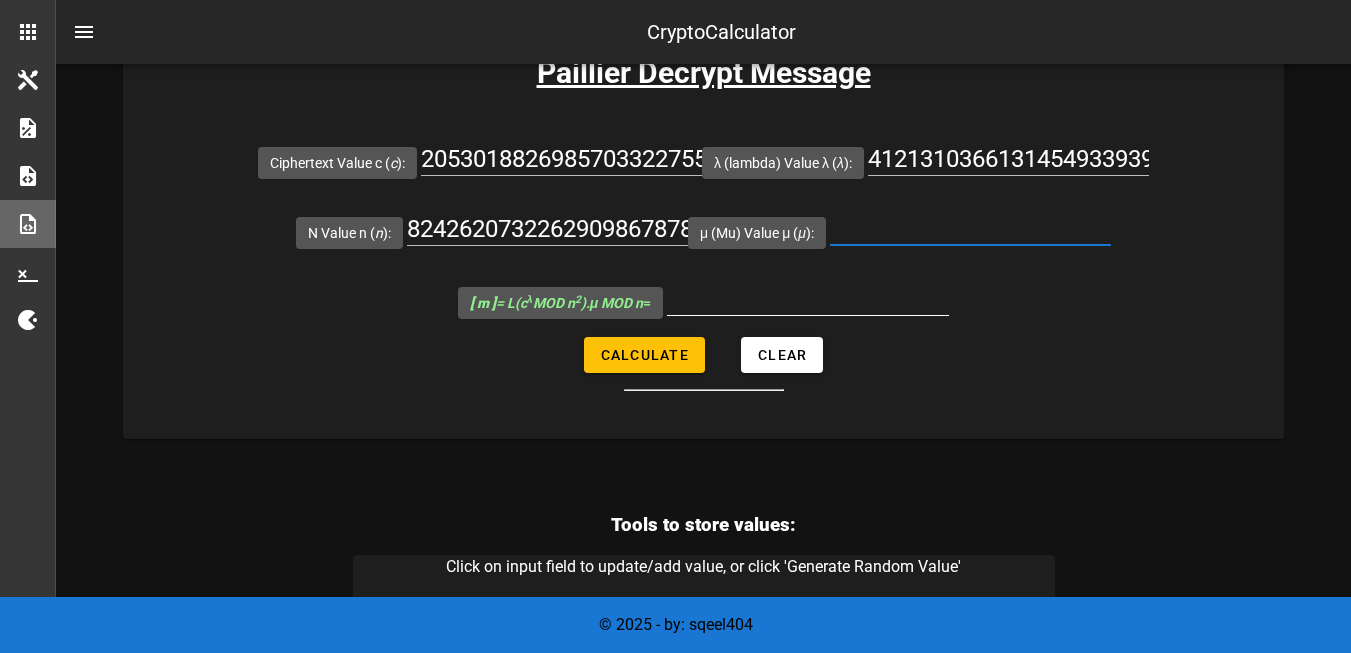 paste on "8089047773623318075177576911034200471809373742839689795645240850235975982937929248443842192427916172821684496521659592382419441783560743031551065481356650" 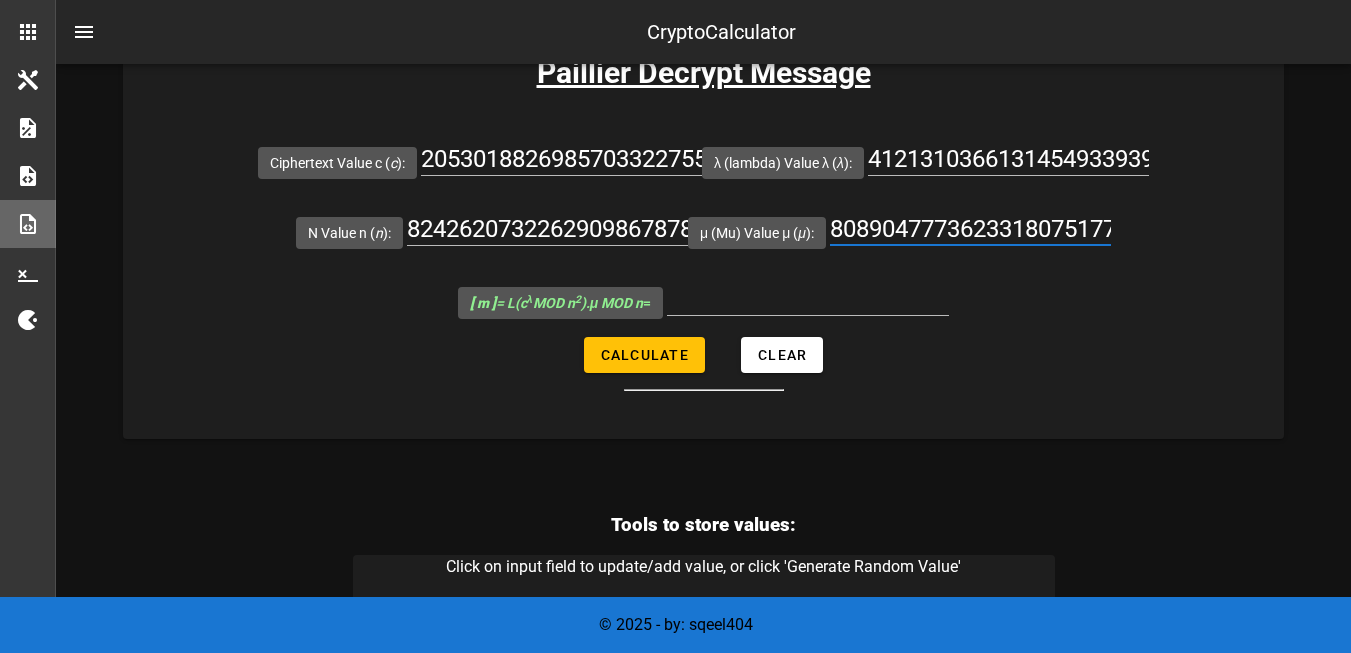 scroll, scrollTop: 0, scrollLeft: 1815, axis: horizontal 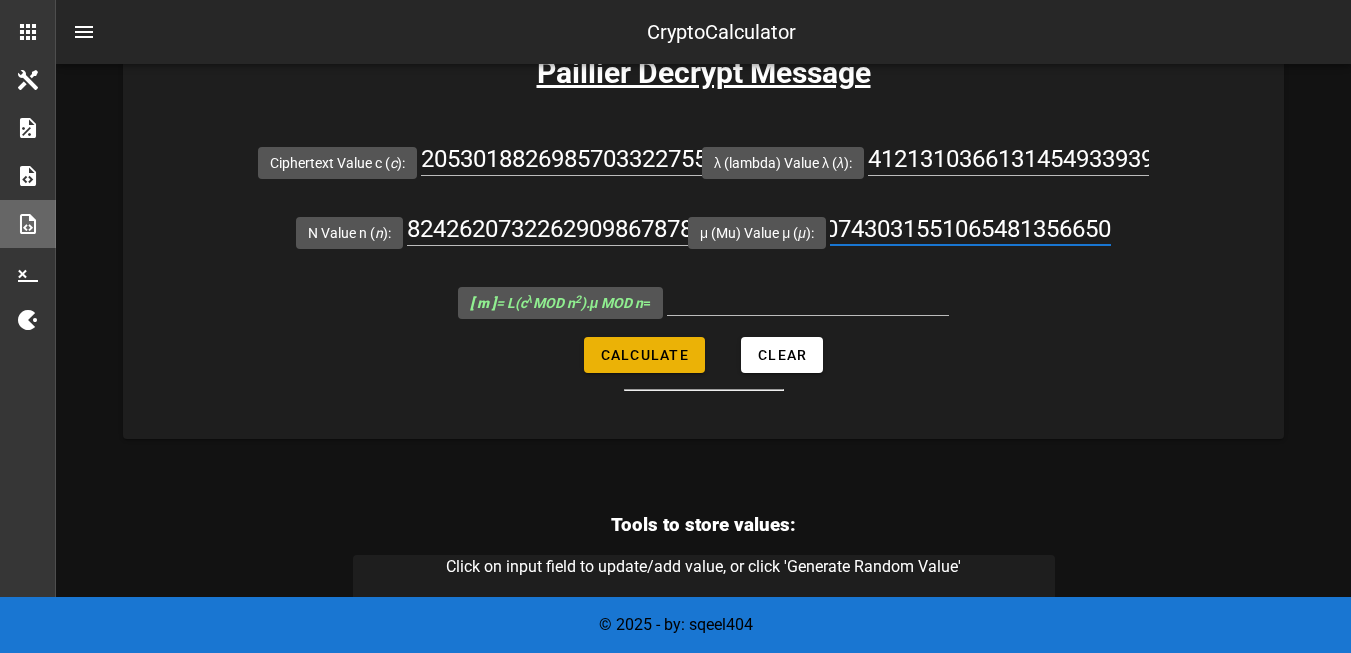 type on "8089047773623318075177576911034200471809373742839689795645240850235975982937929248443842192427916172821684496521659592382419441783560743031551065481356650" 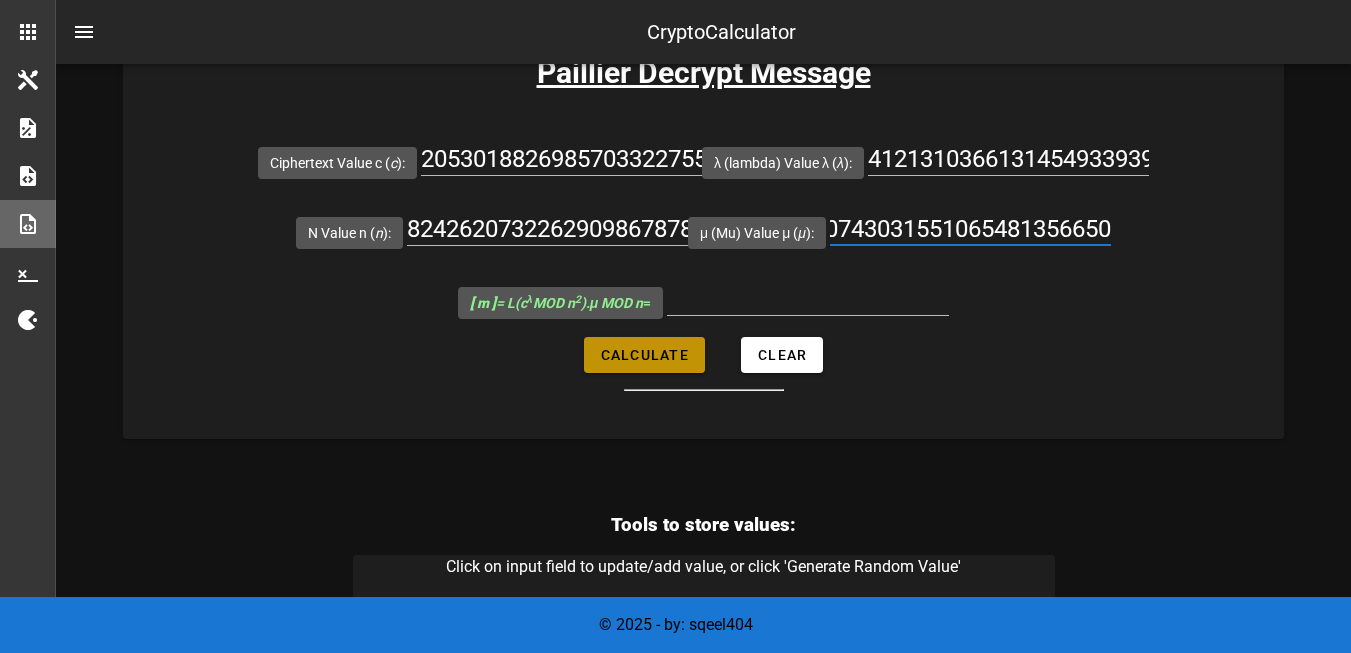 click on "Calculate" at bounding box center [644, 355] 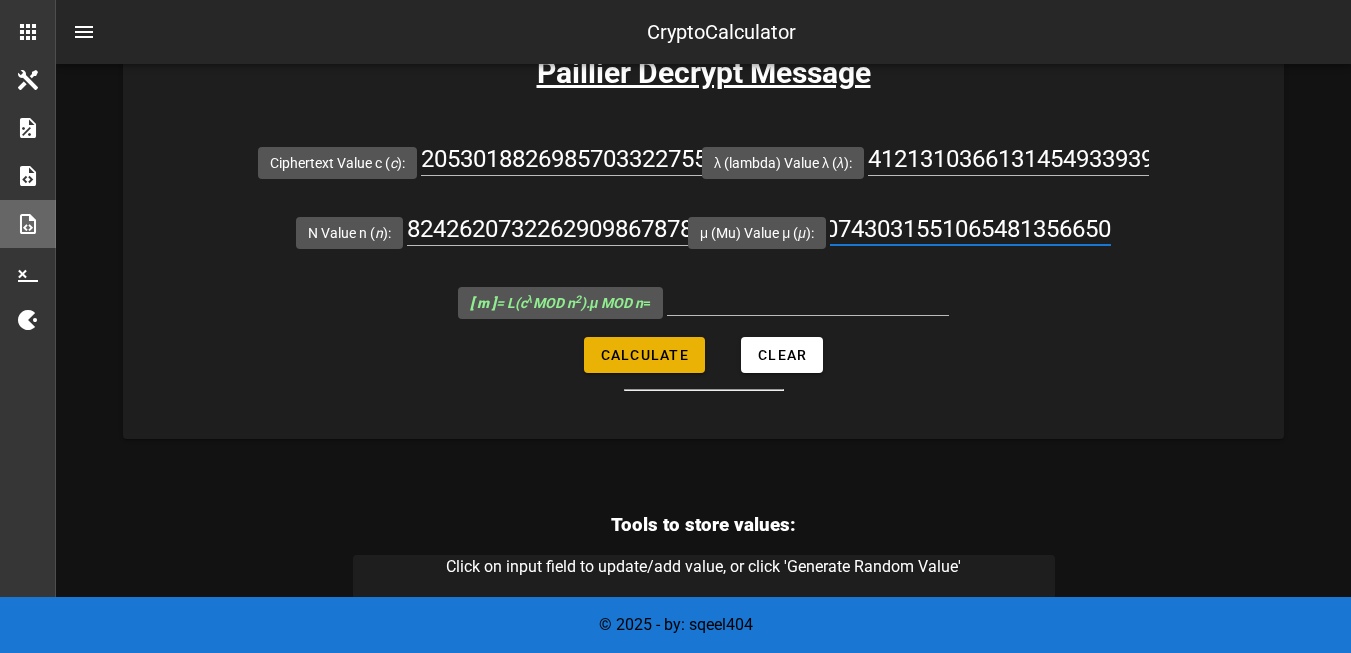 type on "5865200562532704598299452029611646197516157" 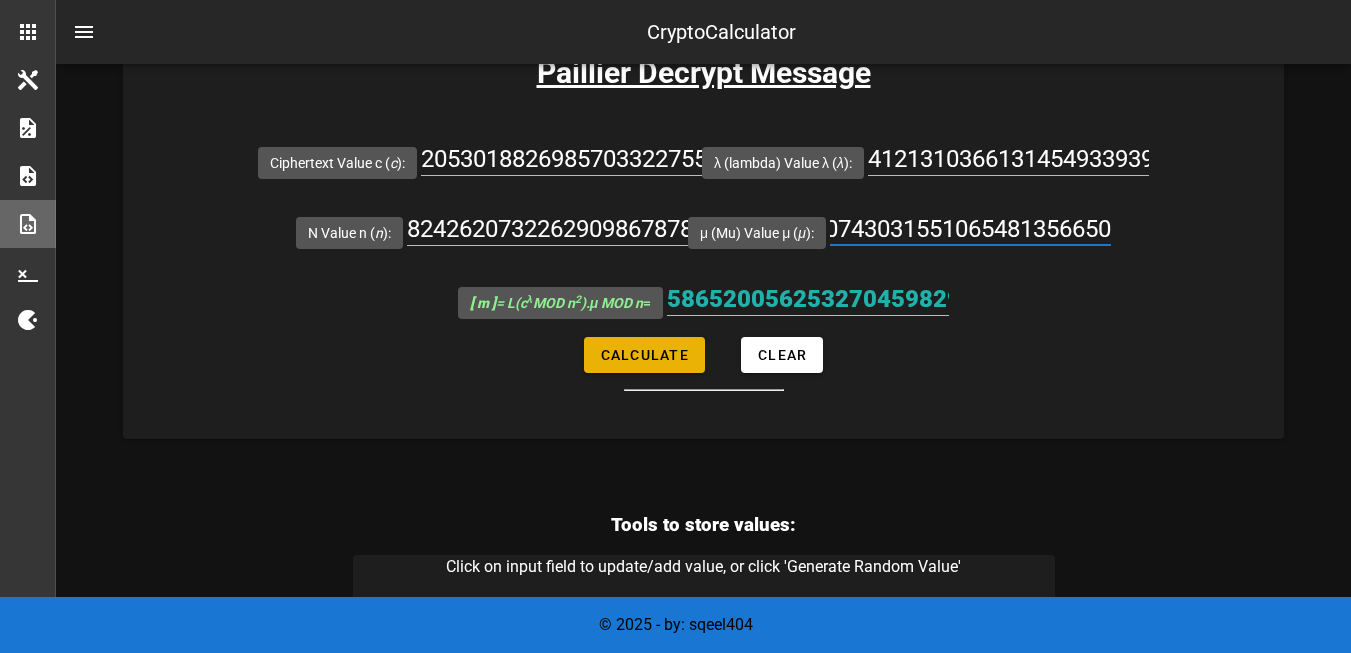 scroll, scrollTop: 0, scrollLeft: 0, axis: both 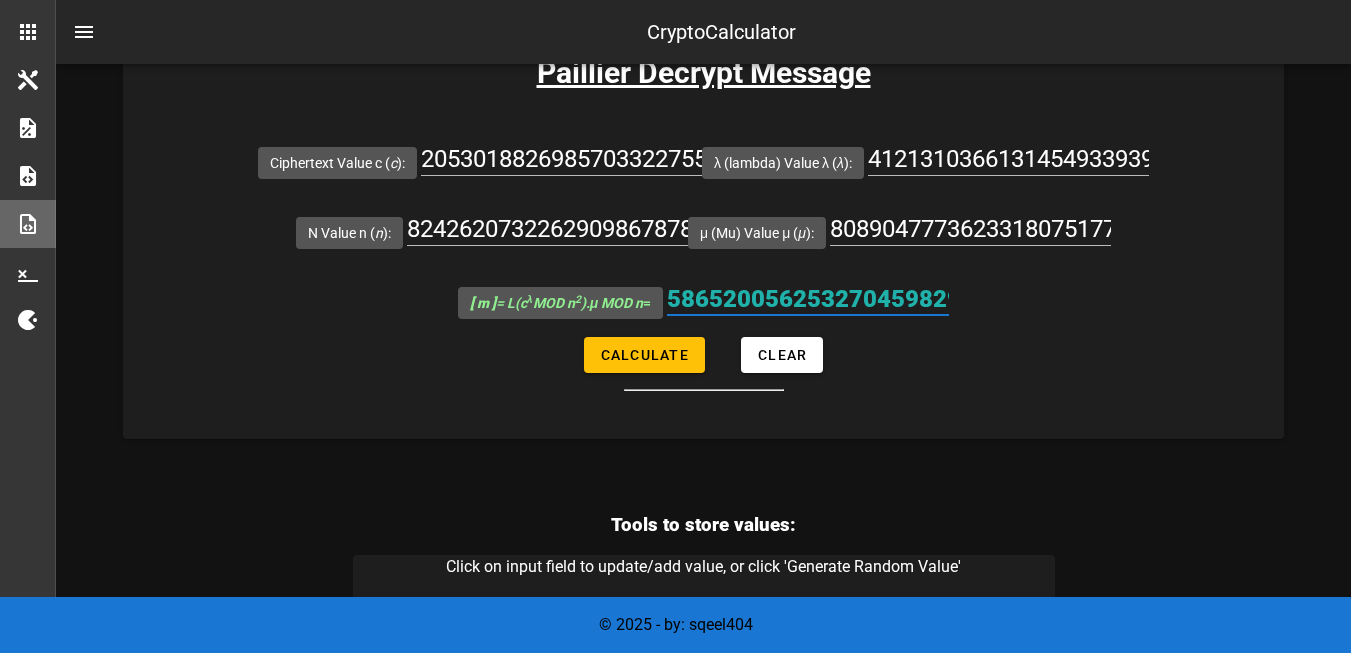 click on "5865200562532704598299452029611646197516157" at bounding box center (808, 299) 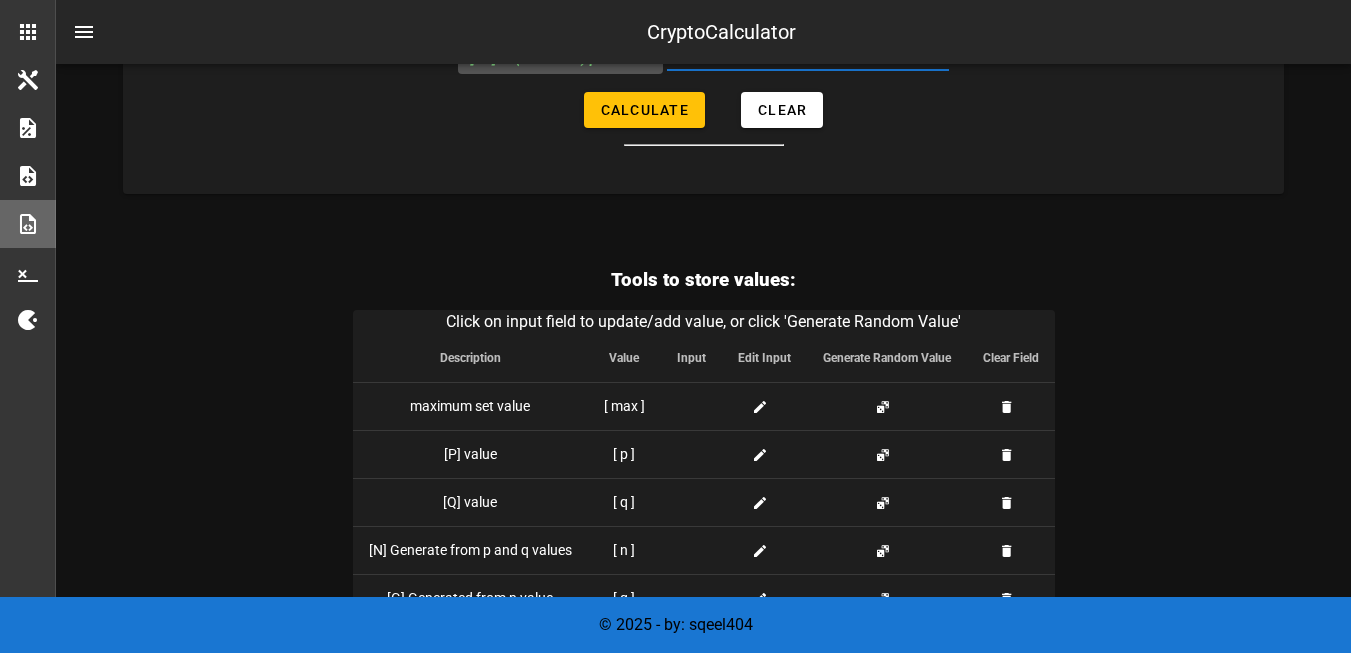 scroll, scrollTop: 2200, scrollLeft: 0, axis: vertical 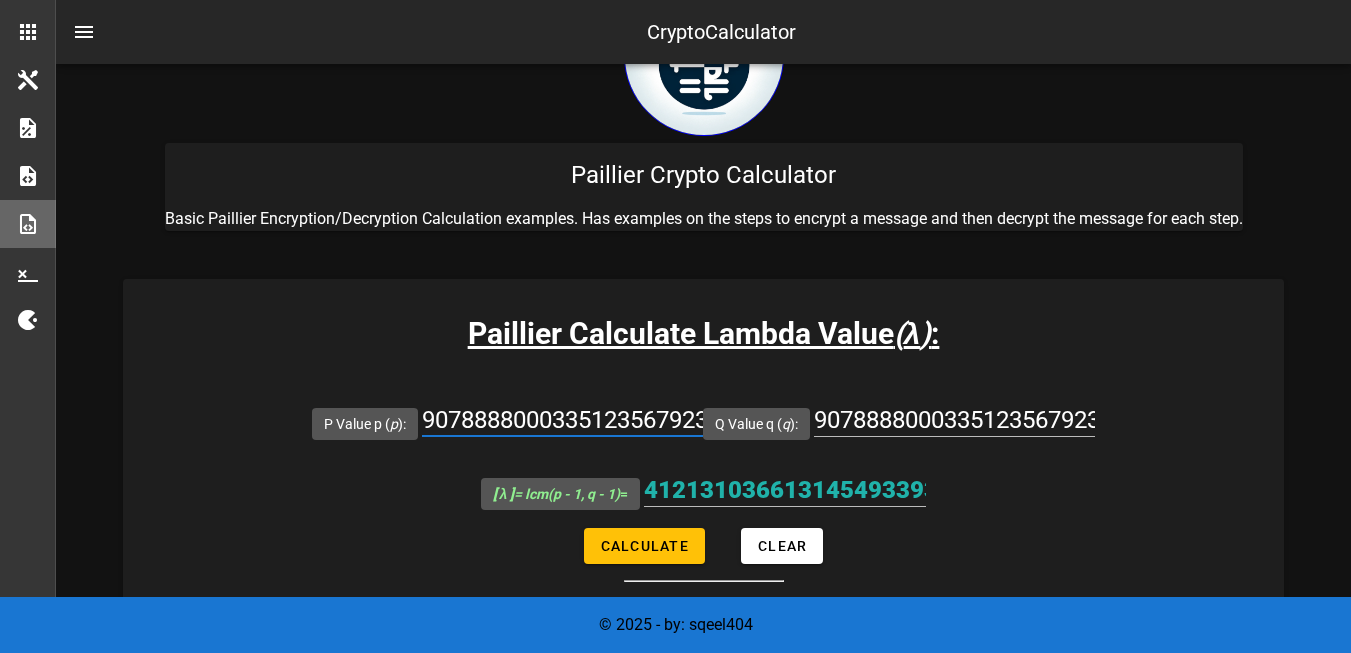 click on "90788880003351235679231214772306181279298091426608317573731665963670240732793" at bounding box center (562, 420) 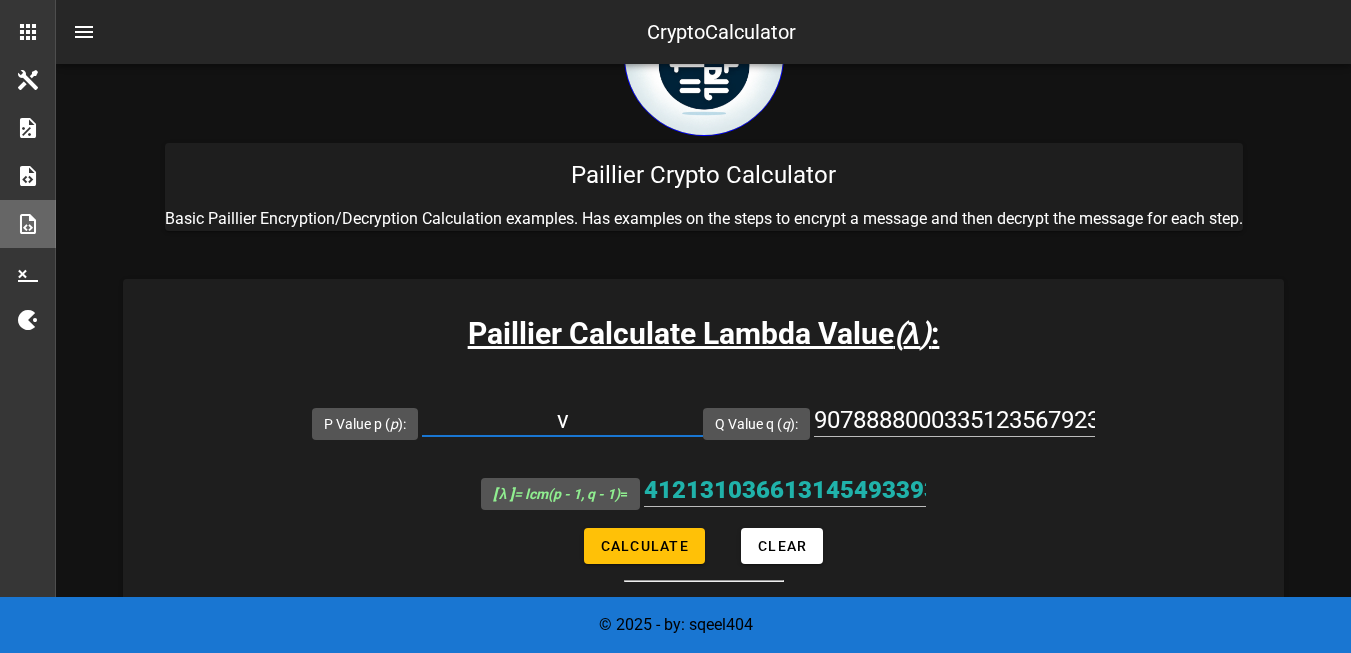 paste on "Found p = 75221201218690901007516270335737922288511660718642210839432310280716004997463" 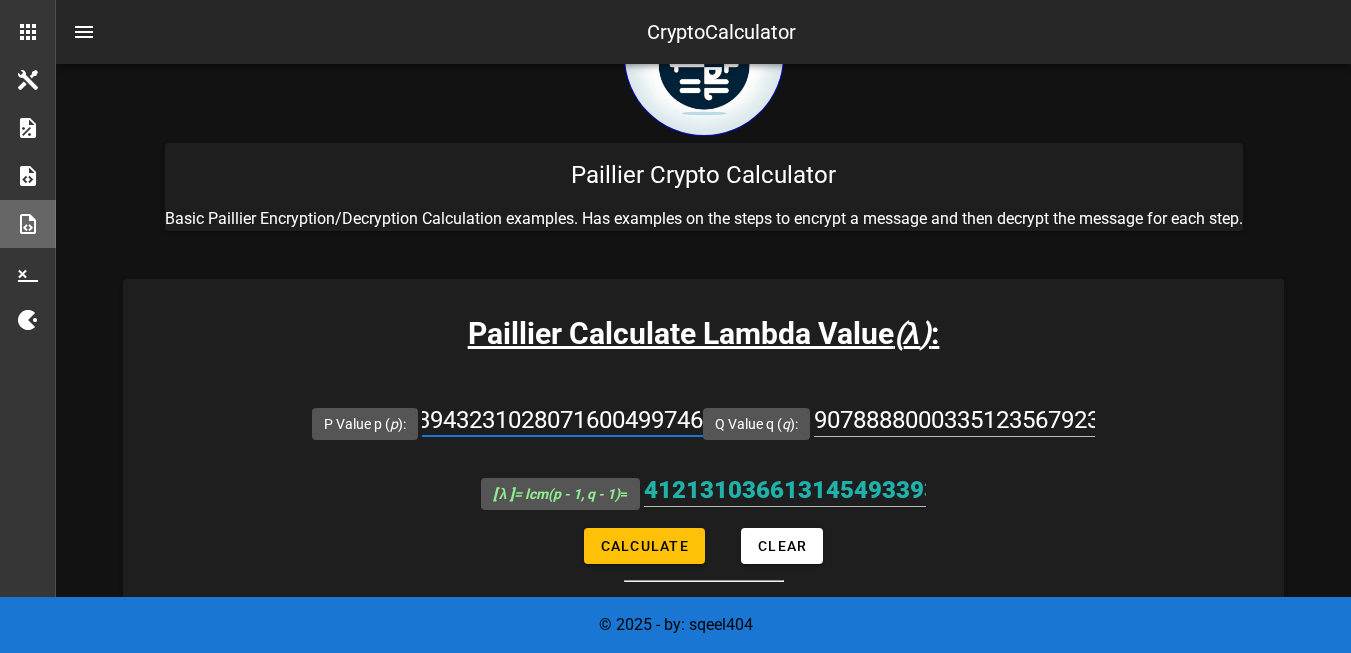 scroll, scrollTop: 0, scrollLeft: 892, axis: horizontal 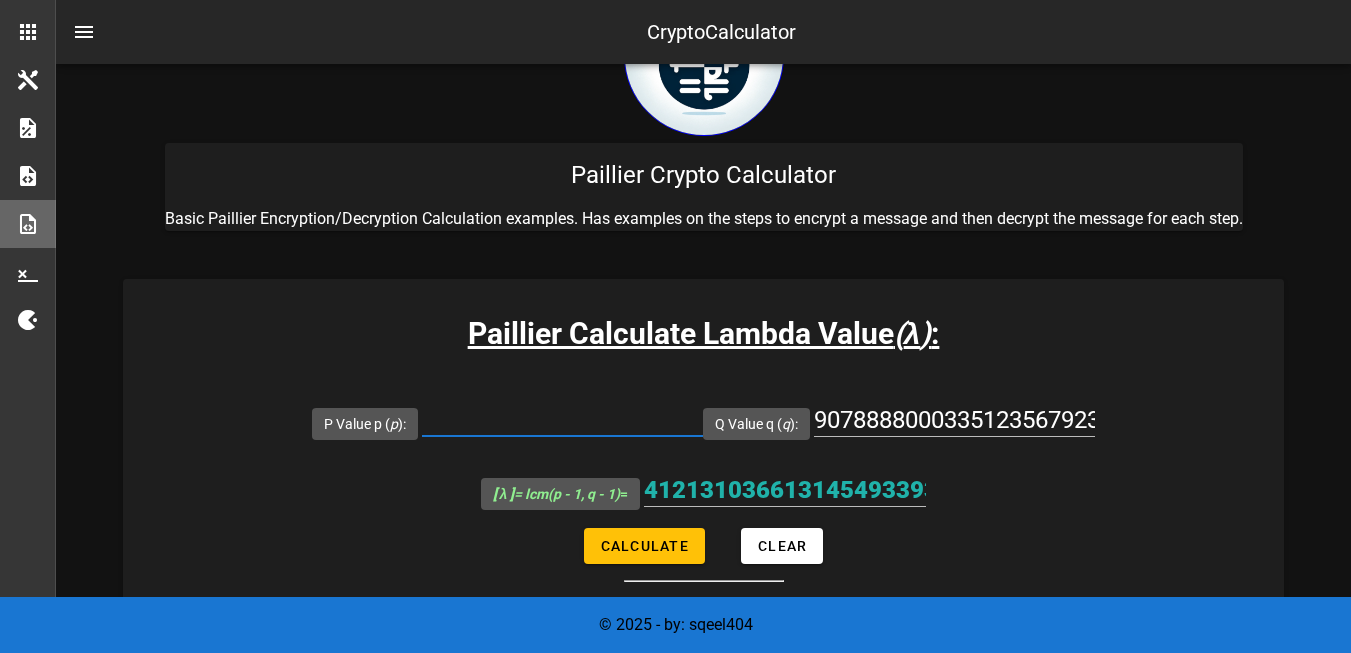 paste on "Found p = 75221201218690901007516270335737922288511660718642210839432310280716004997463" 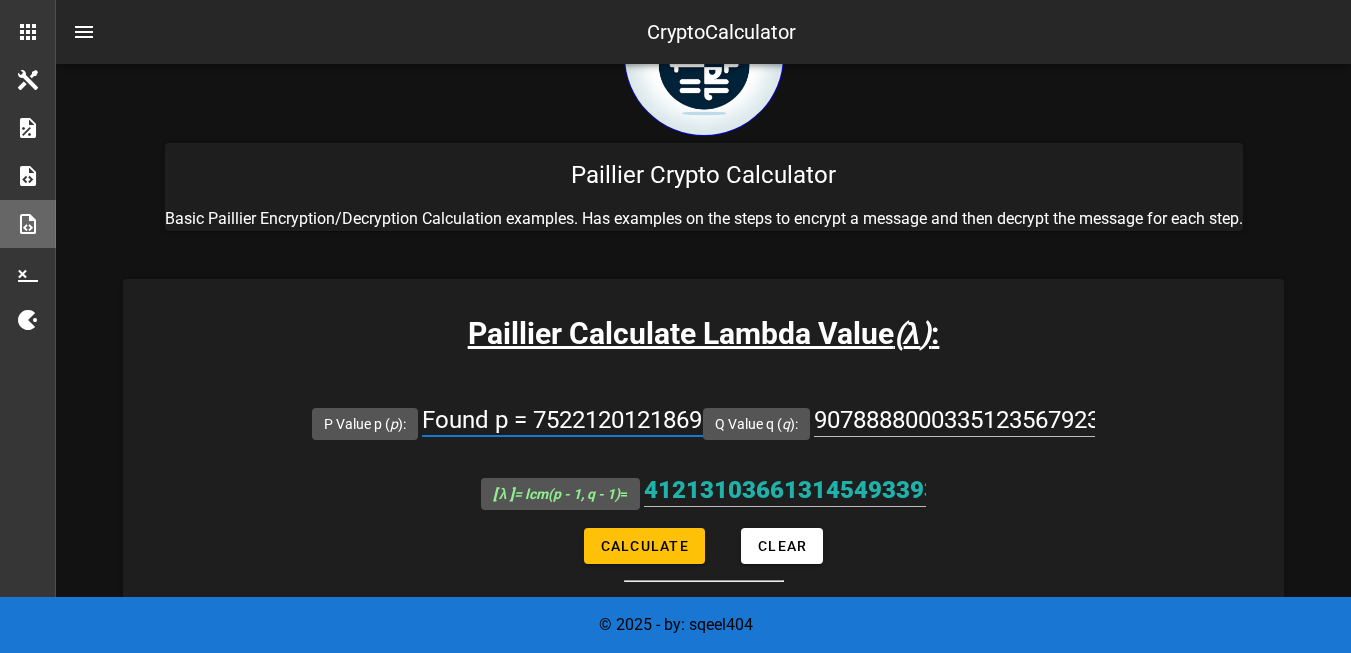 scroll, scrollTop: 0, scrollLeft: 893, axis: horizontal 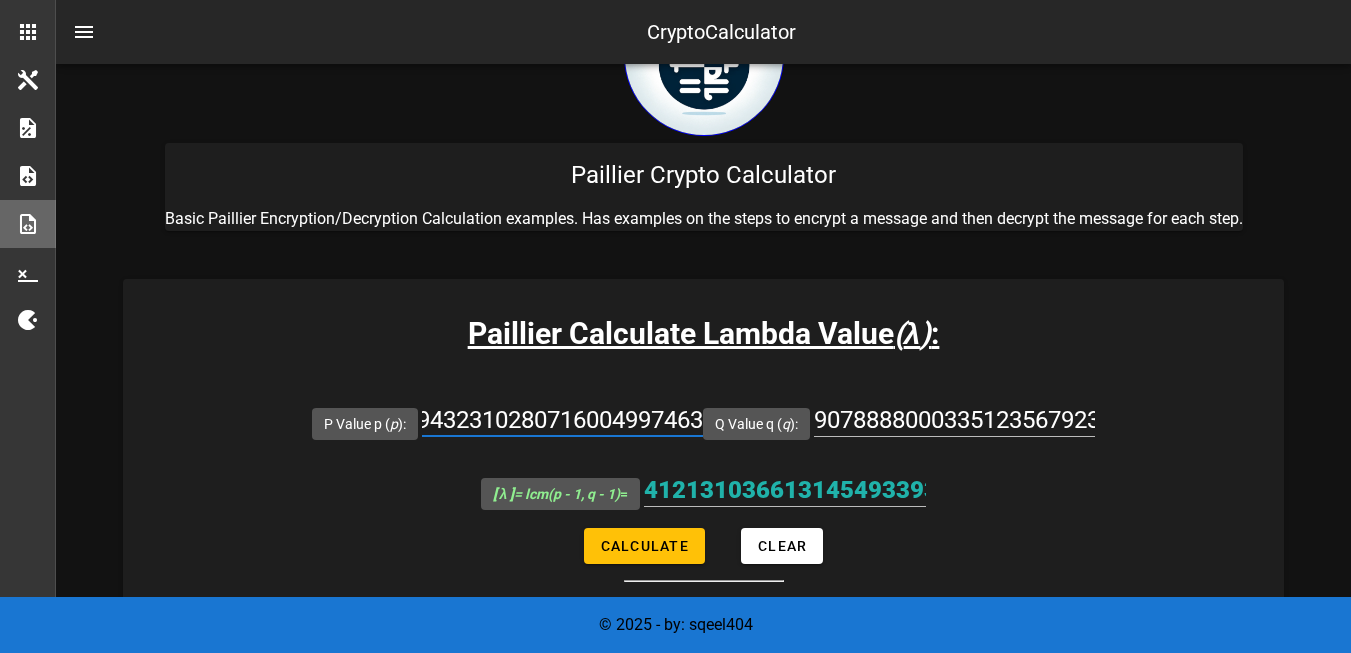 click on "Found p = 75221201218690901007516270335737922288511660718642210839432310280716004997463" at bounding box center [562, 420] 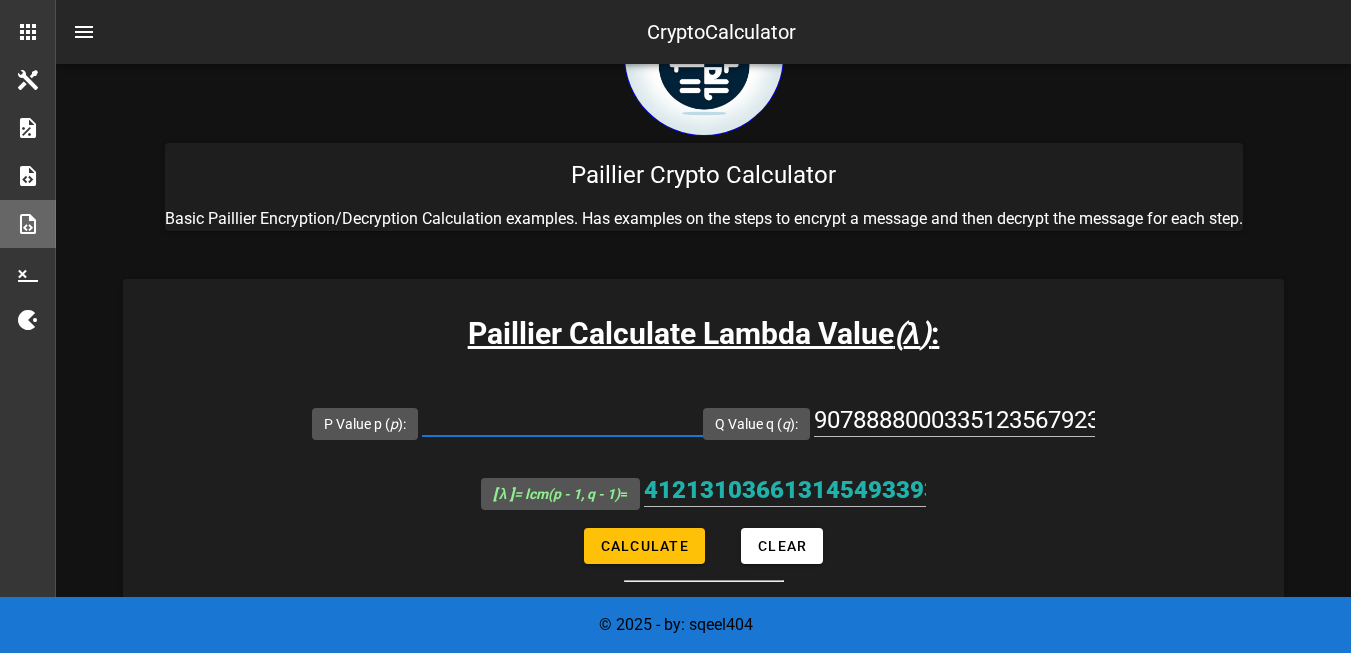 scroll, scrollTop: 0, scrollLeft: 0, axis: both 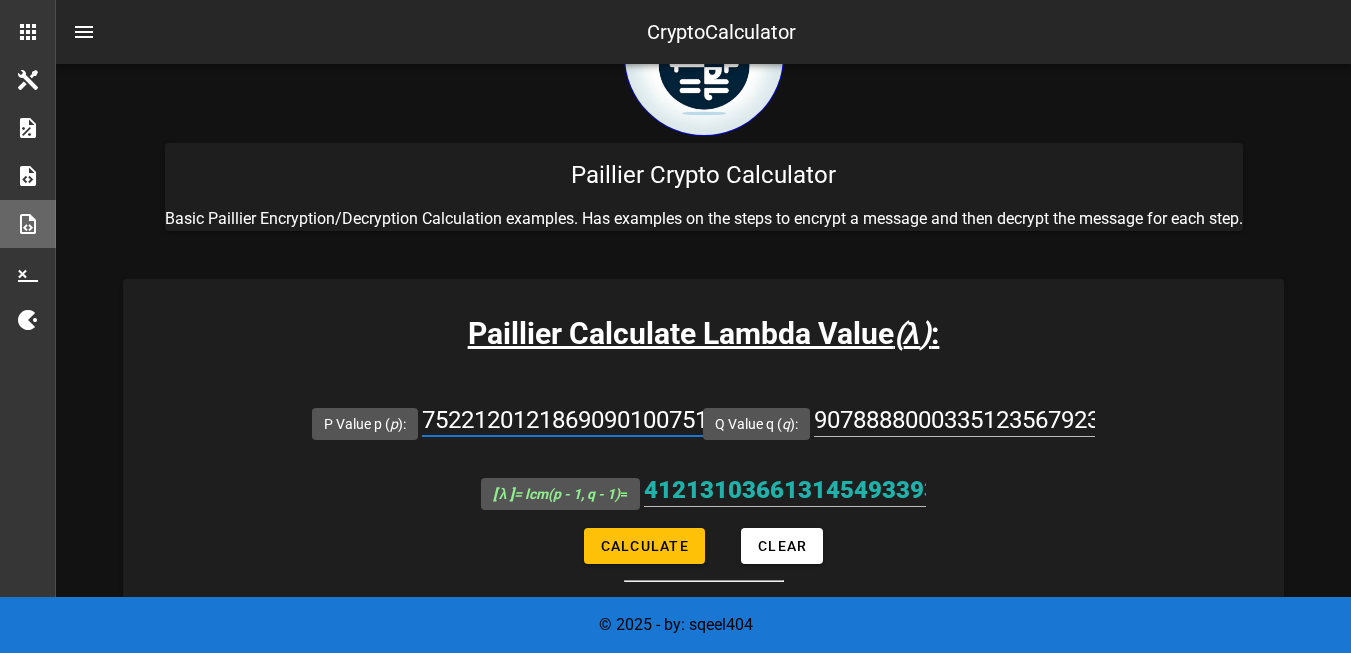 type on "75221201218690901007516270335737922288511660718642210839432310280716004997463" 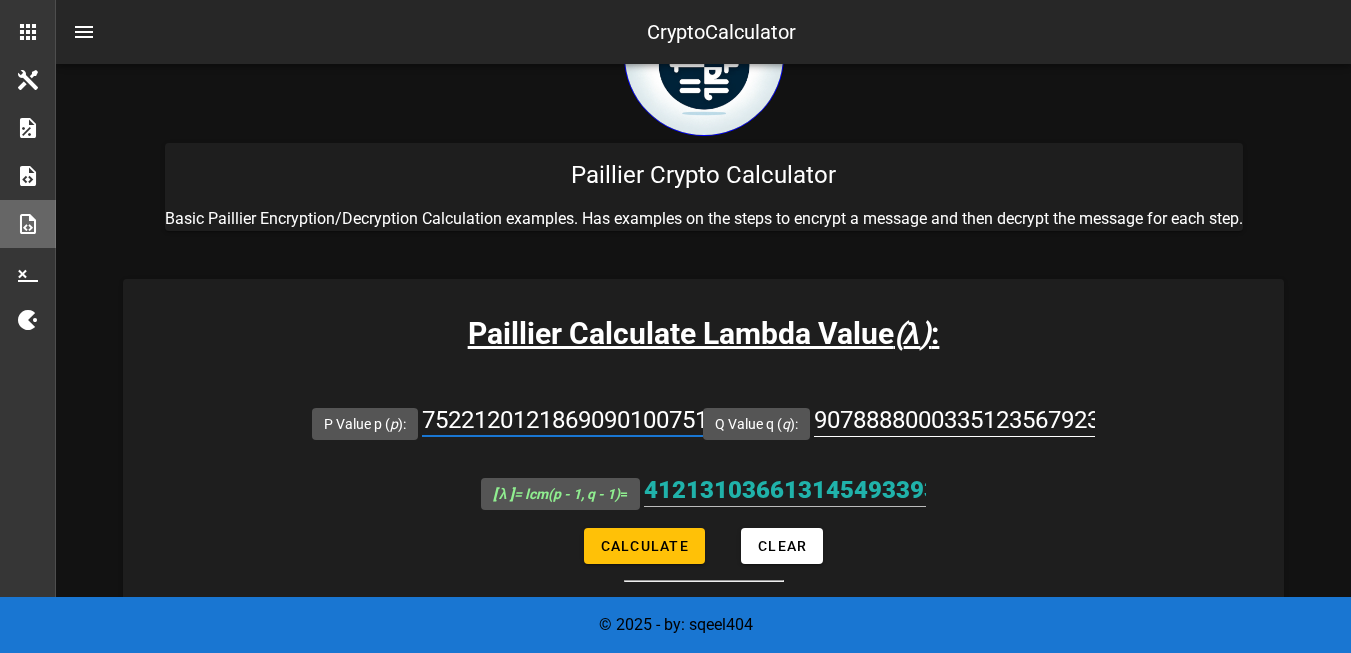 click on "90788880003351235679231214772306181279298091426608317573731665963670240739651" at bounding box center [954, 420] 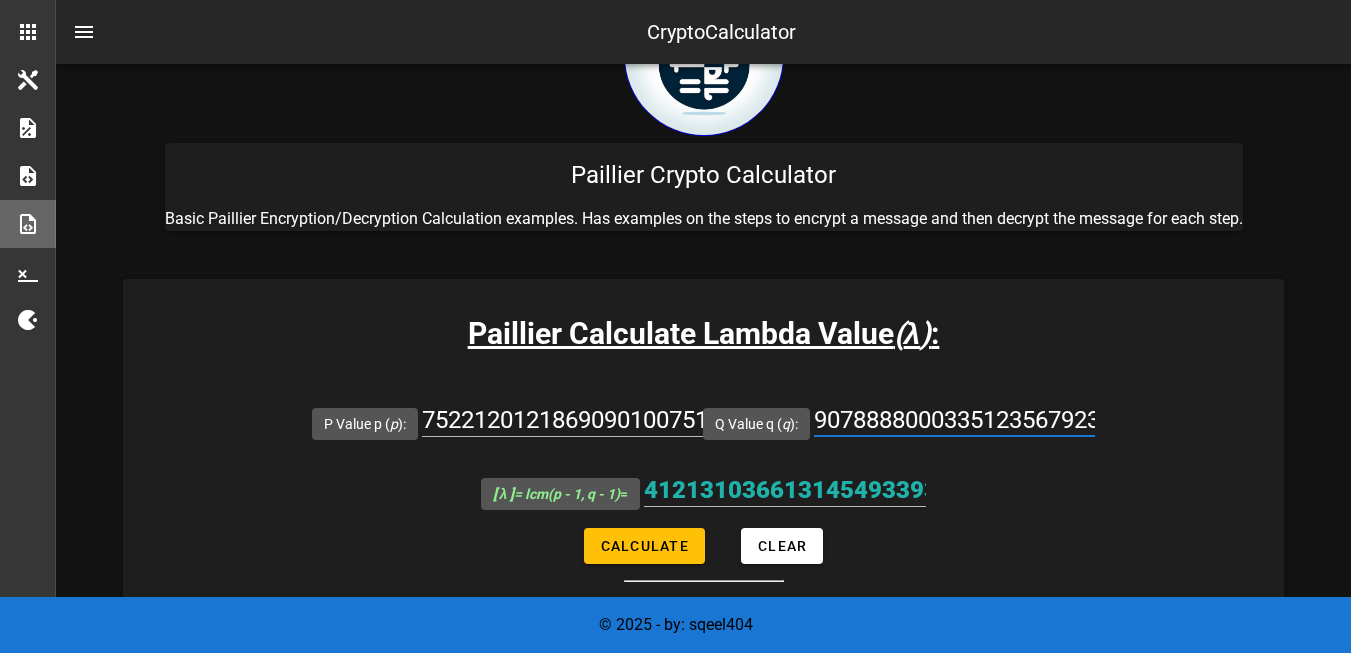 click on "90788880003351235679231214772306181279298091426608317573731665963670240739651" at bounding box center (954, 420) 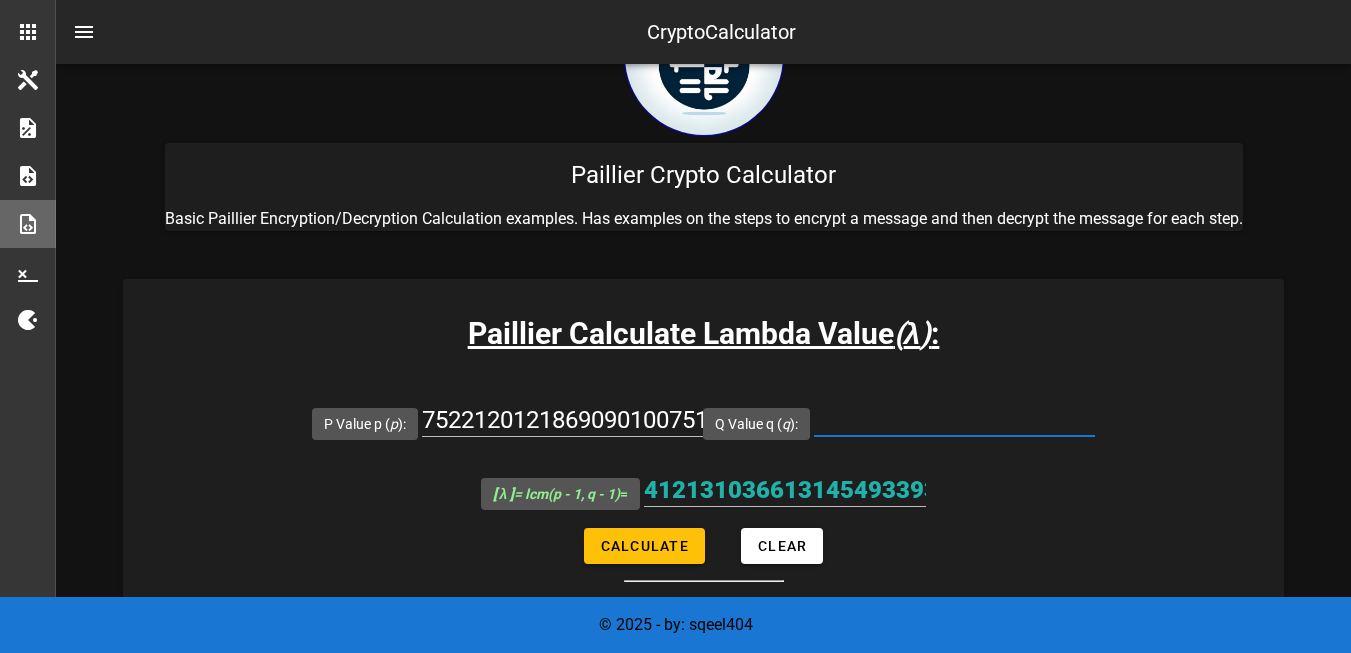 paste on "75221201218690901007516270335737922288511660718642210839432310280716004998133" 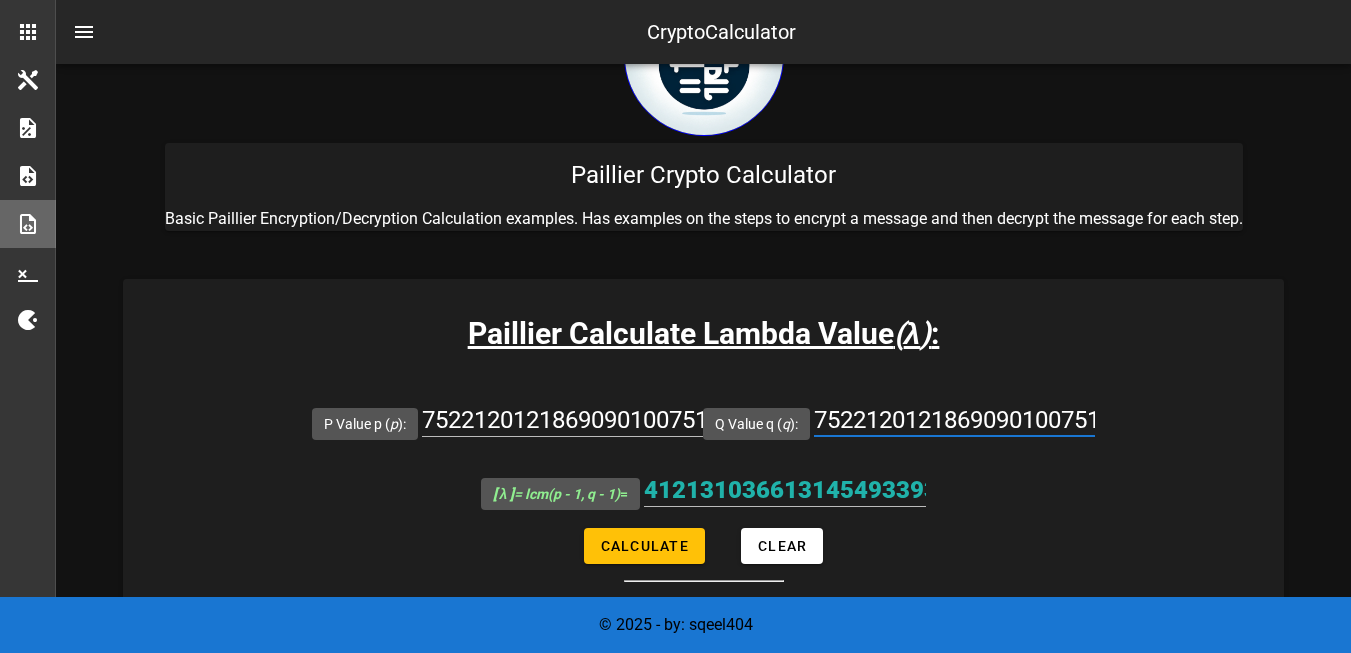 scroll, scrollTop: 0, scrollLeft: 776, axis: horizontal 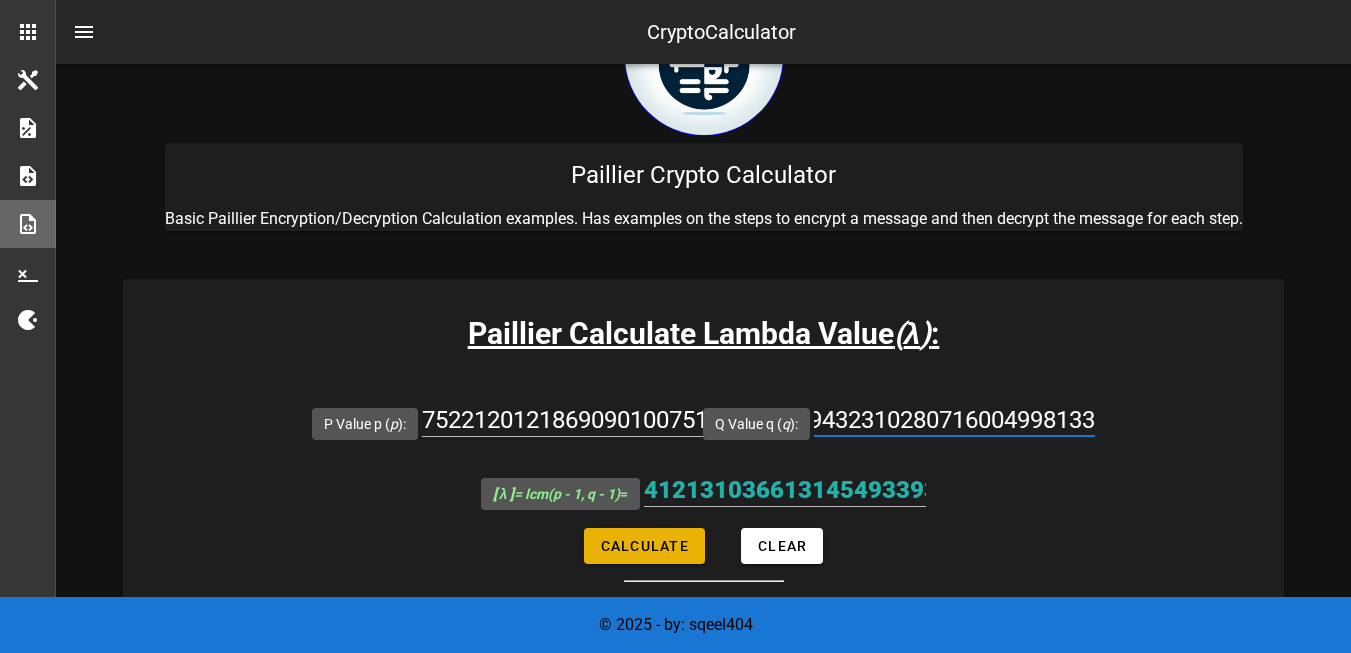 type on "75221201218690901007516270335737922288511660718642210839432310280716004998133" 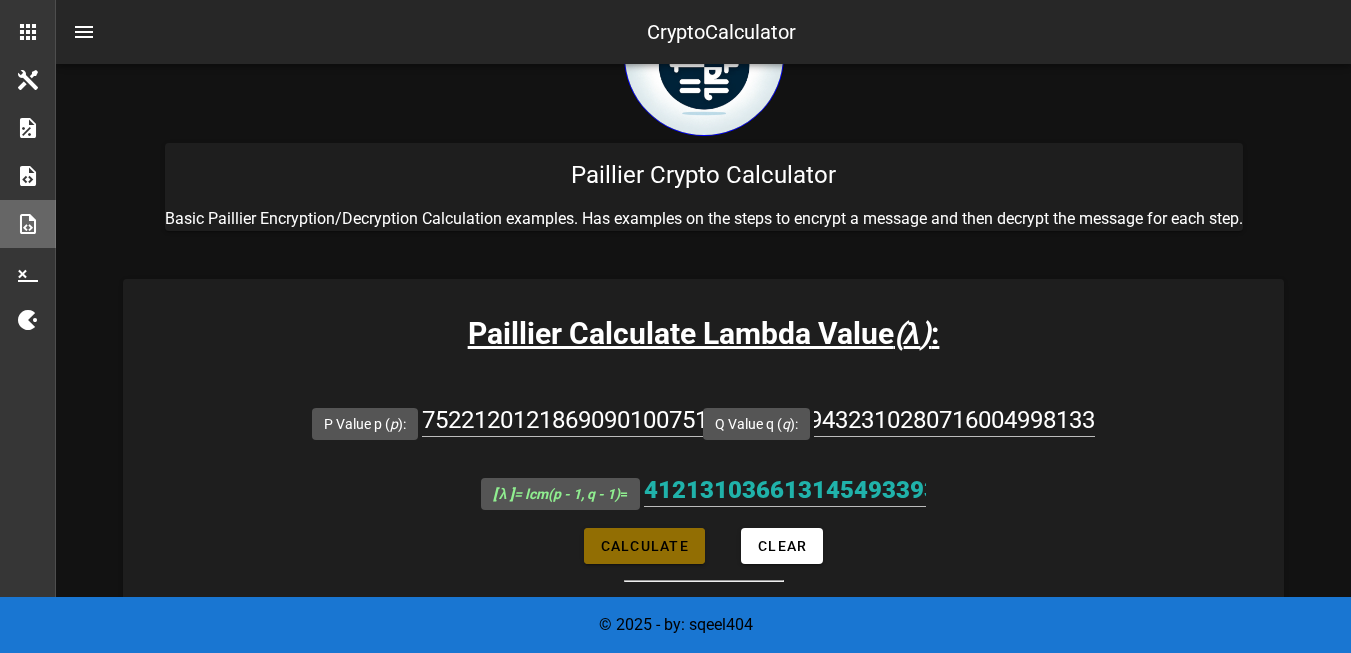 click on "Calculate" at bounding box center [644, 546] 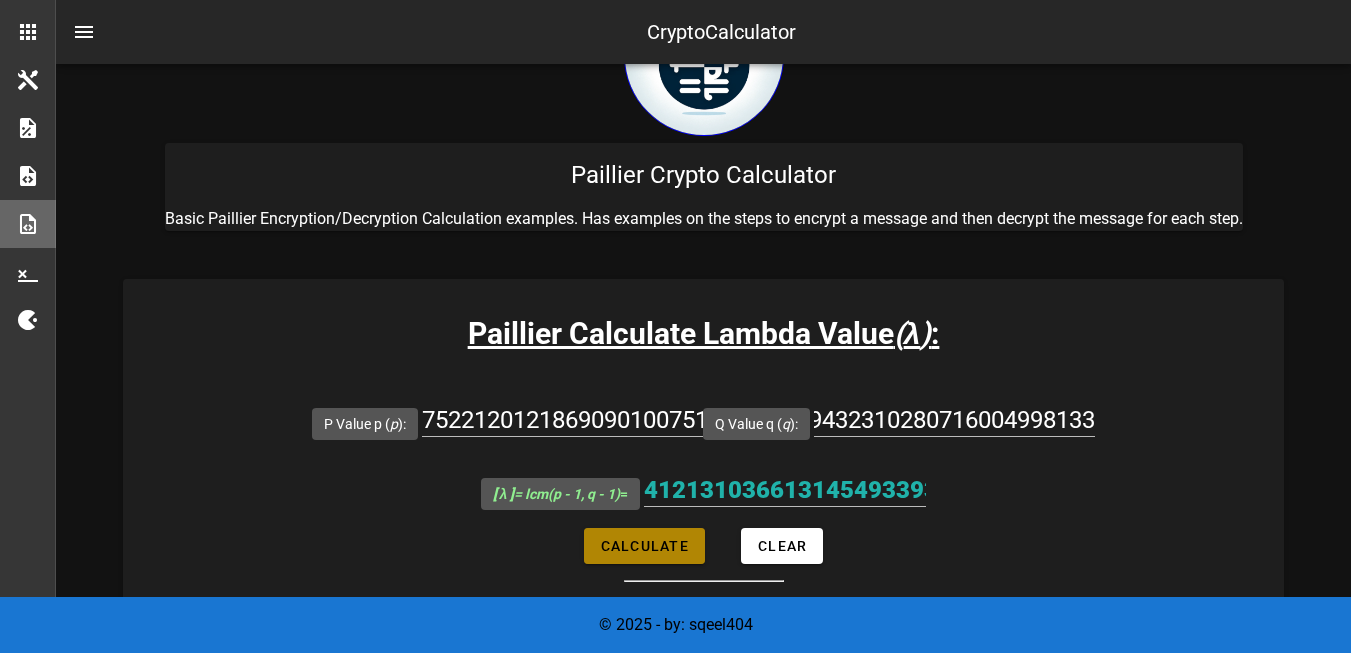 type on "2829114556391392745470338973434520167696861506783334149722936894040579673789190357110703198866542744109960906179480798618015780043018352031595140987370492" 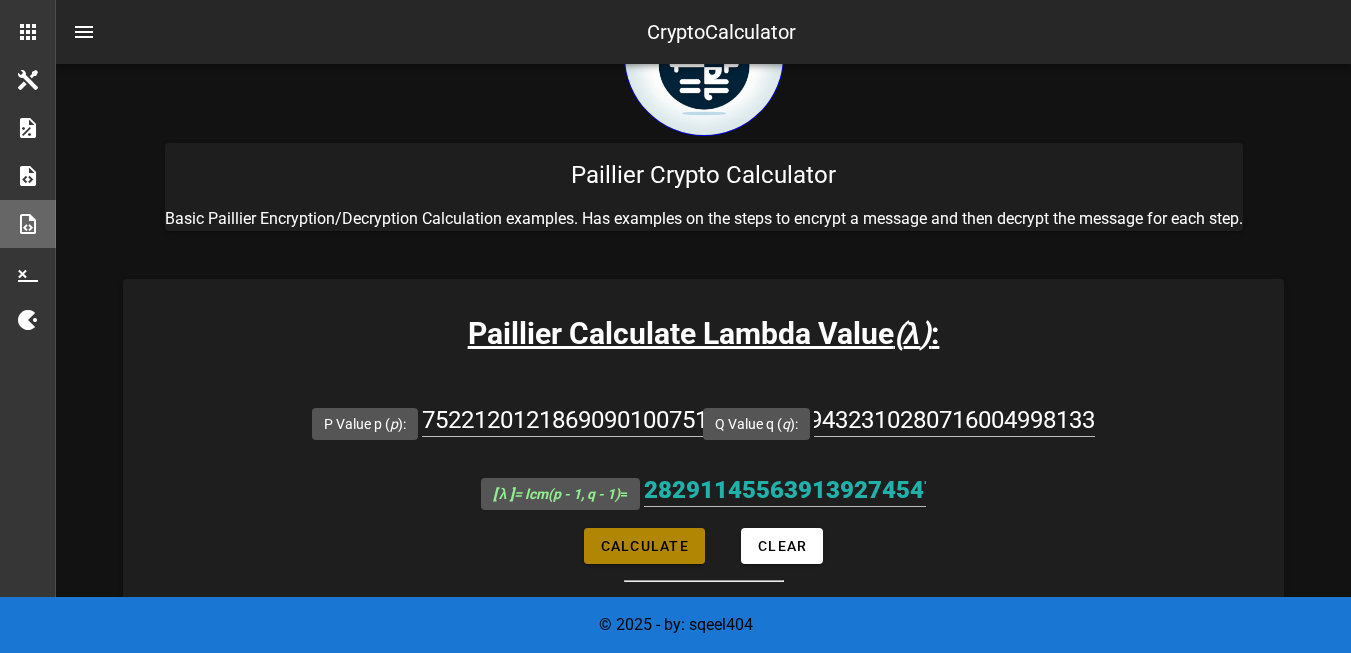 scroll, scrollTop: 0, scrollLeft: 0, axis: both 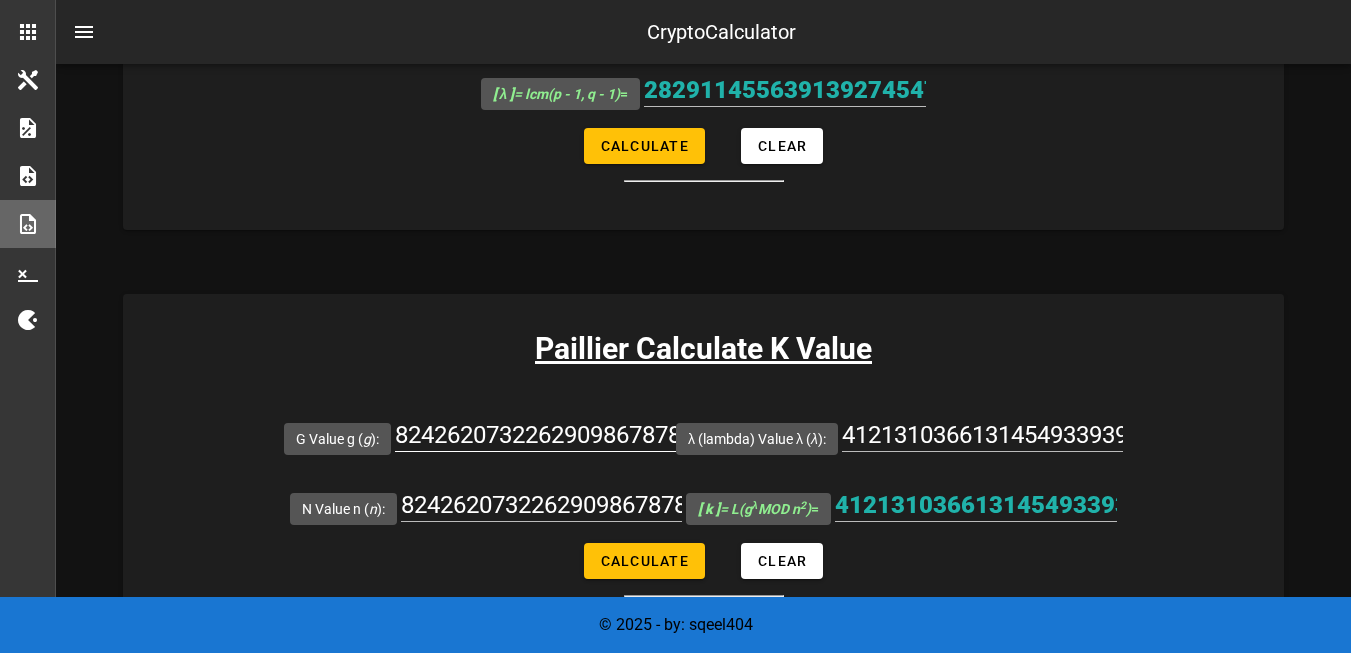 click on "8242620732262909867878113281012018732278863945420526557791199254408257645474897397593577196677011122595919740541591920781506102495280619868063408571075244" at bounding box center [535, 435] 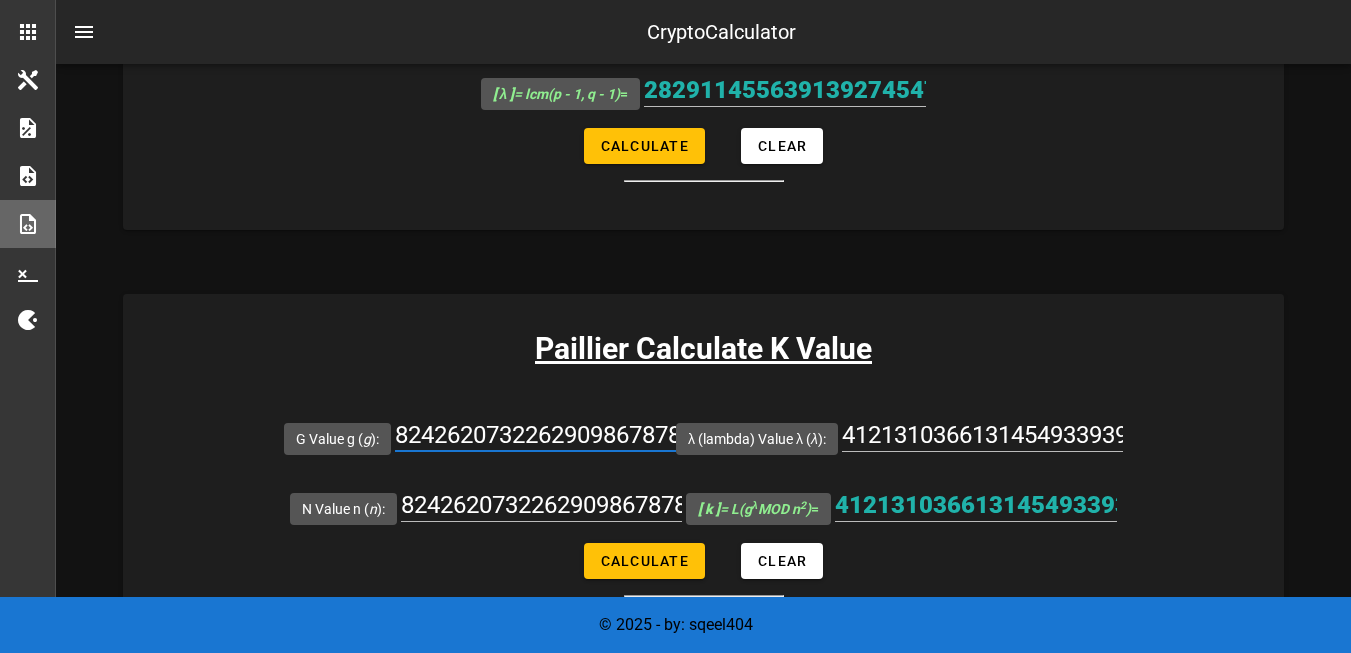 click on "8242620732262909867878113281012018732278863945420526557791199254408257645474897397593577196677011122595919740541591920781506102495280619868063408571075244" at bounding box center (535, 435) 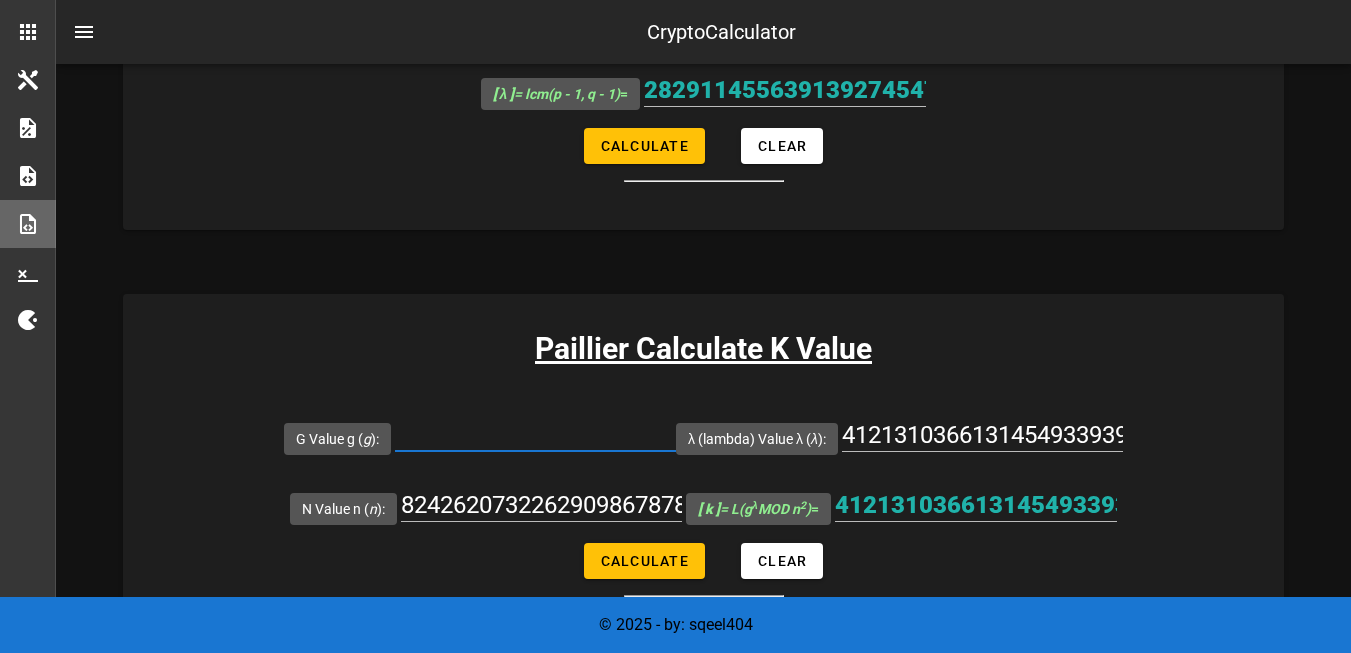 paste on "5658229112782785490940677946869040335393723013566668299445873788081159347578531156623843779535100520760593288203538620557468844507715568683751713984736580" 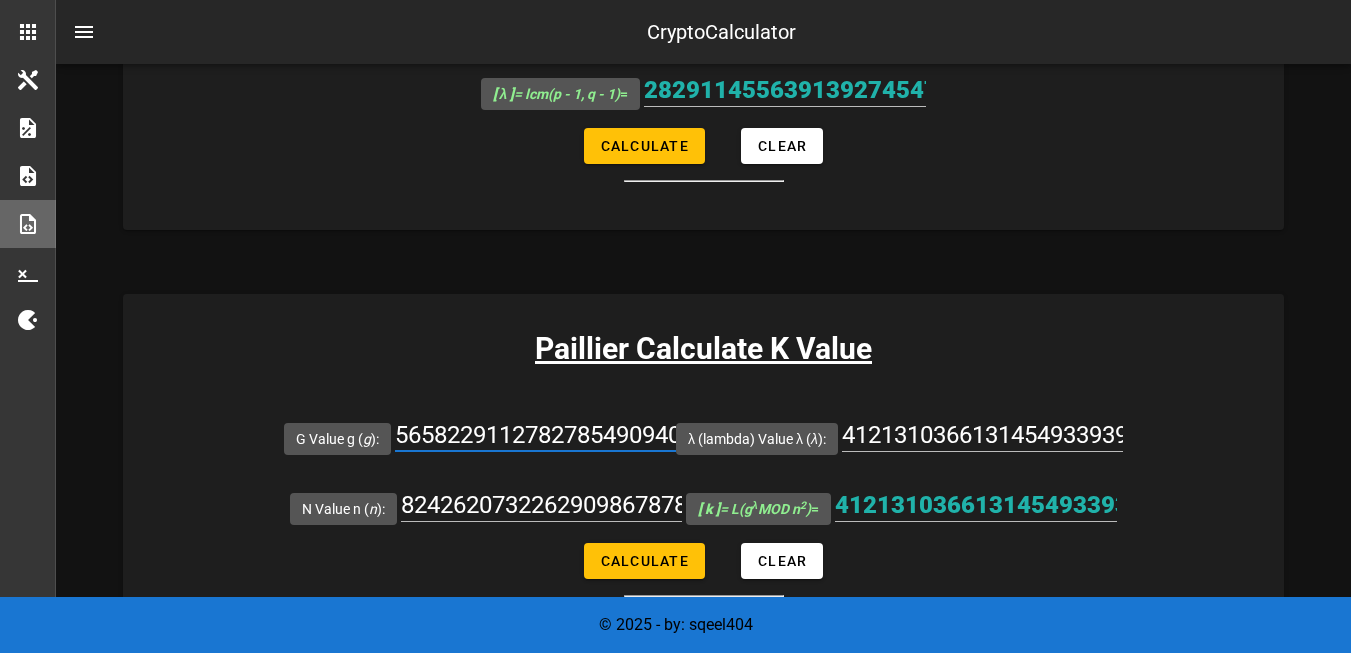 scroll, scrollTop: 0, scrollLeft: 1815, axis: horizontal 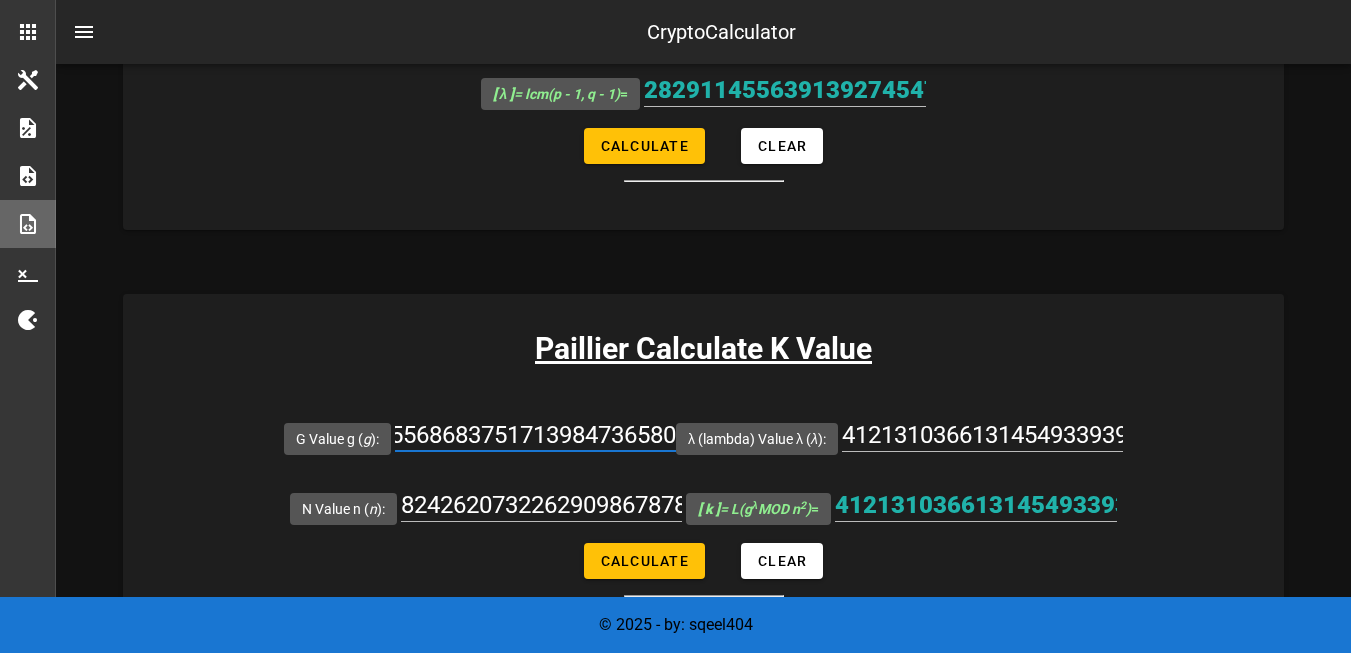 type on "5658229112782785490940677946869040335393723013566668299445873788081159347578531156623843779535100520760593288203538620557468844507715568683751713984736580" 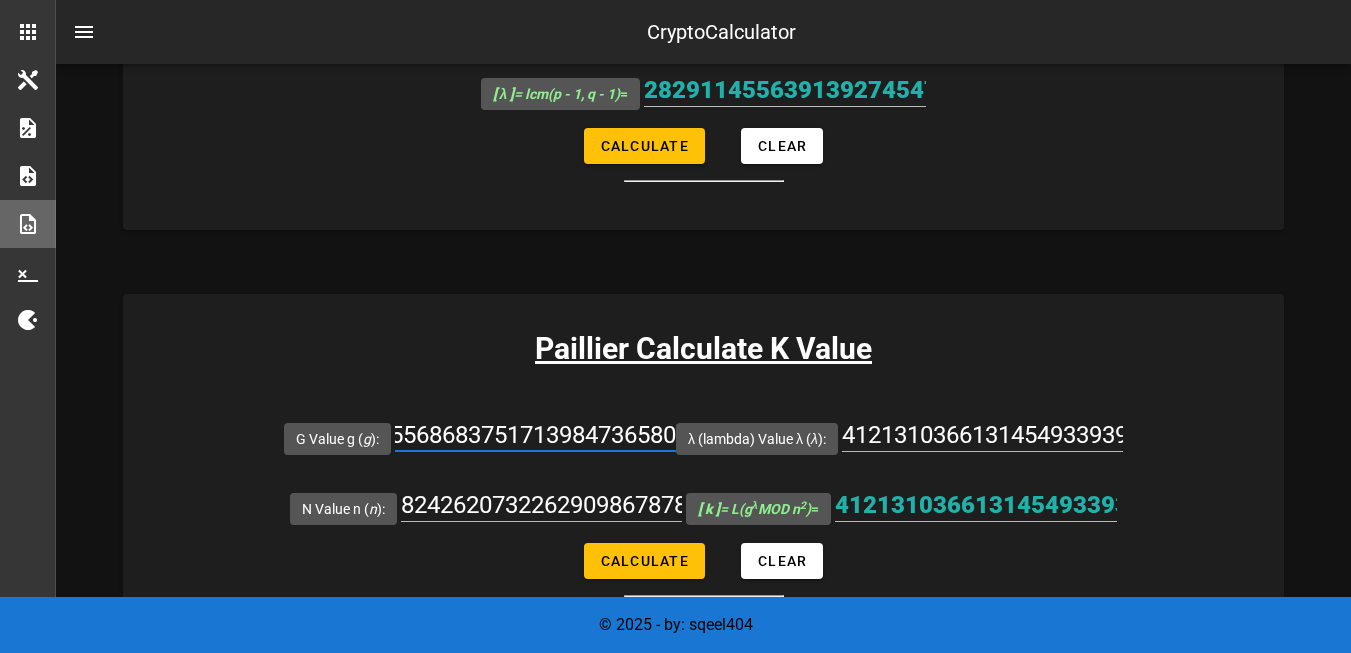 scroll, scrollTop: 0, scrollLeft: 0, axis: both 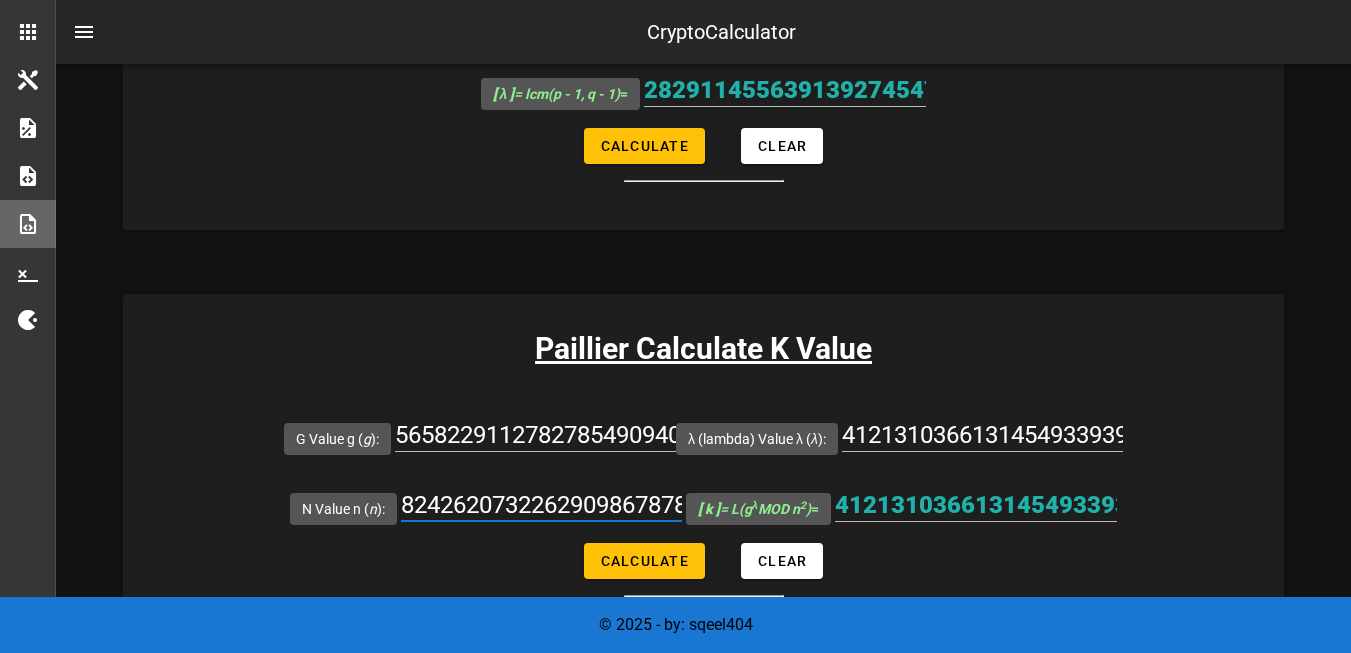 click on "8242620732262909867878113281012018732278863945420526557791199254408257645474897397593577196677011122595919740541591920781506102495280619868063408571075243" at bounding box center (541, 505) 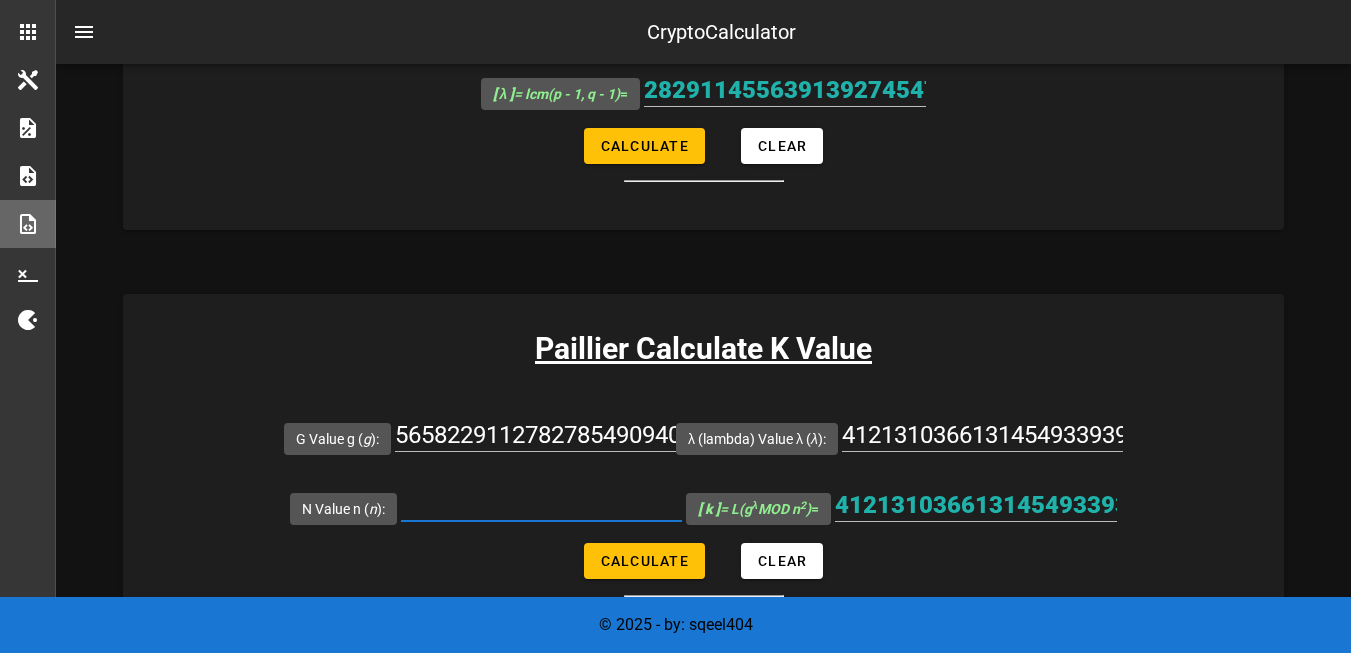 paste on "5658229112782785490940677946869040335393723013566668299445873788081159347578531156623843779535100520760593288203538620557468844507715568683751713984736579" 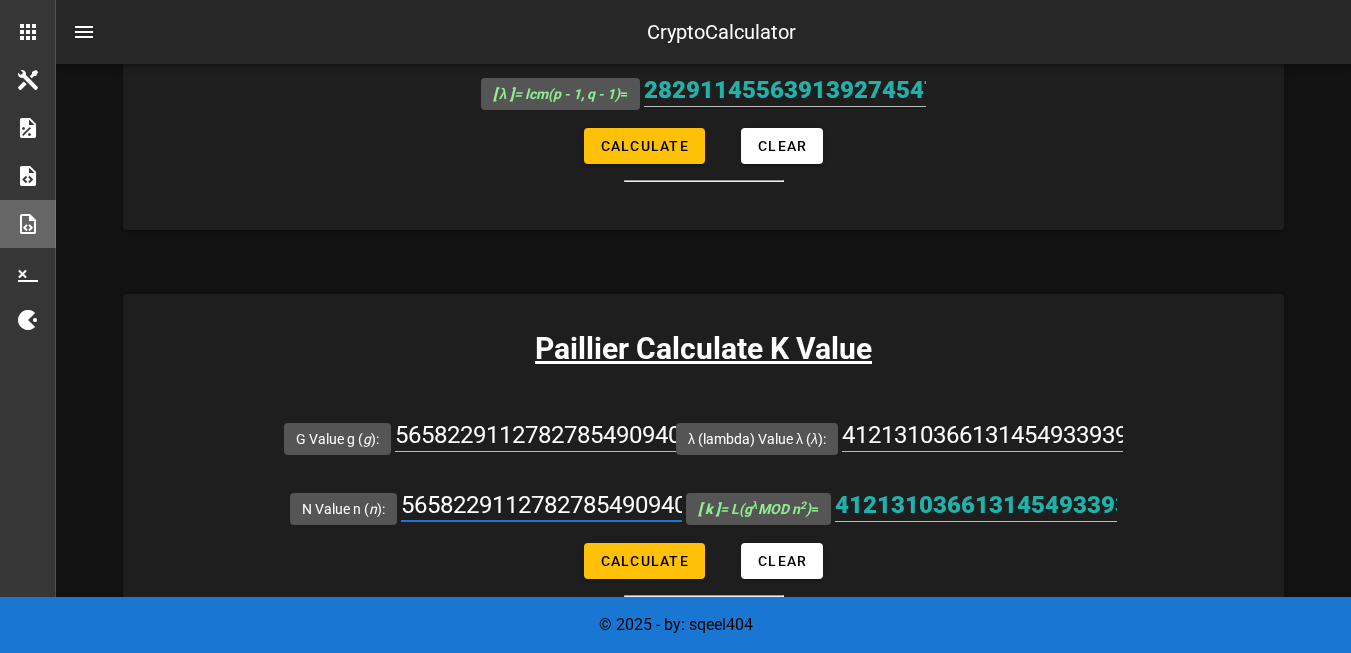 scroll, scrollTop: 0, scrollLeft: 1815, axis: horizontal 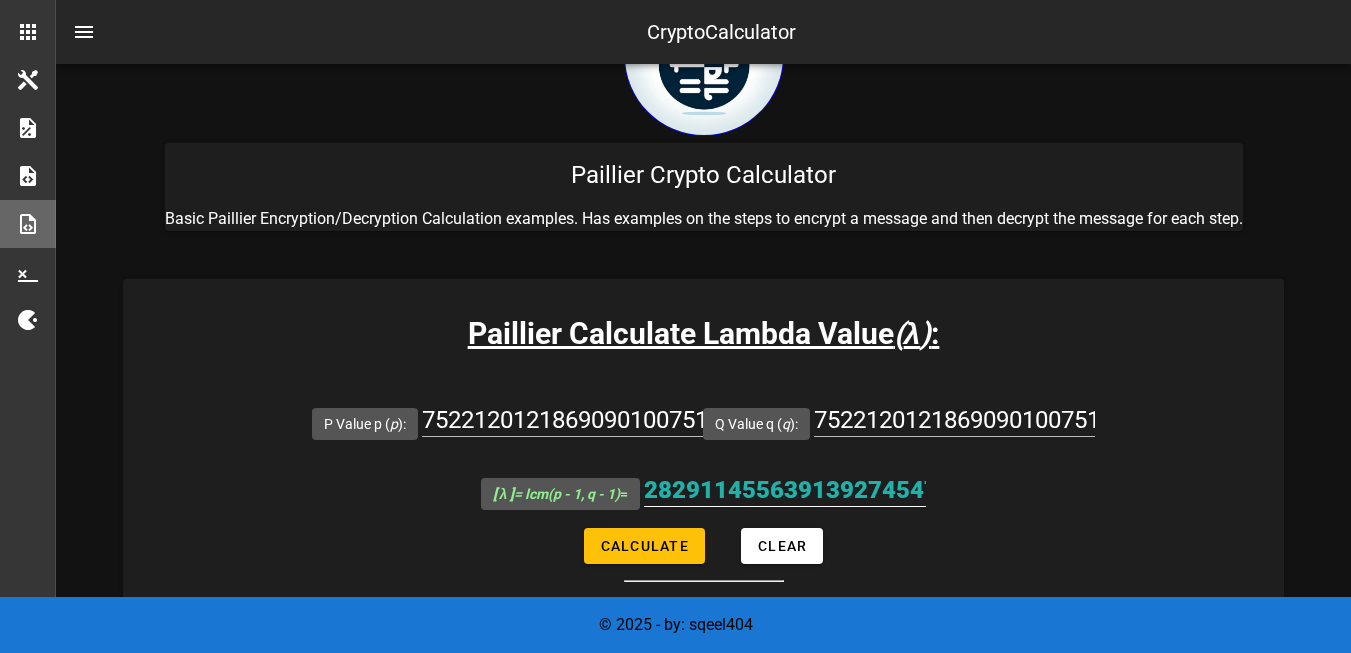 type on "5658229112782785490940677946869040335393723013566668299445873788081159347578531156623843779535100520760593288203538620557468844507715568683751713984736579" 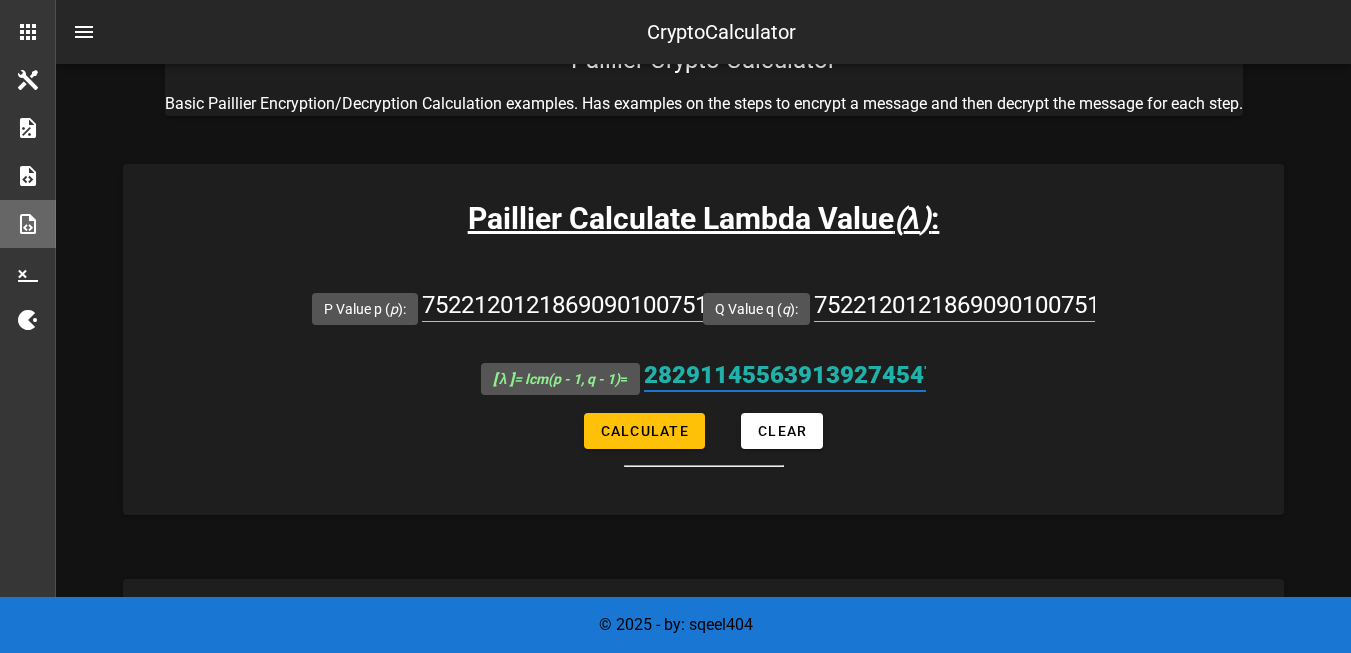 scroll, scrollTop: 400, scrollLeft: 0, axis: vertical 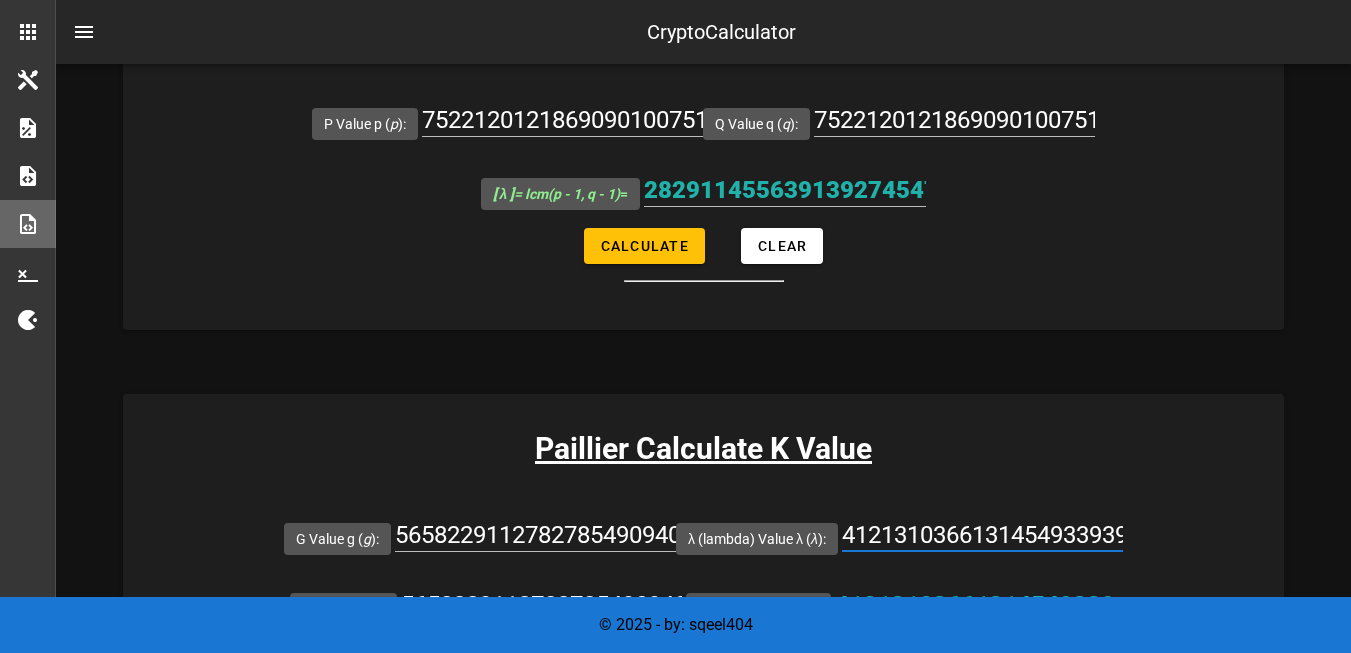click on "4121310366131454933939056640506009366139431972710263278895599627204128822737357909916785247102826330083187564089516662299326442930066578268068034044801400" at bounding box center [982, 535] 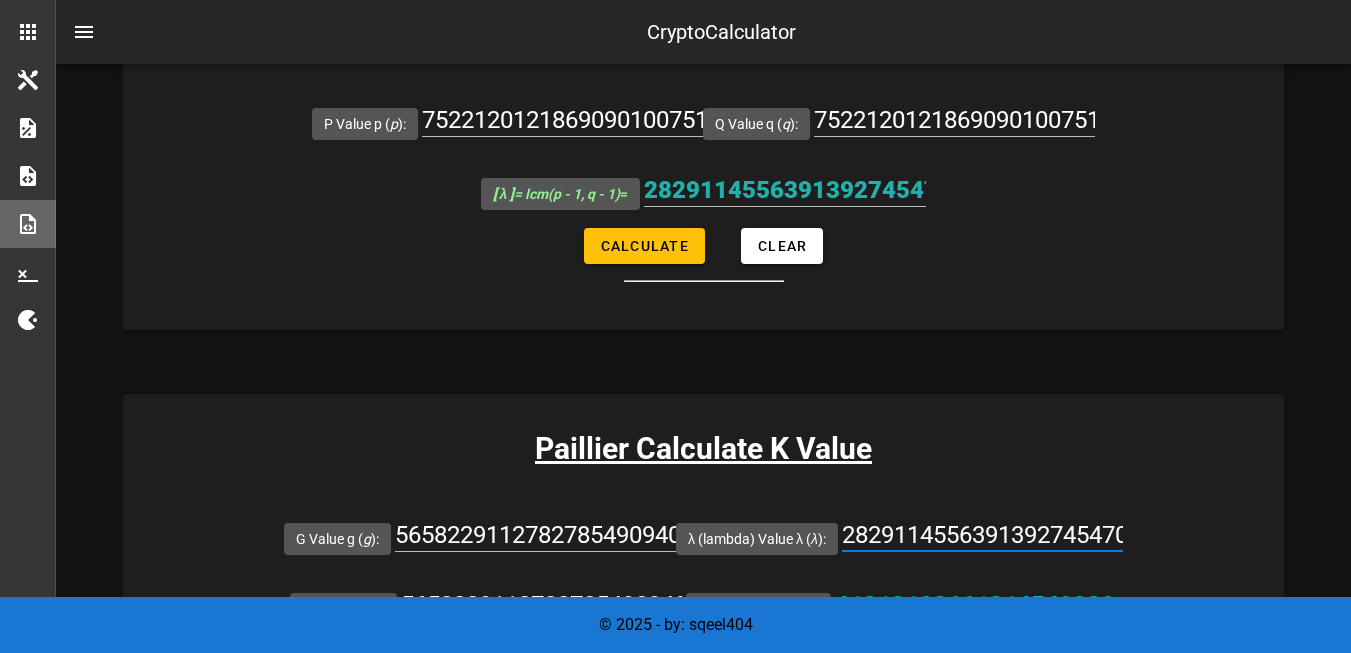 scroll, scrollTop: 0, scrollLeft: 1815, axis: horizontal 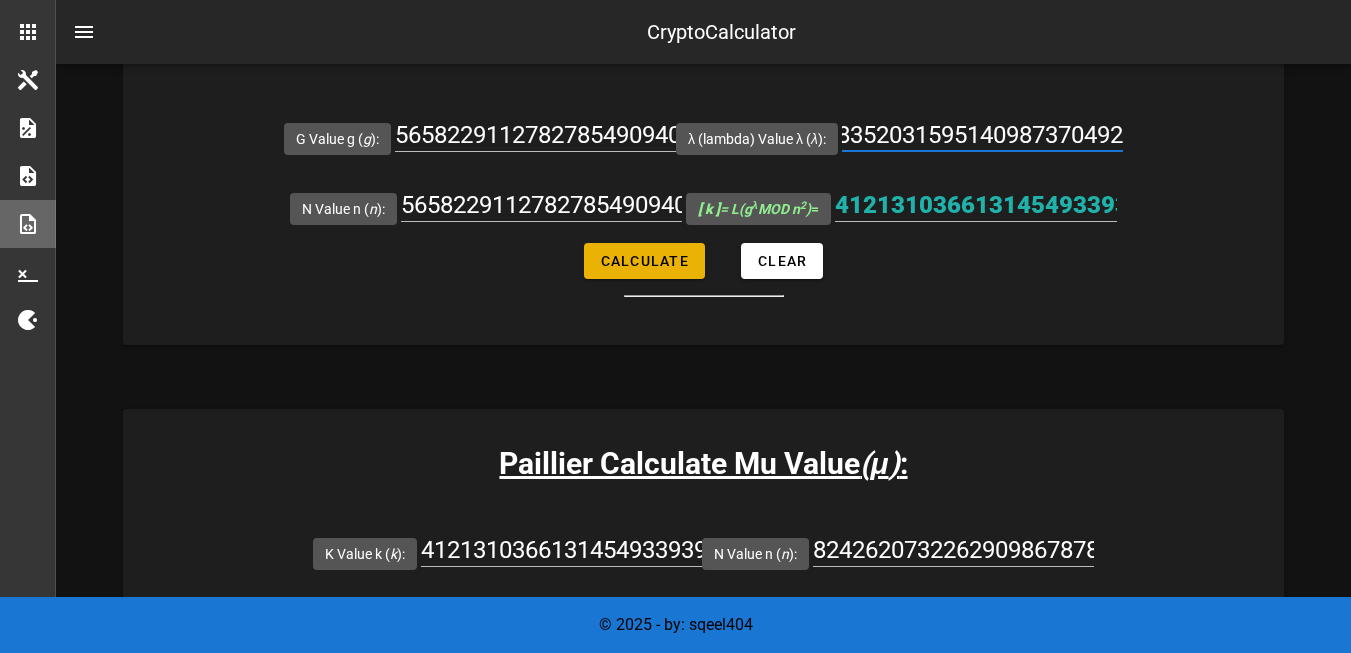 type on "2829114556391392745470338973434520167696861506783334149722936894040579673789190357110703198866542744109960906179480798618015780043018352031595140987370492" 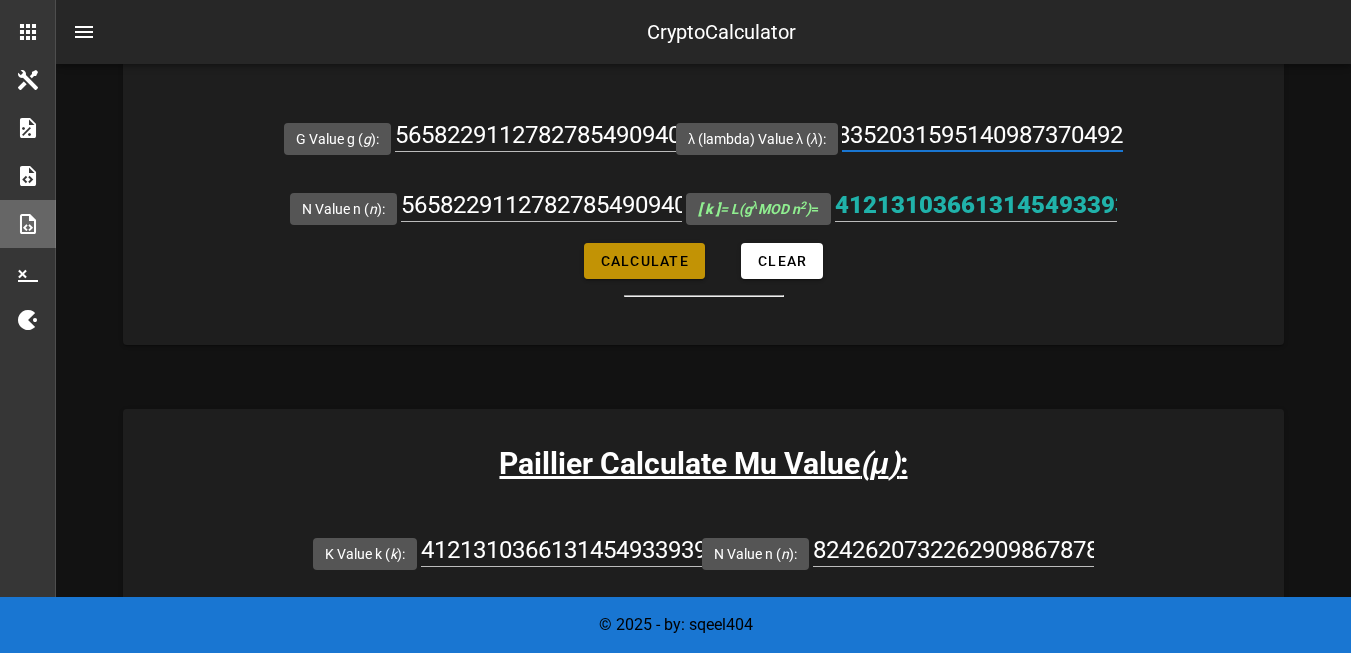 click on "Calculate" at bounding box center (644, 261) 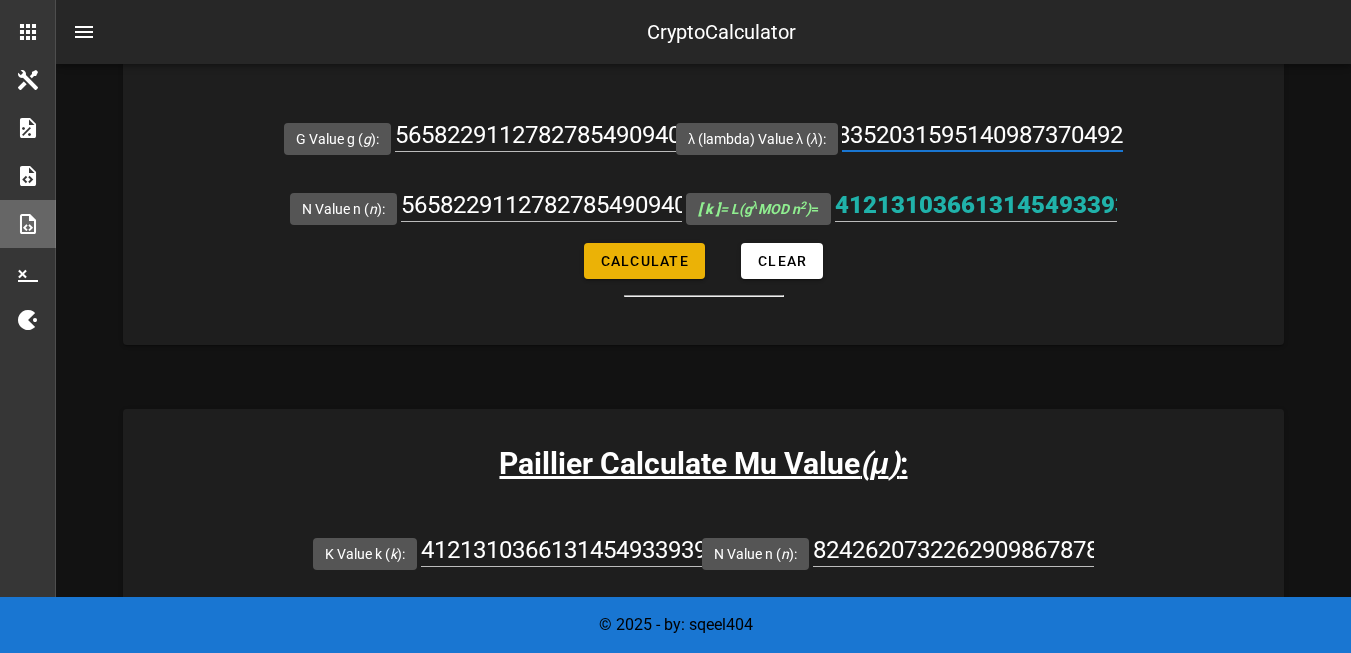 type on "2829114556391392745470338973434520167696861506783334149722936894040579673789190357110703198866542744109960906179480798618015780043018352031595140987370492" 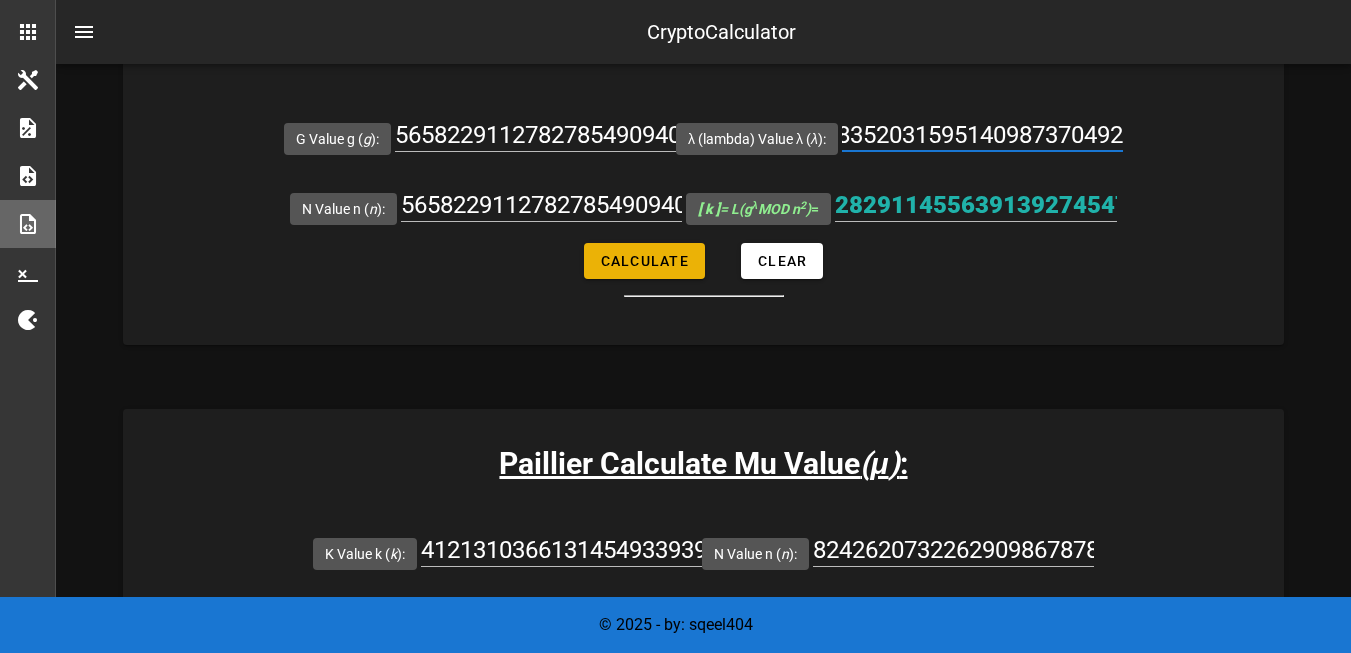 scroll, scrollTop: 0, scrollLeft: 0, axis: both 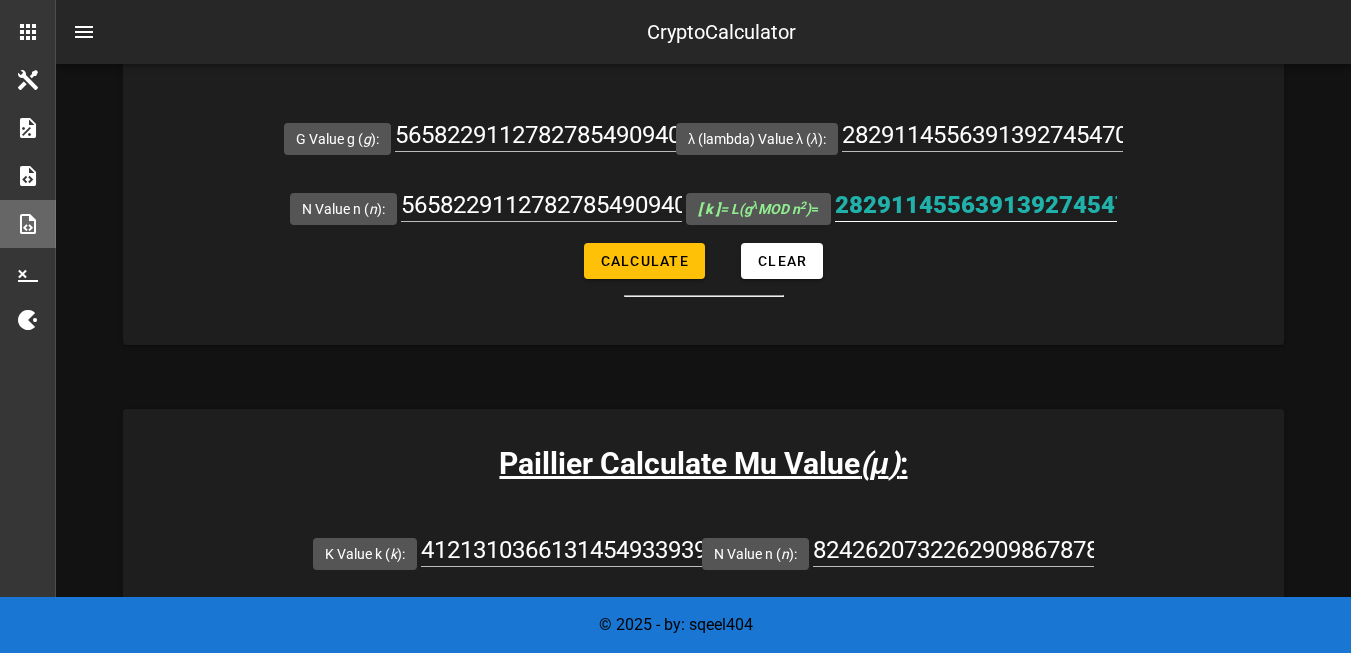 click on "2829114556391392745470338973434520167696861506783334149722936894040579673789190357110703198866542744109960906179480798618015780043018352031595140987370492" at bounding box center (976, 205) 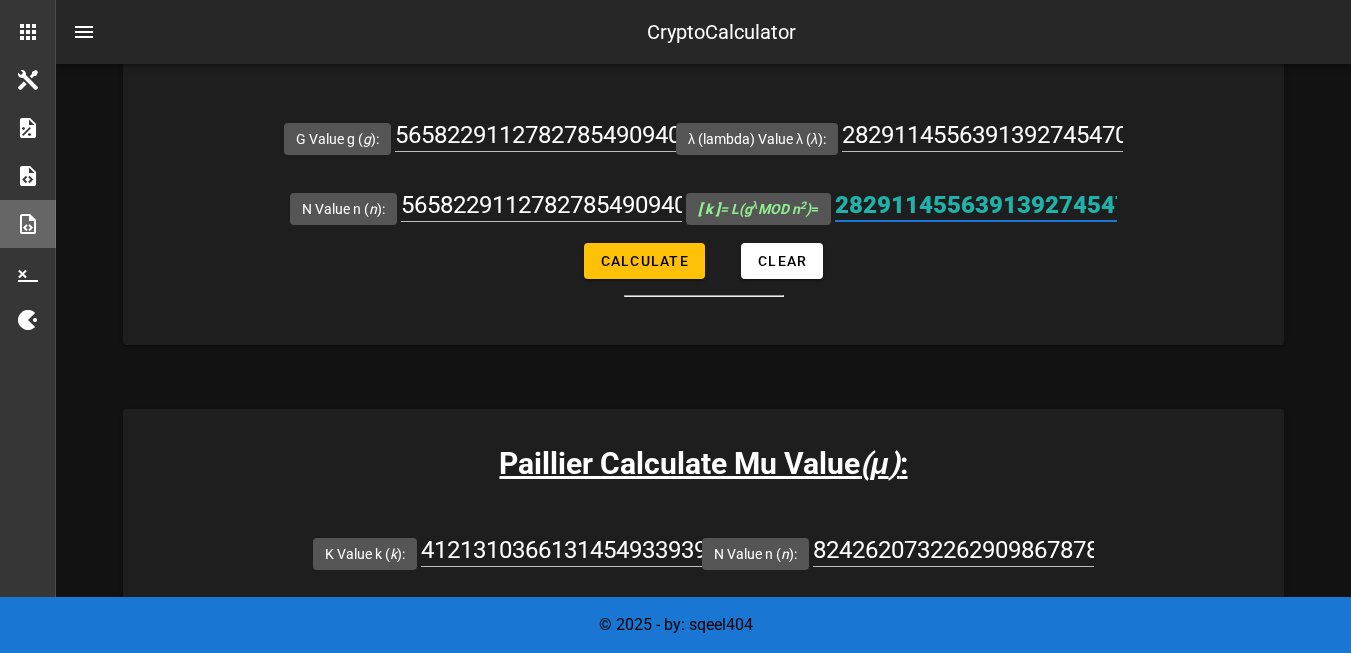 click on "2829114556391392745470338973434520167696861506783334149722936894040579673789190357110703198866542744109960906179480798618015780043018352031595140987370492" at bounding box center (976, 205) 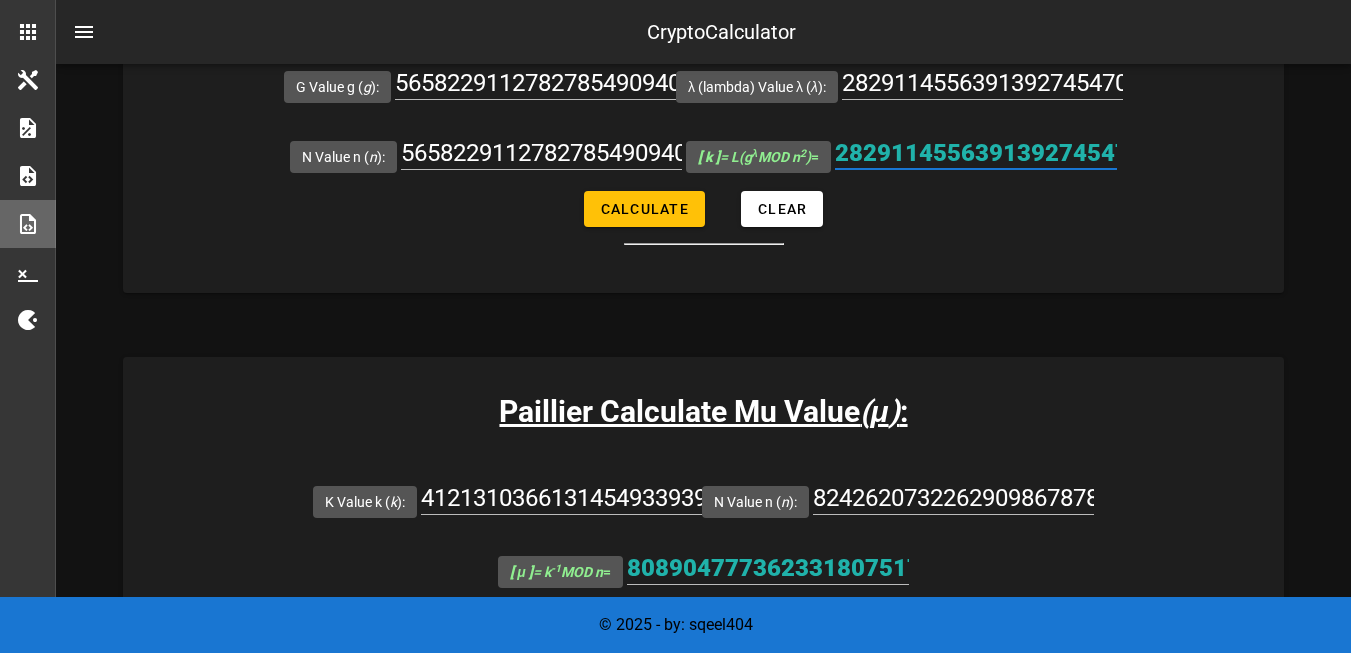scroll, scrollTop: 900, scrollLeft: 0, axis: vertical 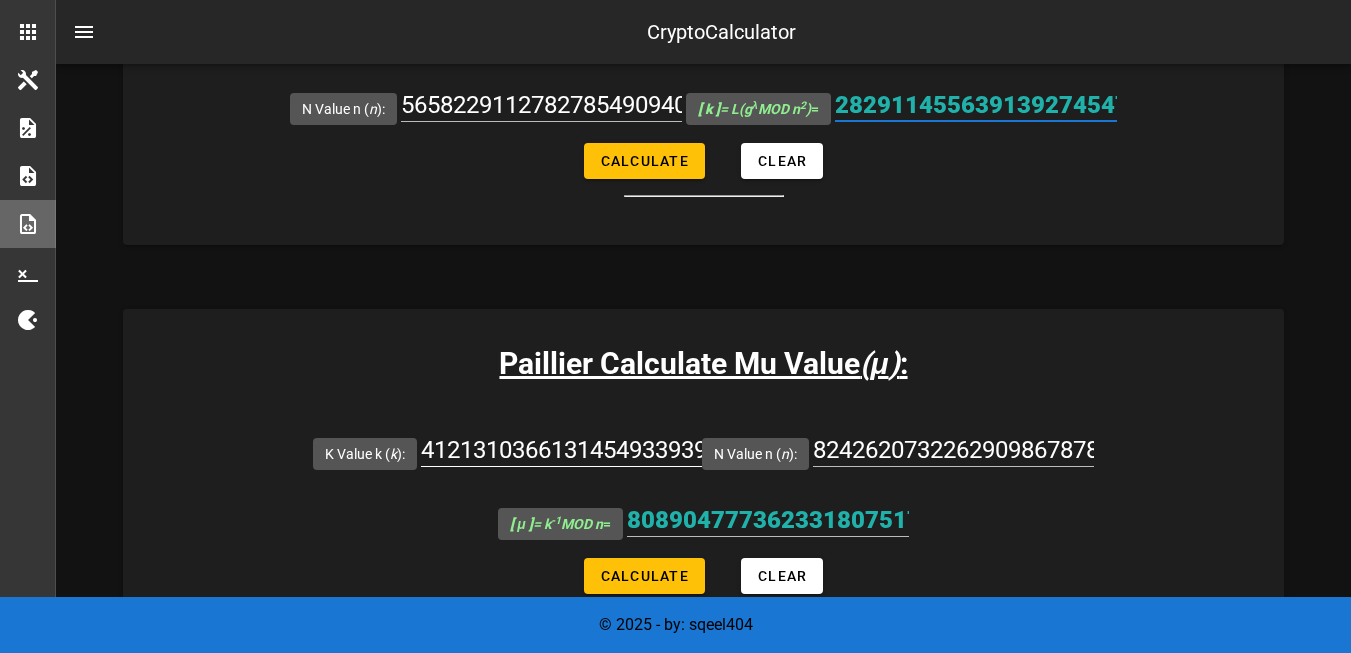 click on "4121310366131454933939056640506009366139431972710263278895599627204128822737357909916785247102826330083187564089516662299326442930066578268068034044801400" at bounding box center [561, 450] 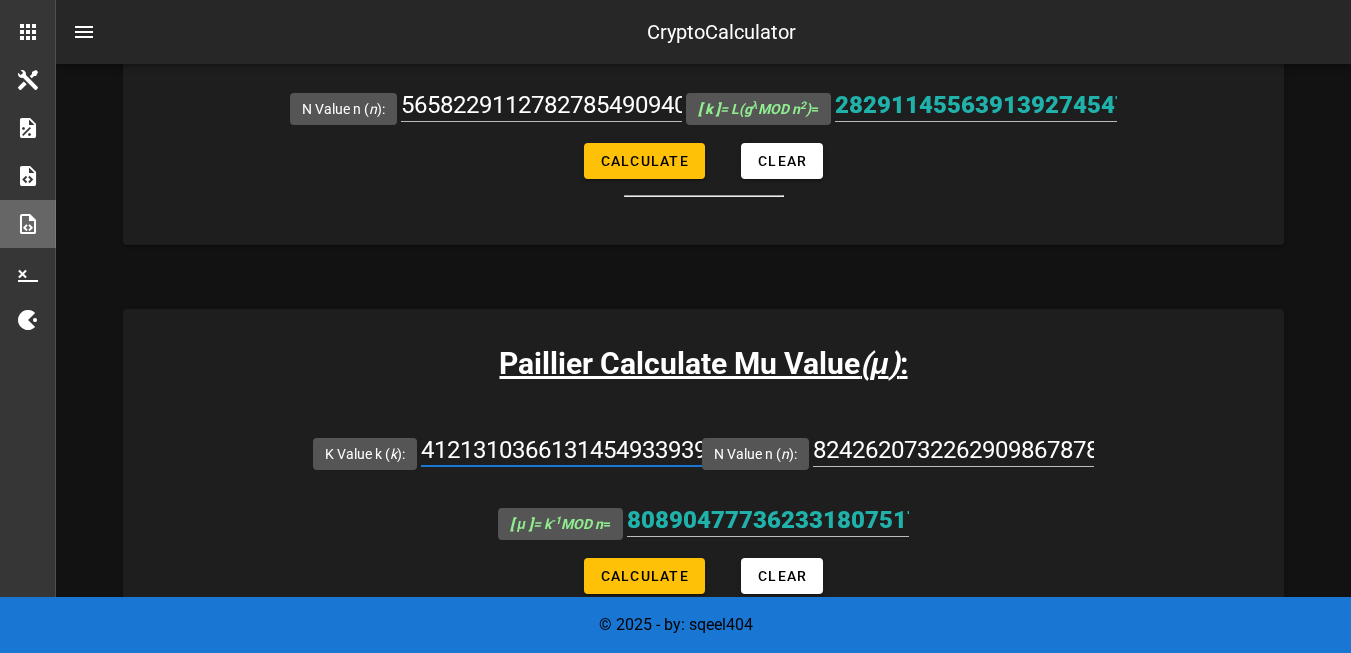 paste on "2829114556391392745470338973434520167696861506783334149722936894040579673789190357110703198866542744109960906179480798618015780043018352031595140987370492" 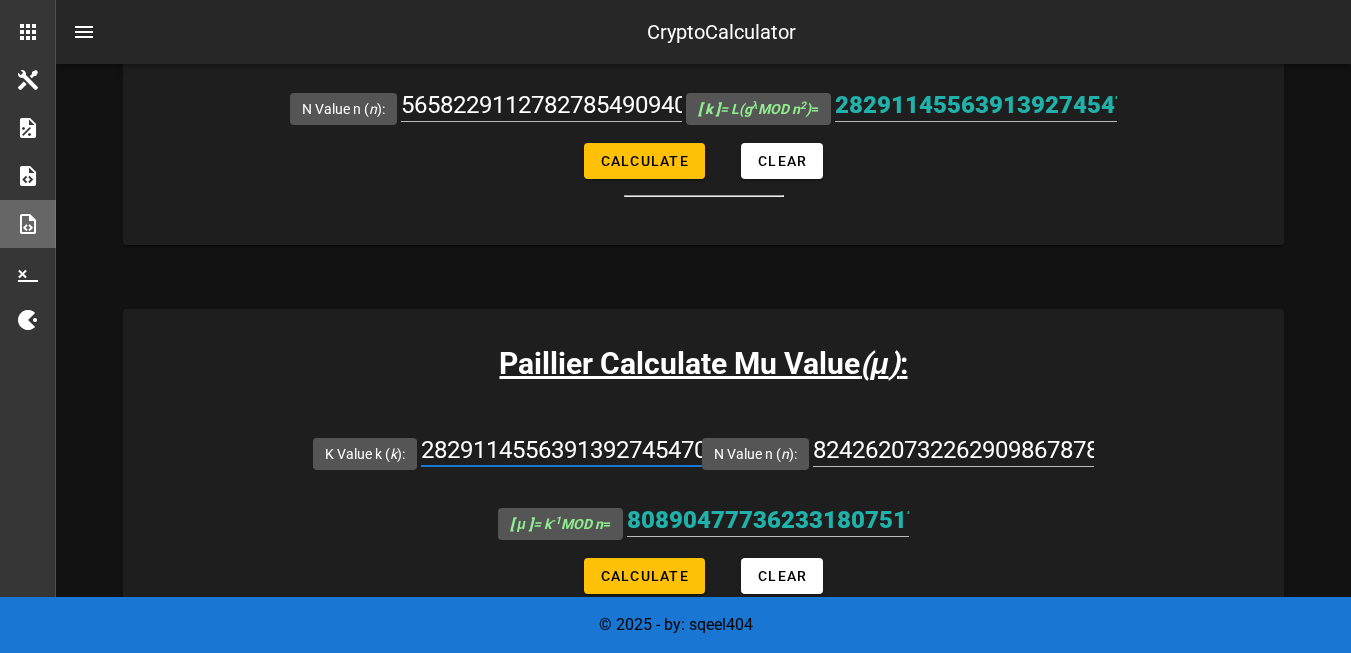 scroll, scrollTop: 0, scrollLeft: 1815, axis: horizontal 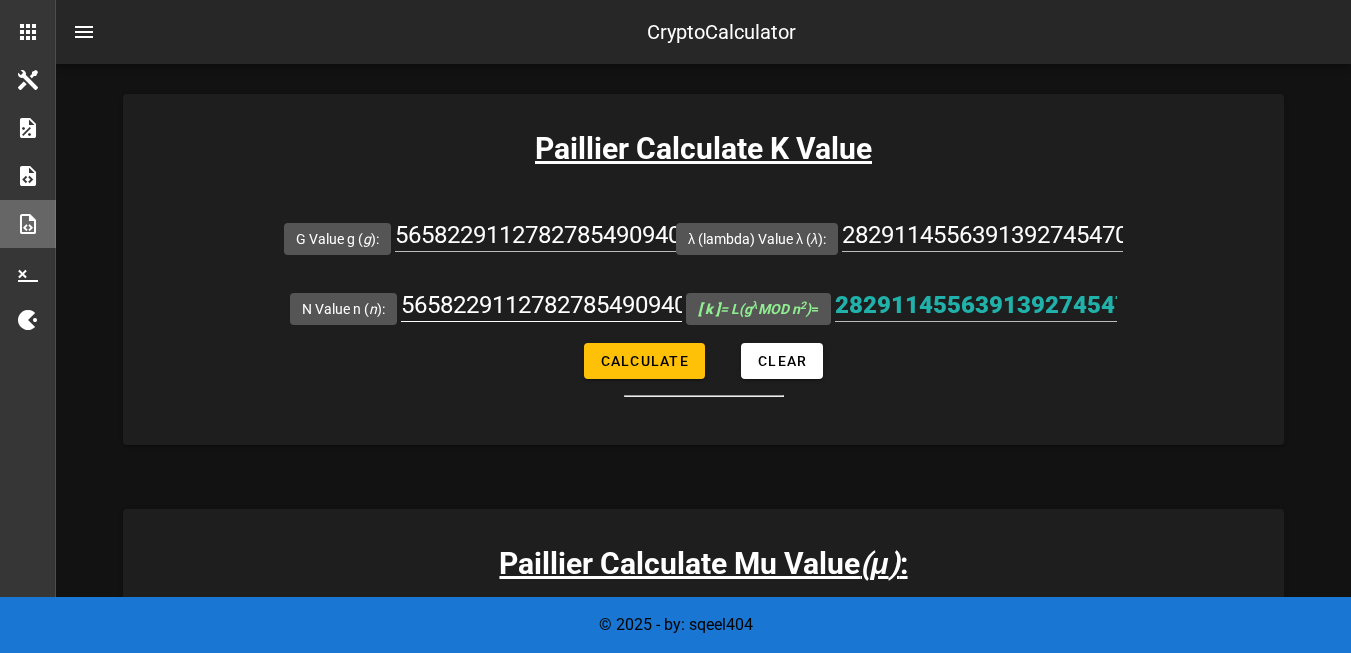 type on "2829114556391392745470338973434520167696861506783334149722936894040579673789190357110703198866542744109960906179480798618015780043018352031595140987370492" 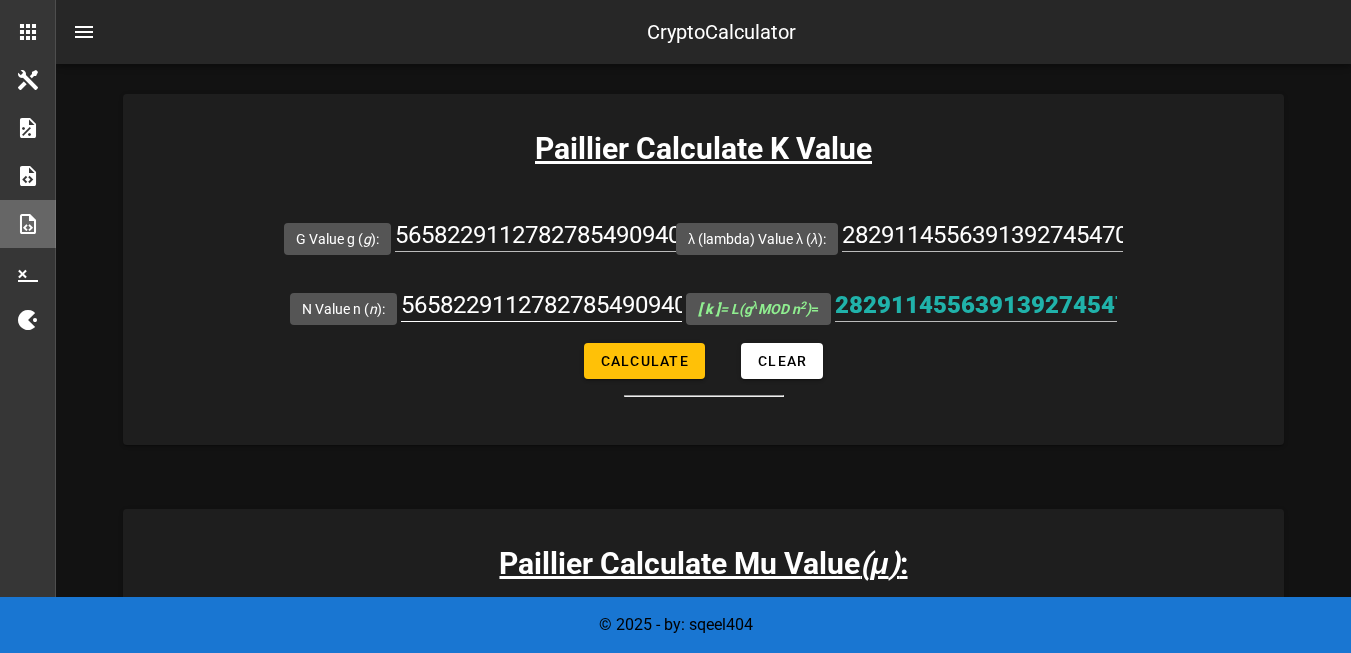 click on "5658229112782785490940677946869040335393723013566668299445873788081159347578531156623843779535100520760593288203538620557468844507715568683751713984736579" at bounding box center (541, 305) 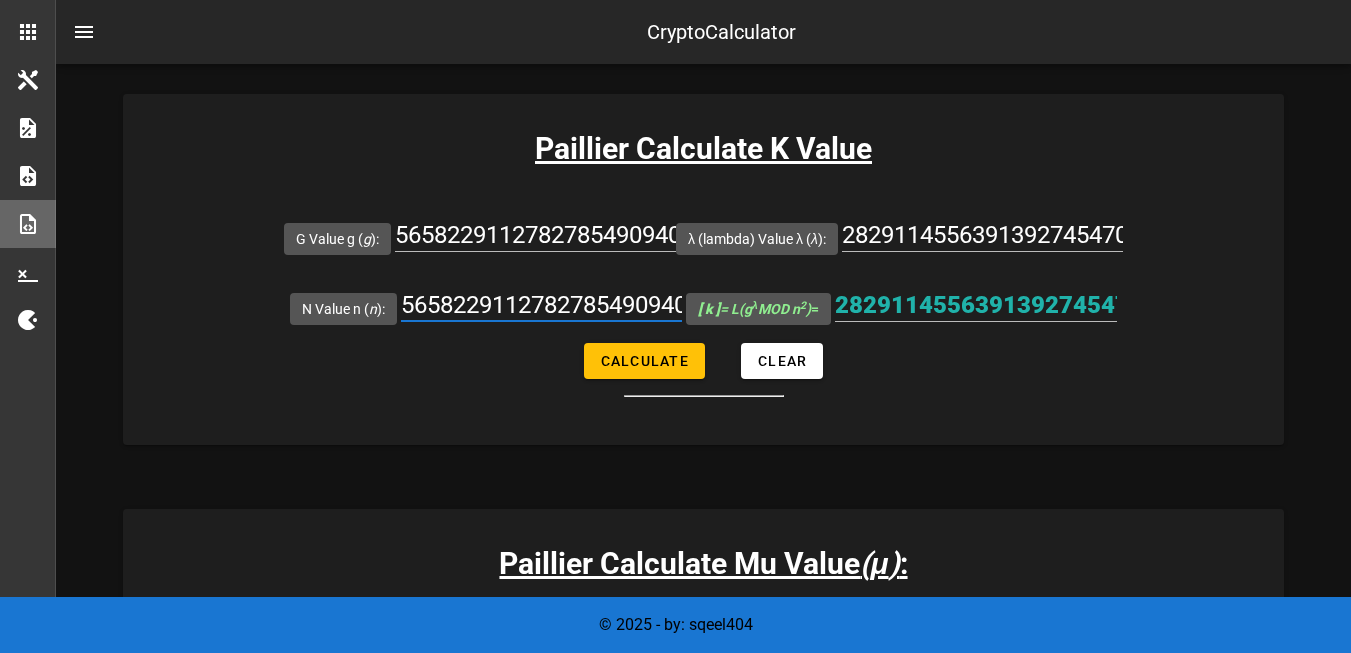 click on "5658229112782785490940677946869040335393723013566668299445873788081159347578531156623843779535100520760593288203538620557468844507715568683751713984736579" at bounding box center [541, 305] 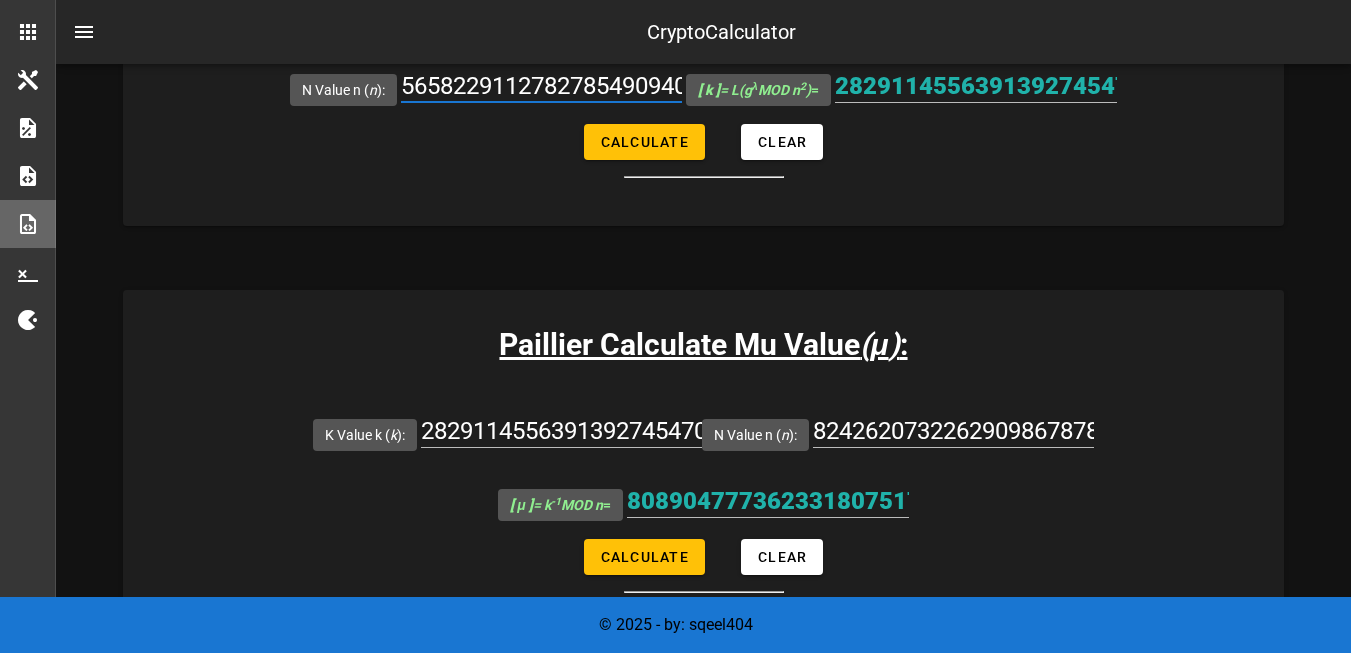 scroll, scrollTop: 1000, scrollLeft: 0, axis: vertical 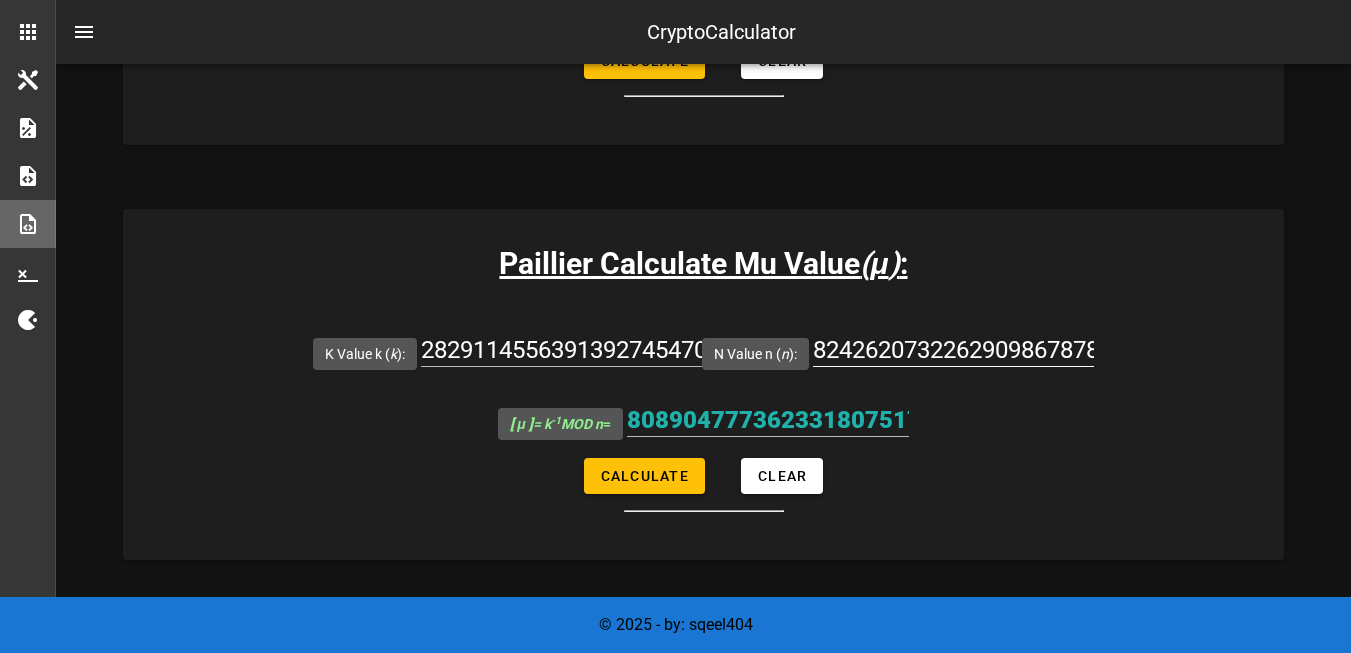 click on "8242620732262909867878113281012018732278863945420526557791199254408257645474897397593577196677011122595919740541591920781506102495280619868063408571075243" at bounding box center [953, 350] 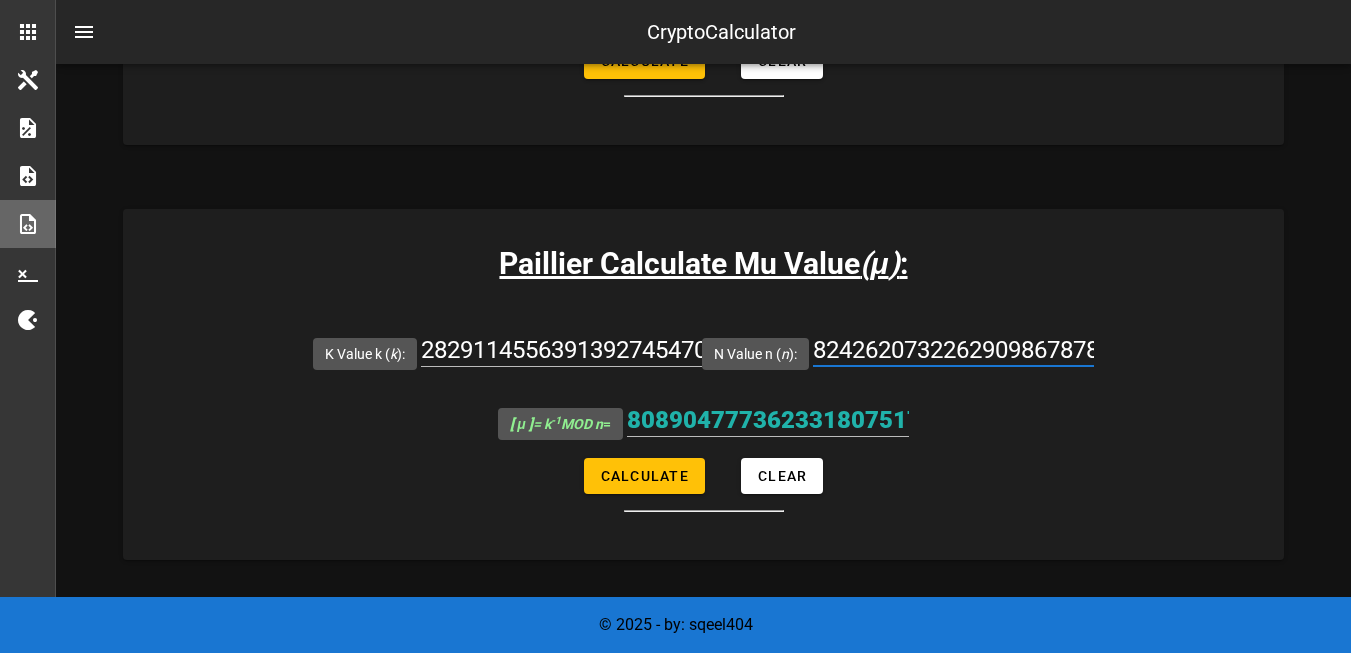 click on "8242620732262909867878113281012018732278863945420526557791199254408257645474897397593577196677011122595919740541591920781506102495280619868063408571075243" at bounding box center (953, 350) 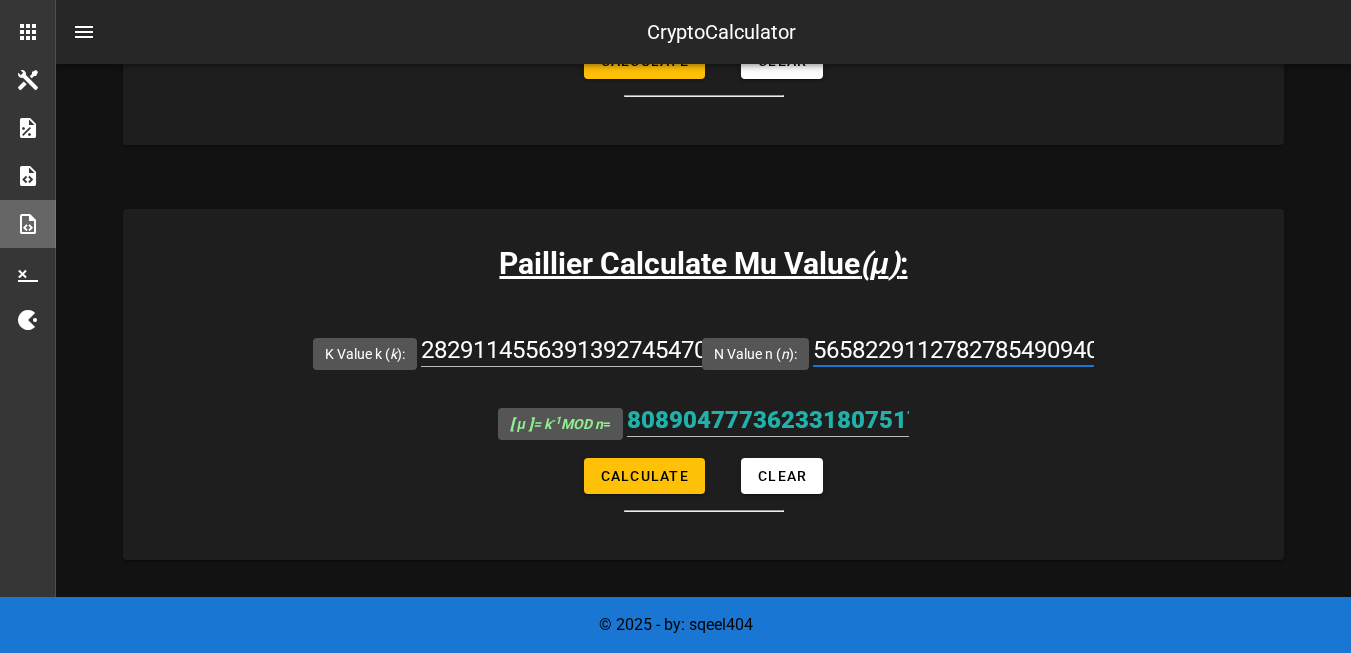 scroll, scrollTop: 0, scrollLeft: 1815, axis: horizontal 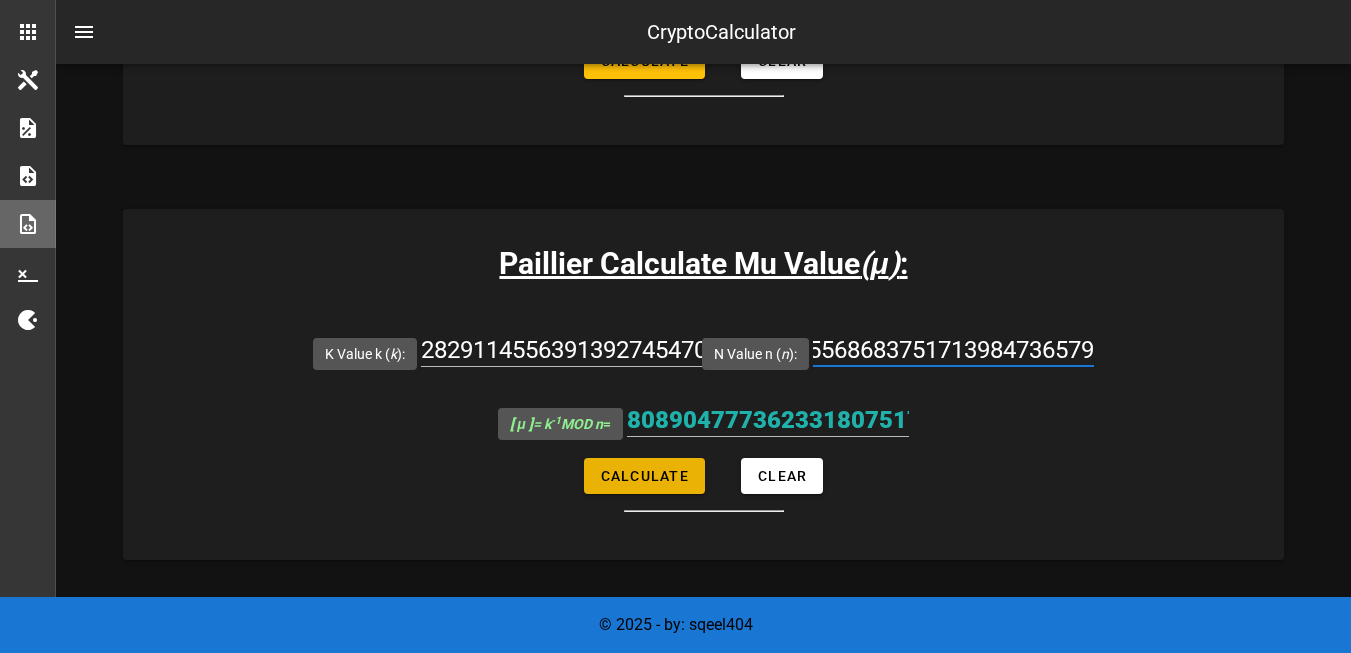 type on "5658229112782785490940677946869040335393723013566668299445873788081159347578531156623843779535100520760593288203538620557468844507715568683751713984736579" 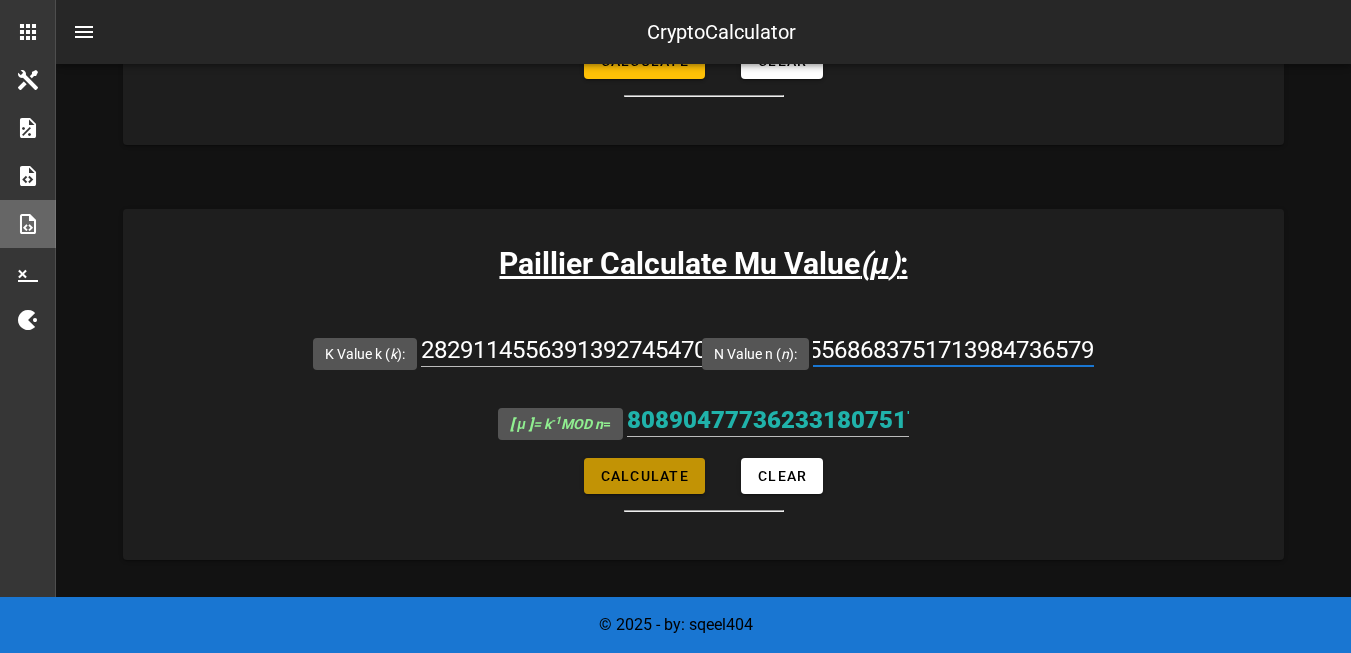 click on "Calculate" at bounding box center (644, 476) 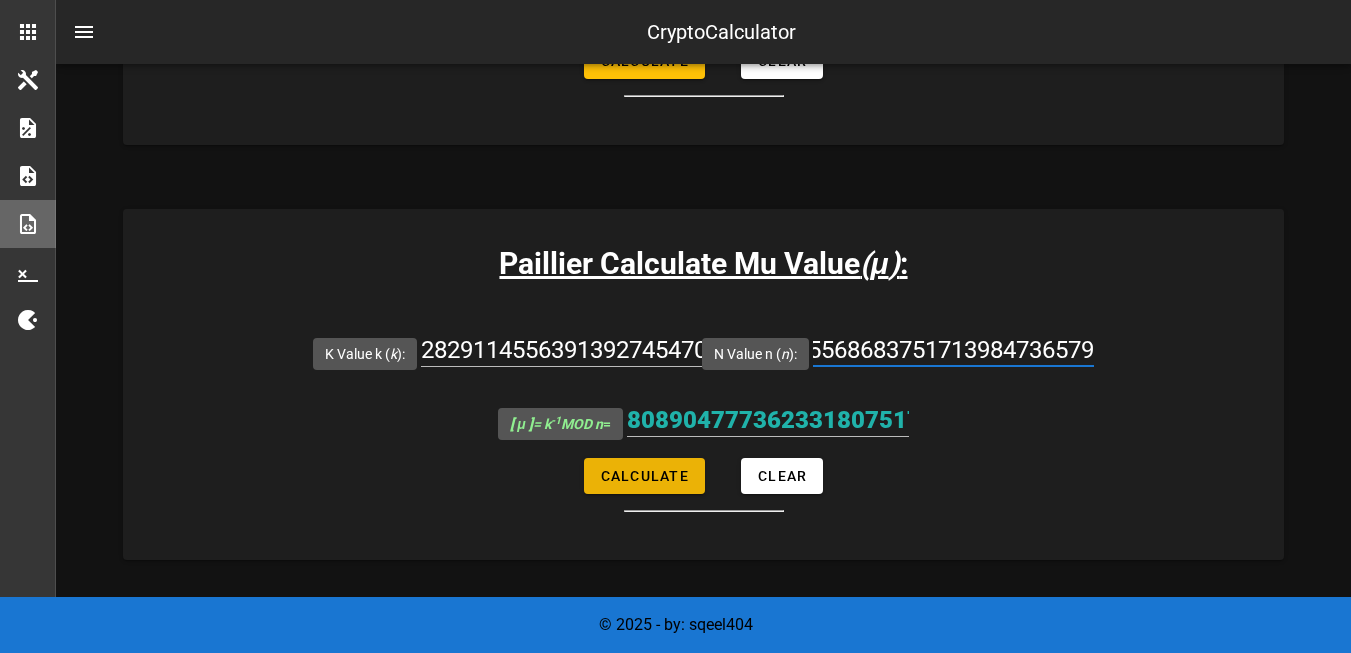 type on "3463817012533243745369141081872313728316473547546719229405554257104281616470454769700921501532861867540424453225633244737965612468571829696302430807369878" 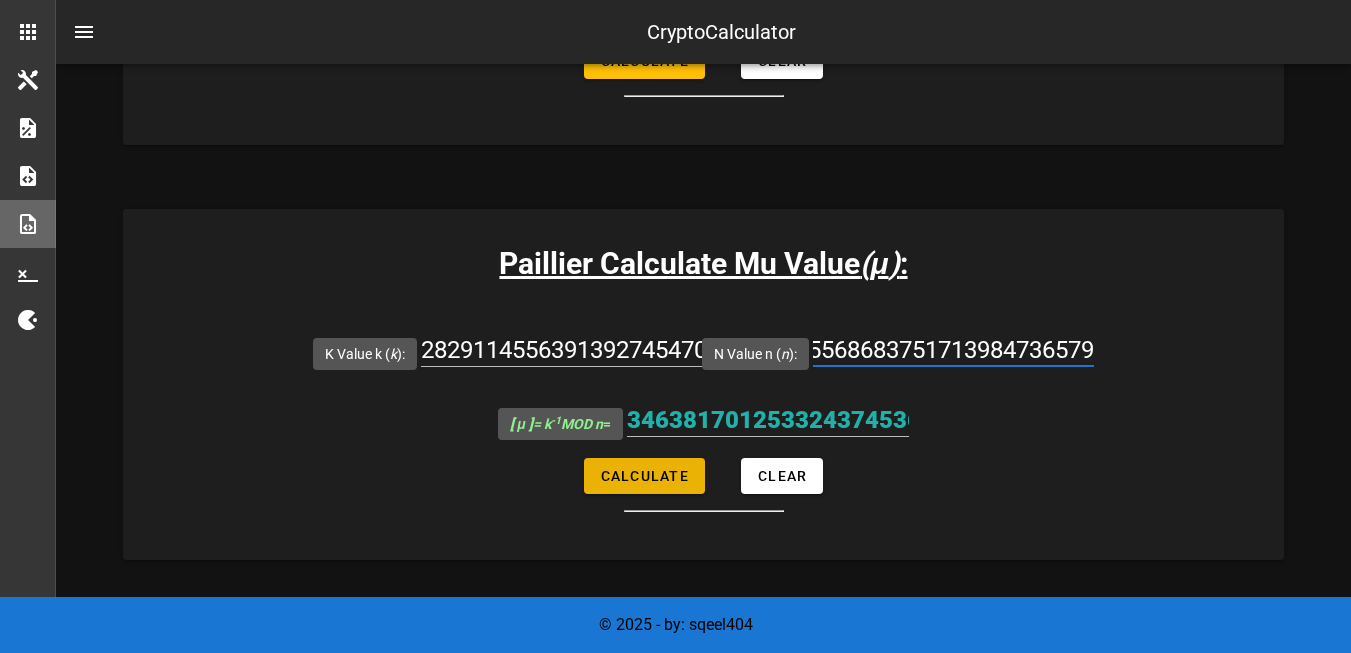 scroll, scrollTop: 0, scrollLeft: 0, axis: both 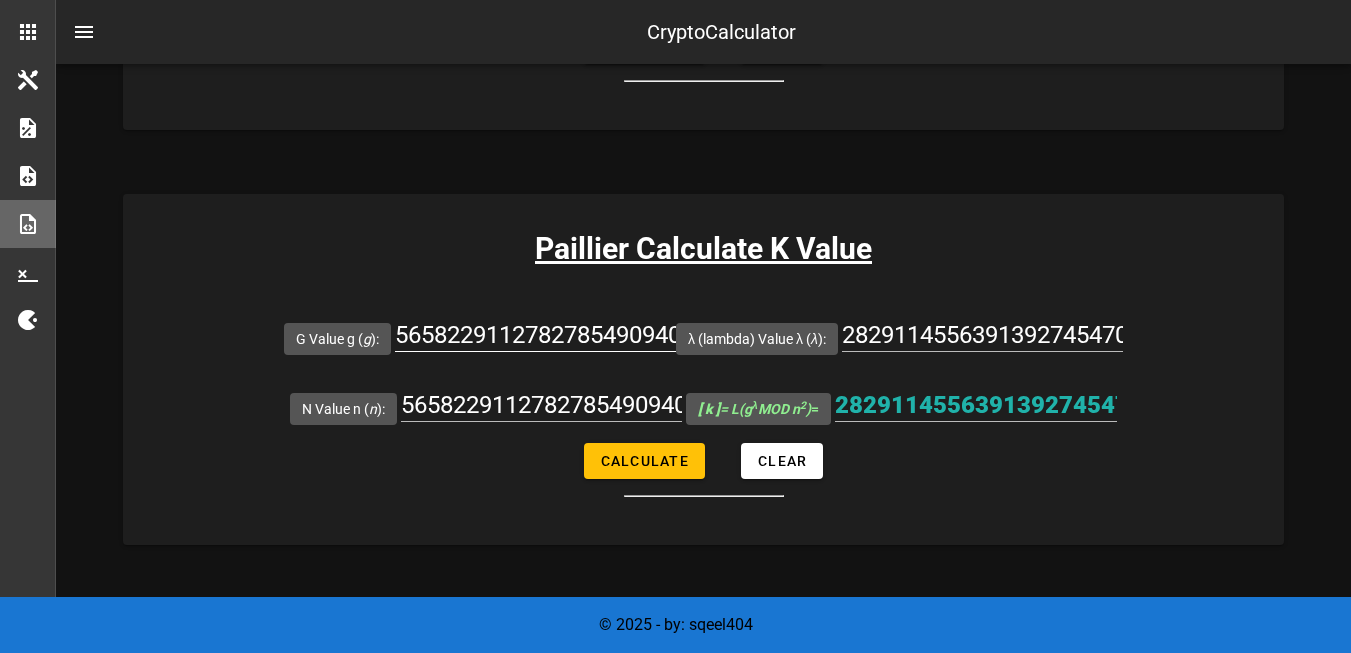 click on "5658229112782785490940677946869040335393723013566668299445873788081159347578531156623843779535100520760593288203538620557468844507715568683751713984736580" at bounding box center (535, 335) 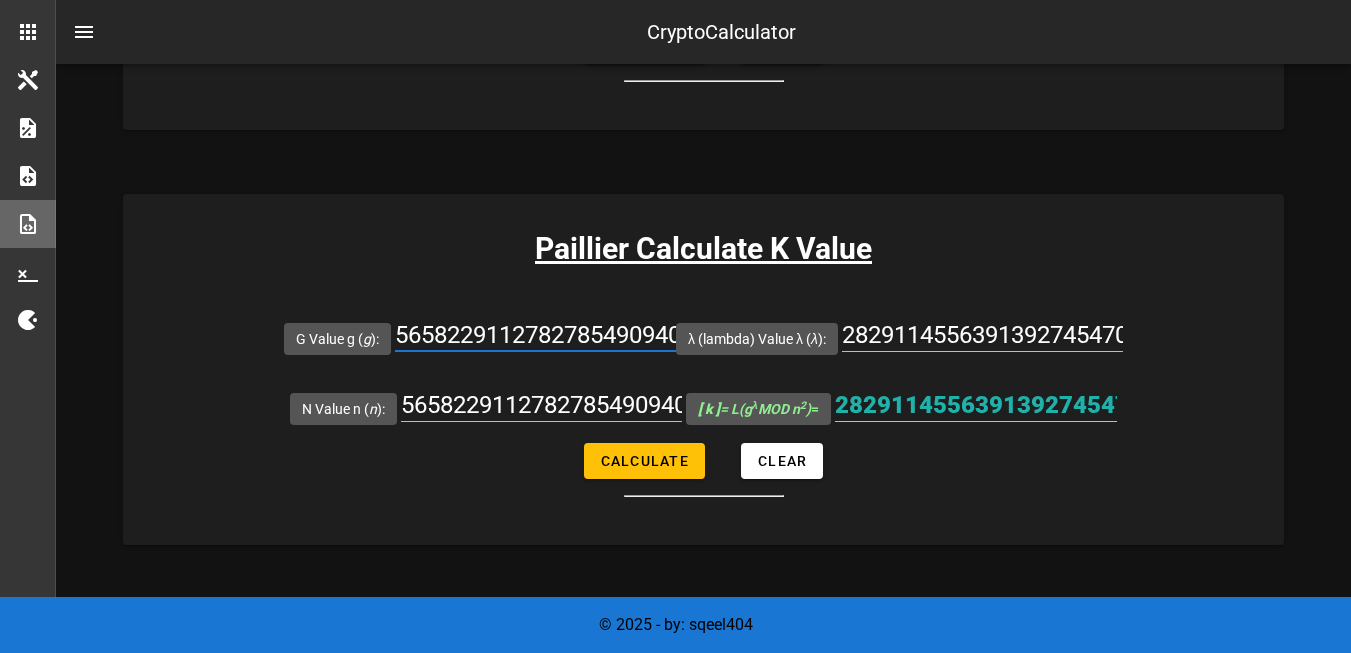click on "5658229112782785490940677946869040335393723013566668299445873788081159347578531156623843779535100520760593288203538620557468844507715568683751713984736580" at bounding box center [535, 335] 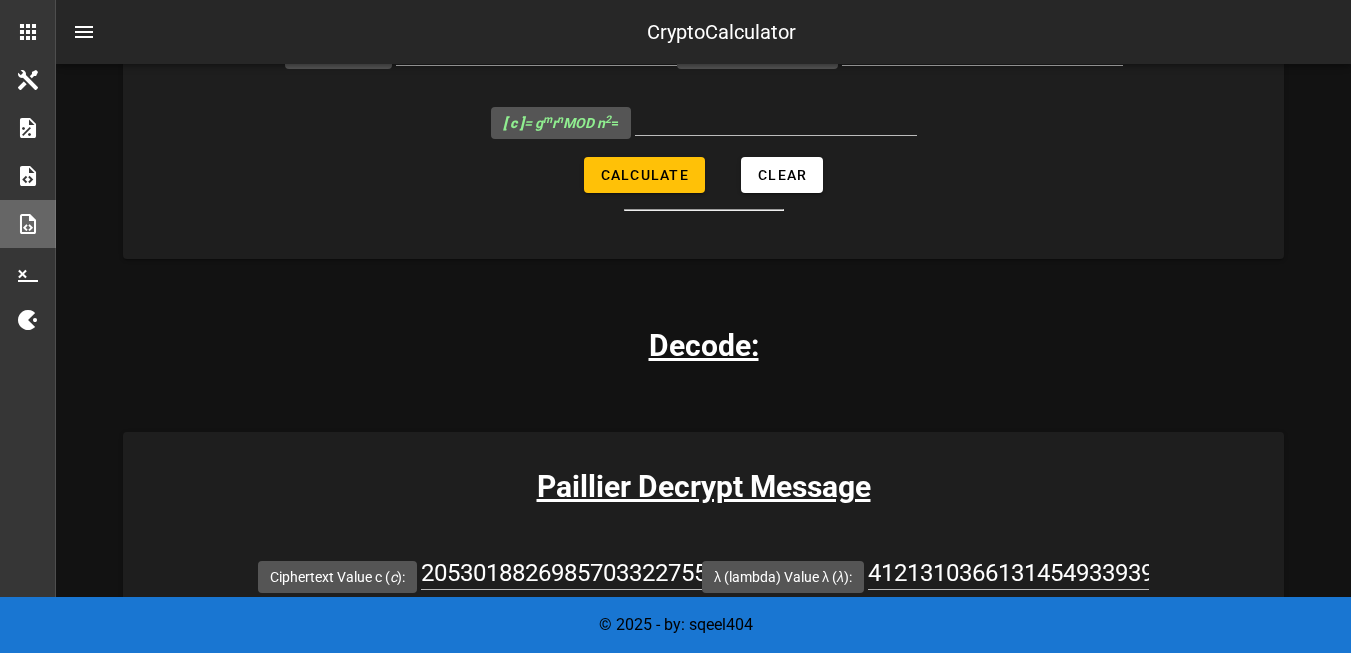scroll, scrollTop: 1809, scrollLeft: 0, axis: vertical 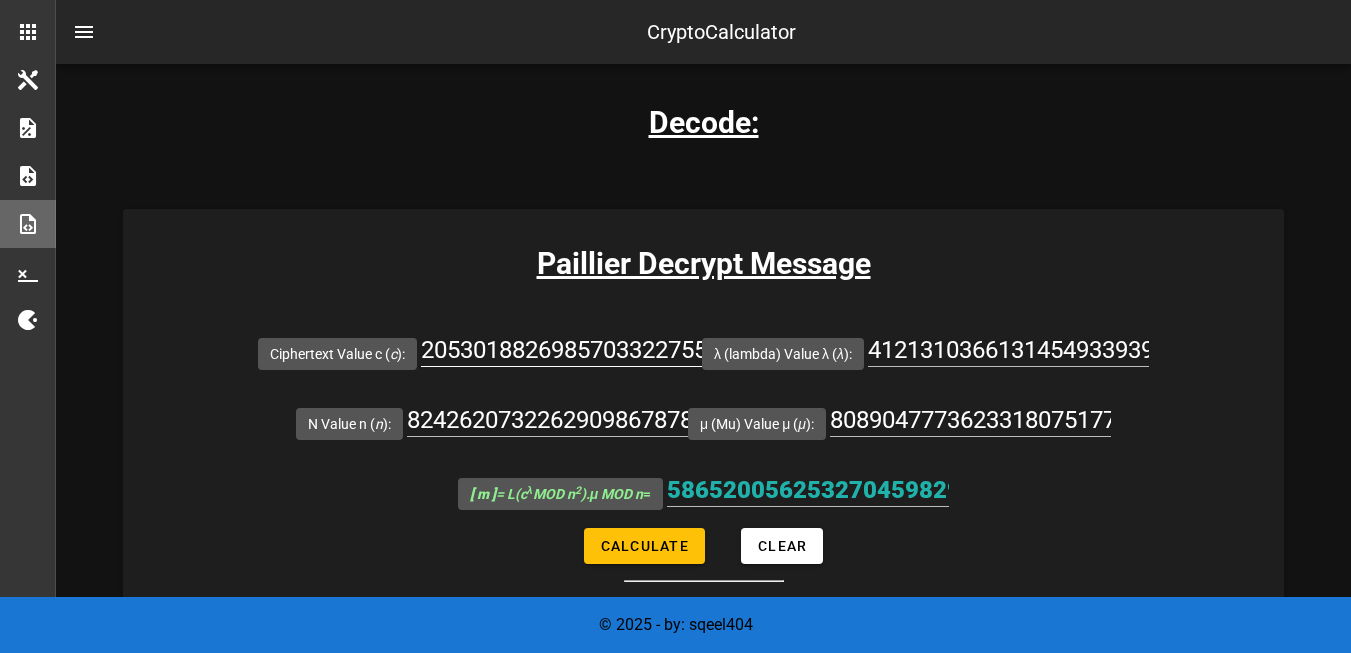 click at bounding box center (561, 381) 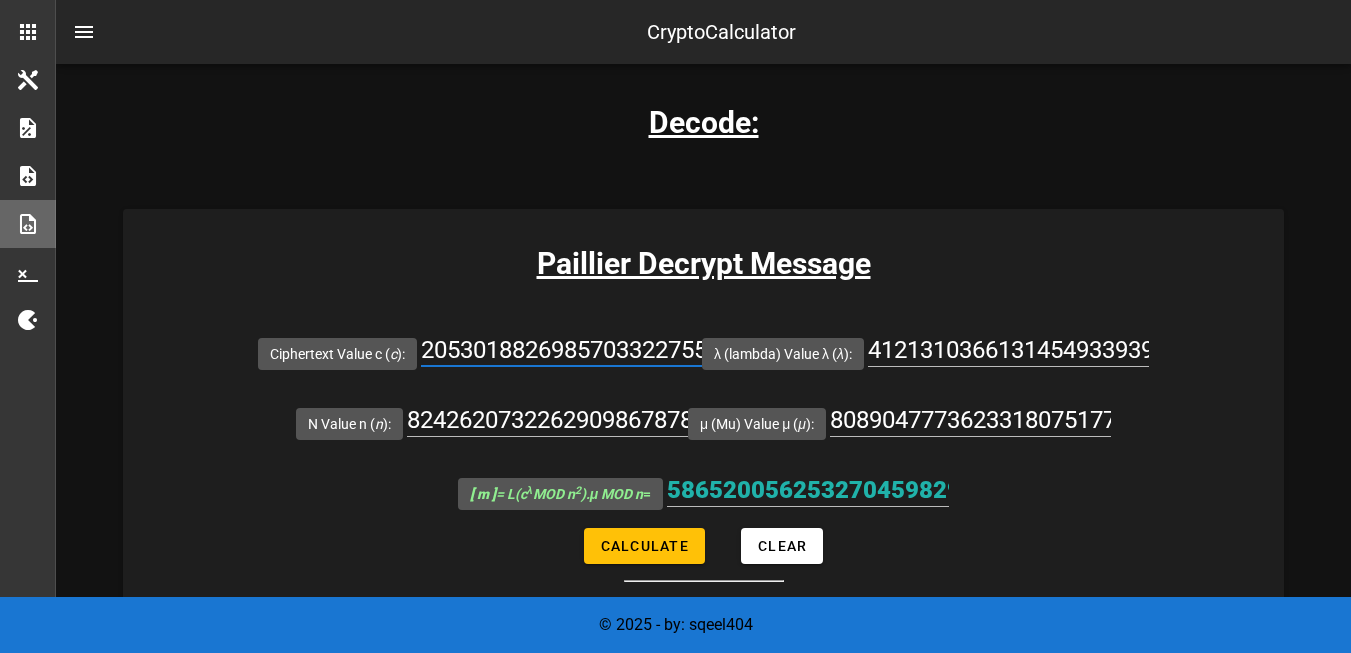 click on "20530188269857033227552501374512492063210340036515162066082507507361374259664195970635336752542990474419048162794543137690229029552303482501325914475518269059105250902383881689172038649928553356614692672188510858274714501424154824636569505416997036242381758585152998128009272173679378880154204715815820964451" at bounding box center (561, 350) 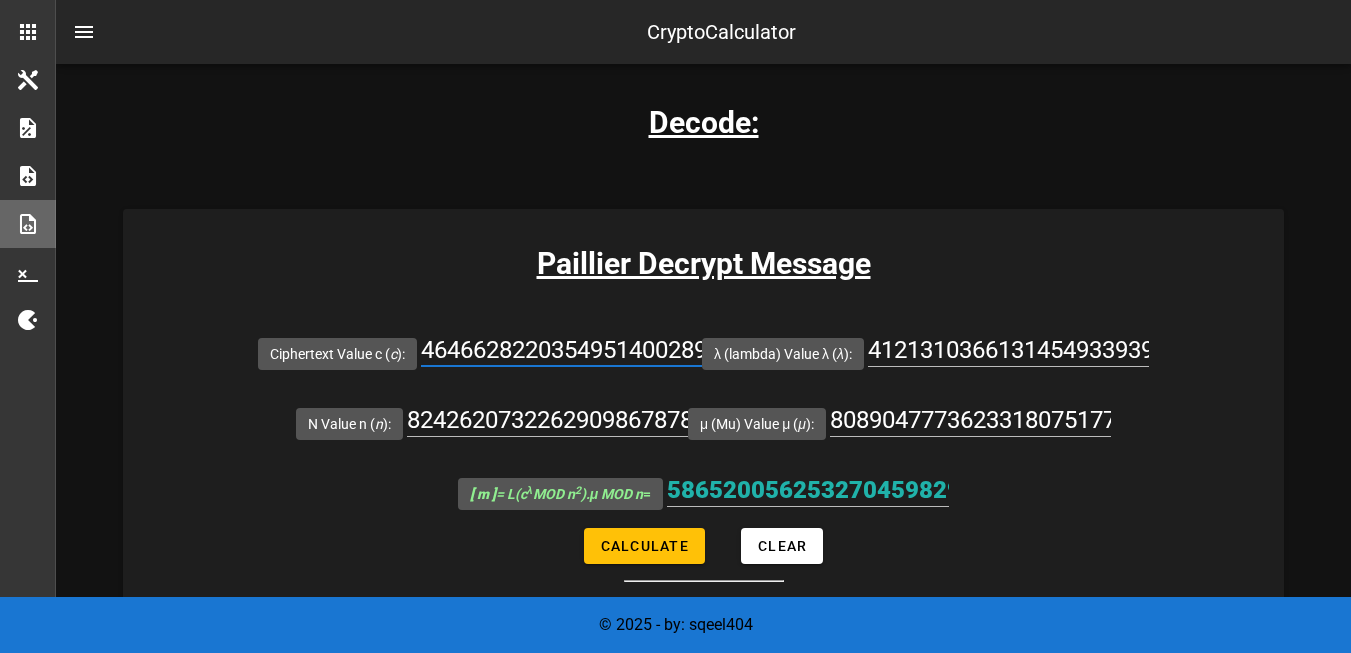 scroll, scrollTop: 0, scrollLeft: 3879, axis: horizontal 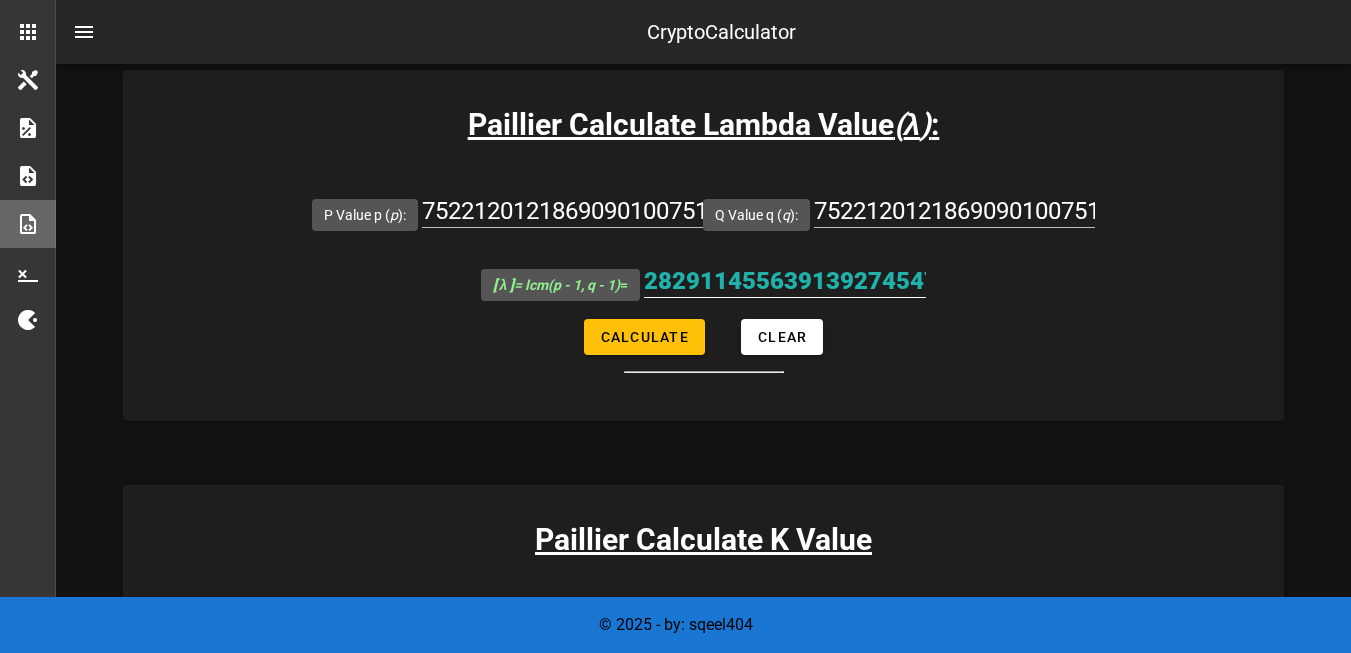 type on "4646628220354951400289121518474317040989203783687443493847975495520557334170043891794581288927970987177381769215390421124530953607929393282254568121558624776828718441996878769294130494575612257471659214857055446210116841159819922523579648066854409316321394473337112531015007893065966585023067235400208089300" 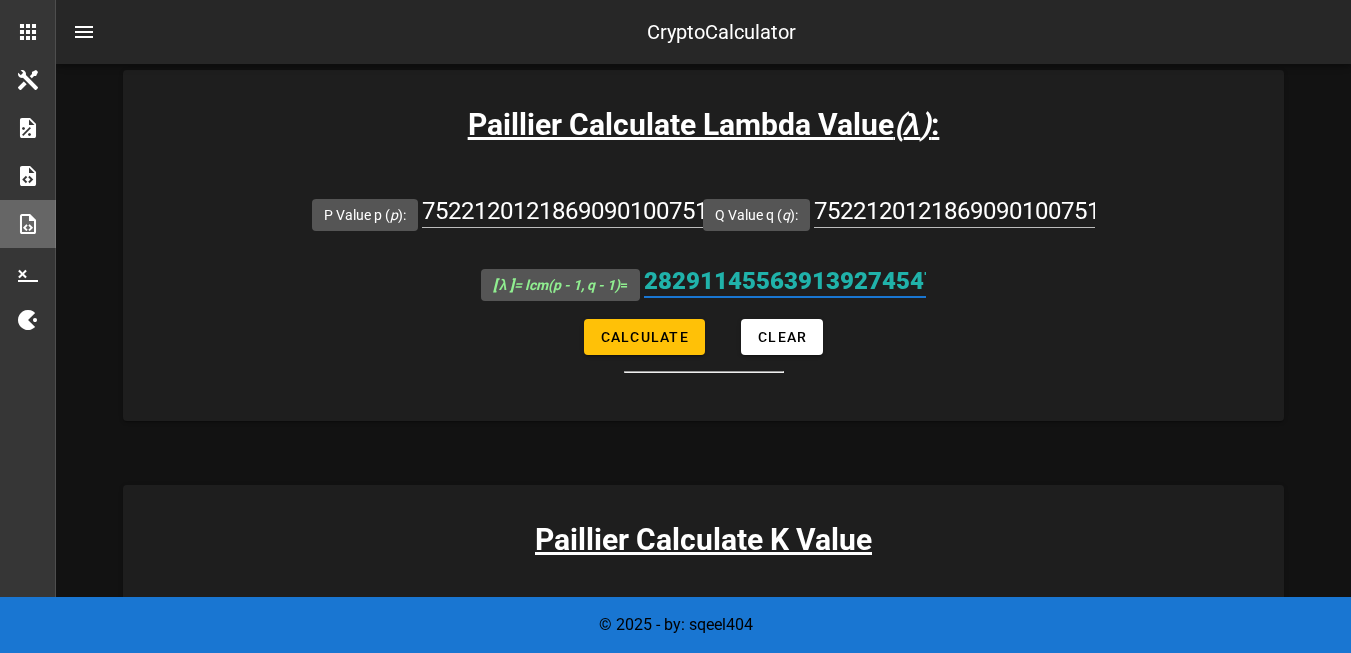 scroll, scrollTop: 0, scrollLeft: 0, axis: both 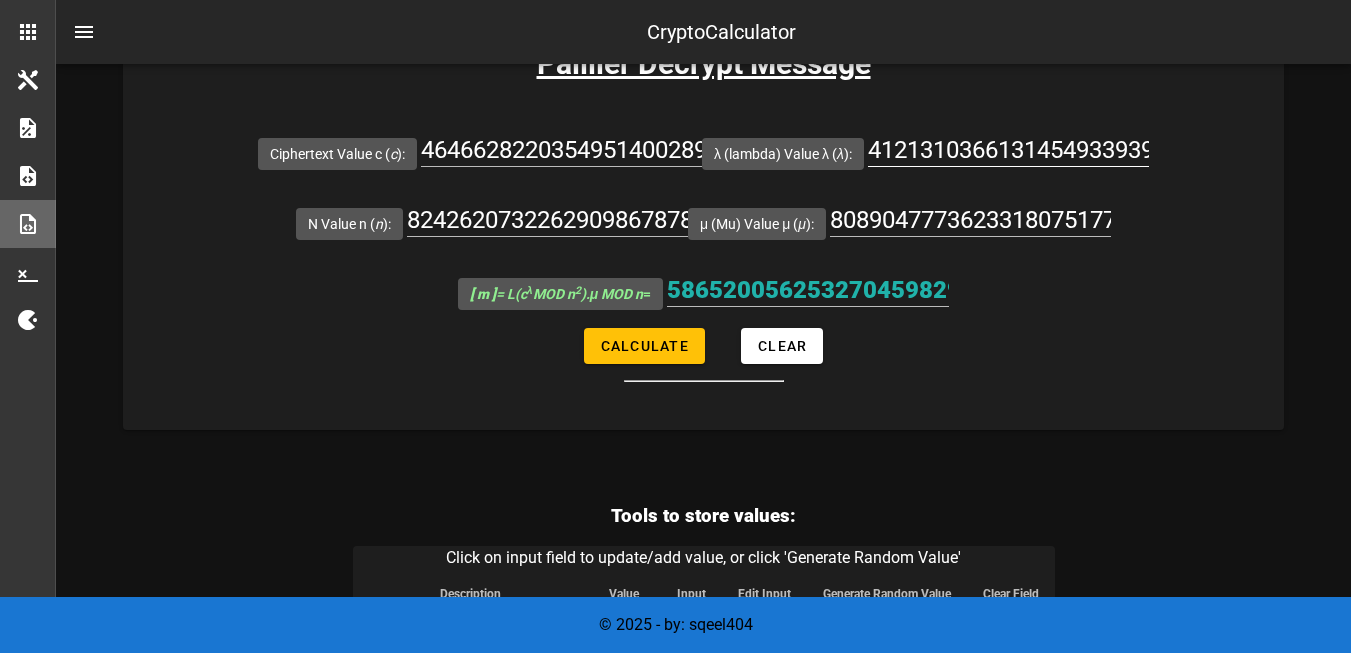 click on "4121310366131454933939056640506009366139431972710263278895599627204128822737357909916785247102826330083187564089516662299326442930066578268068034044801400" at bounding box center (1008, 150) 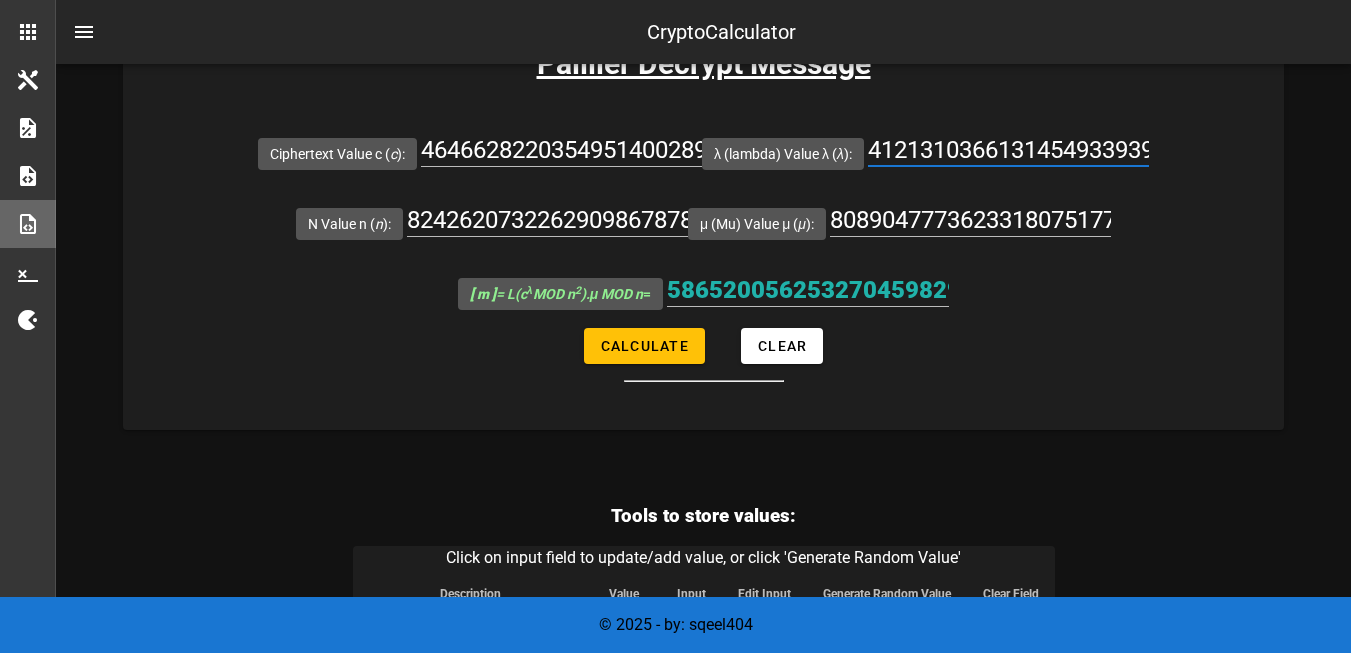 click on "4121310366131454933939056640506009366139431972710263278895599627204128822737357909916785247102826330083187564089516662299326442930066578268068034044801400" at bounding box center [1008, 150] 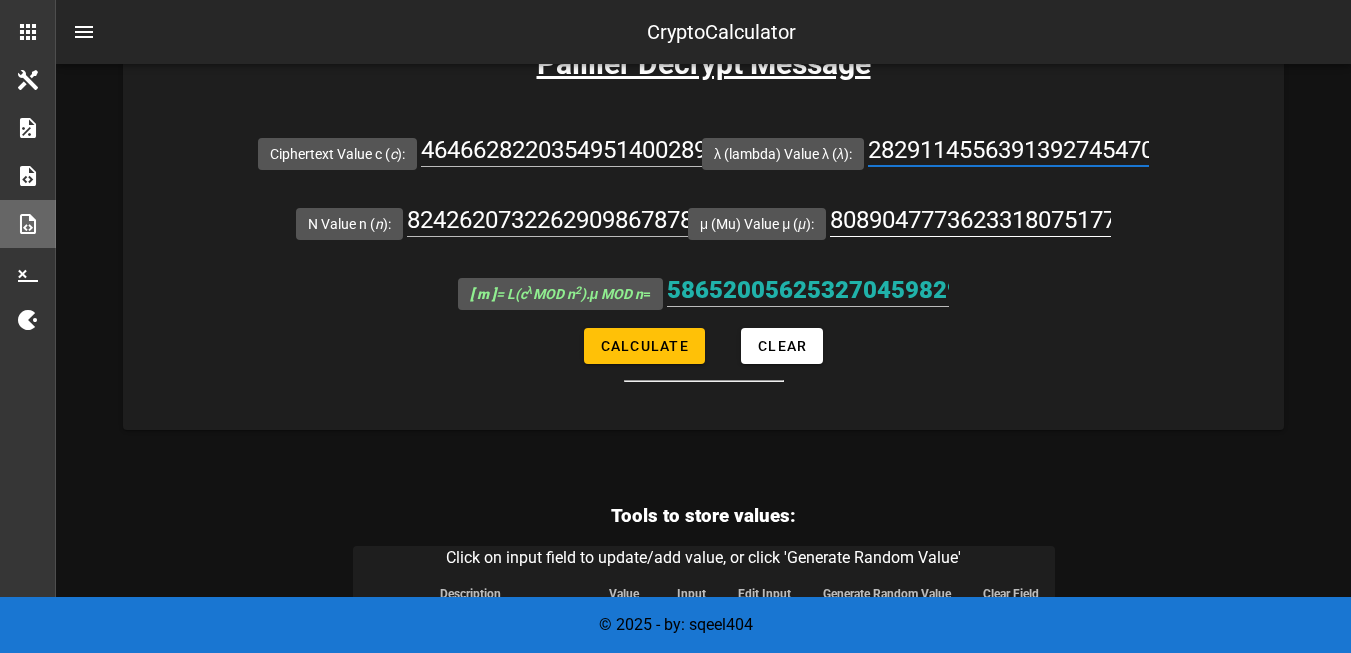 scroll, scrollTop: 0, scrollLeft: 1815, axis: horizontal 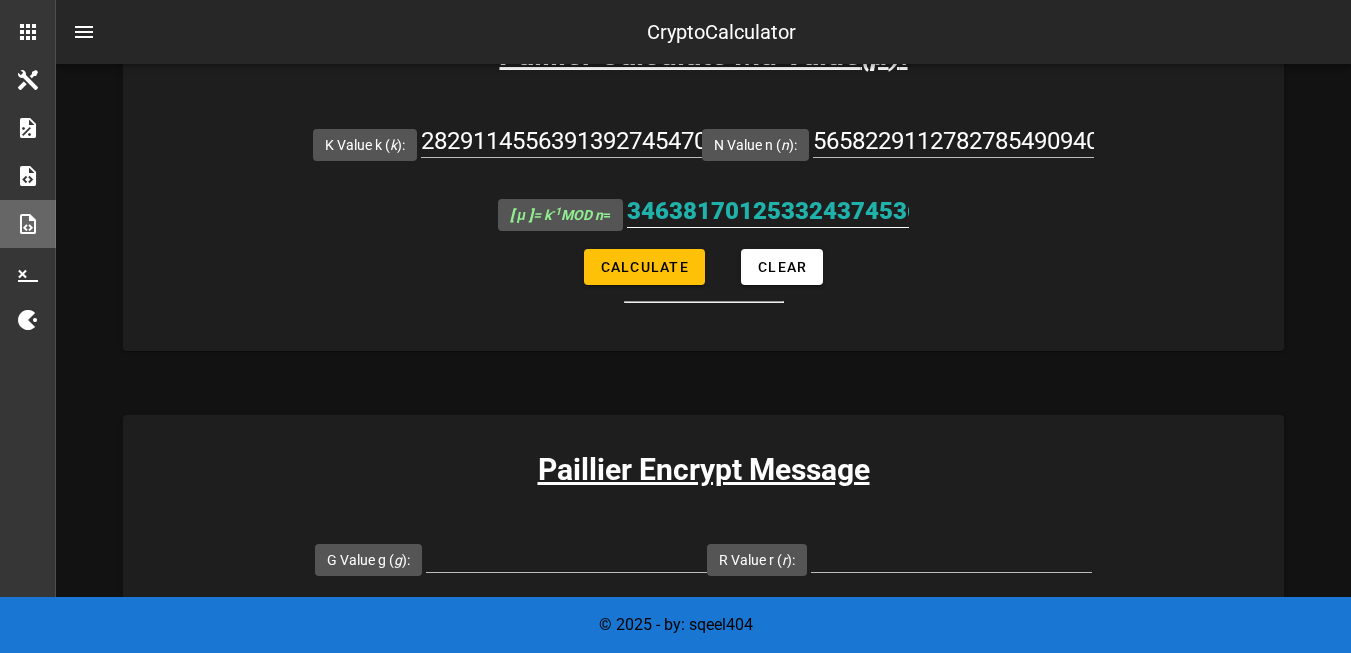 type on "2829114556391392745470338973434520167696861506783334149722936894040579673789190357110703198866542744109960906179480798618015780043018352031595140987370492" 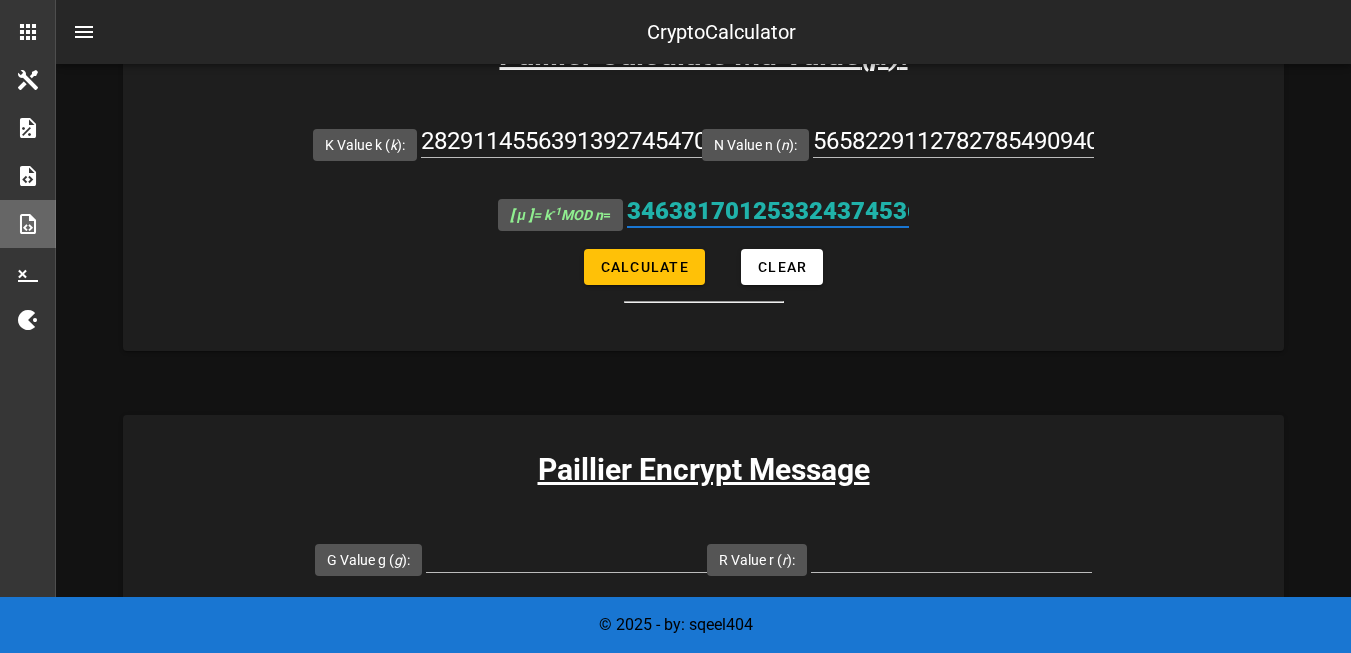 click on "3463817012533243745369141081872313728316473547546719229405554257104281616470454769700921501532861867540424453225633244737965612468571829696302430807369878" at bounding box center (768, 211) 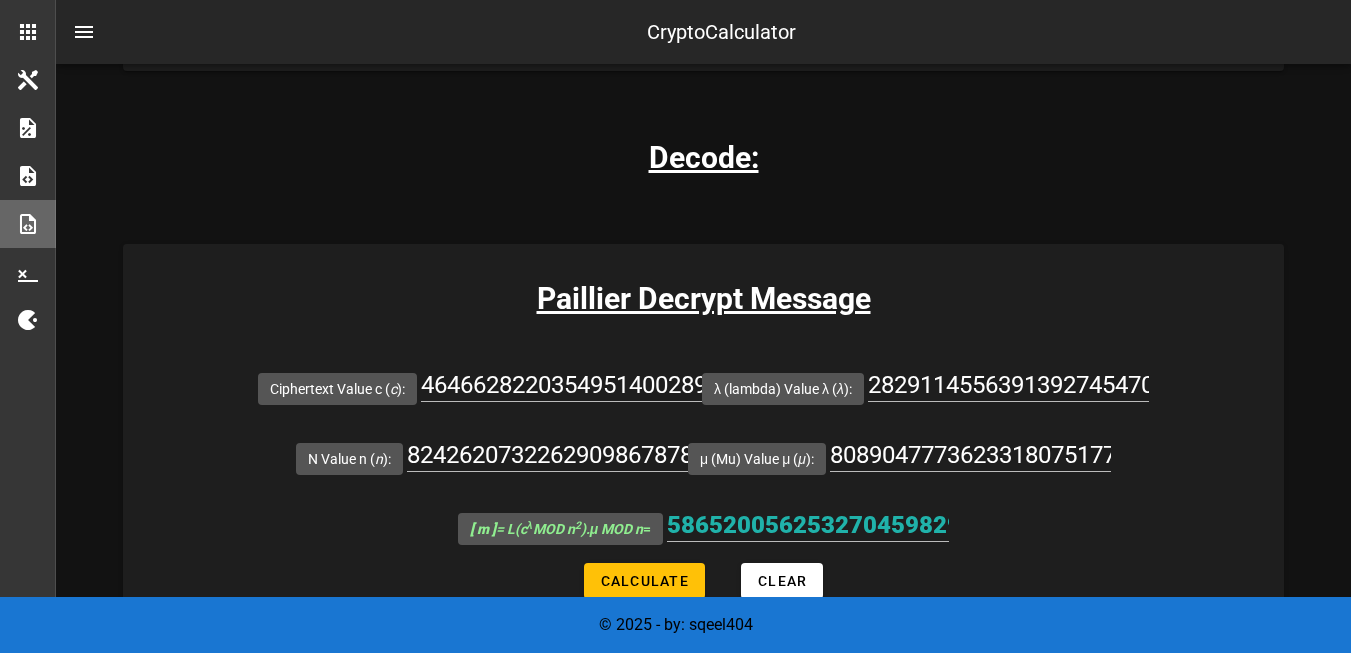 scroll, scrollTop: 2009, scrollLeft: 0, axis: vertical 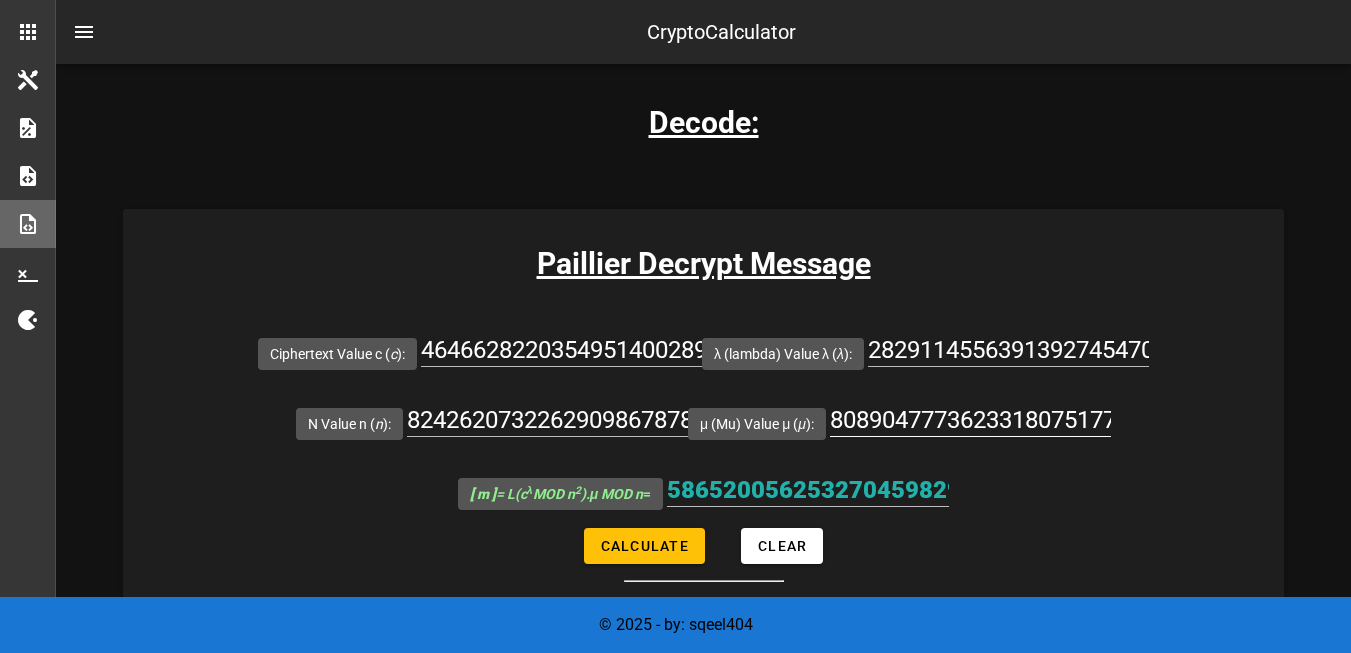 click on "8089047773623318075177576911034200471809373742839689795645240850235975982937929248443842192427916172821684496521659592382419441783560743031551065481356650" at bounding box center (970, 420) 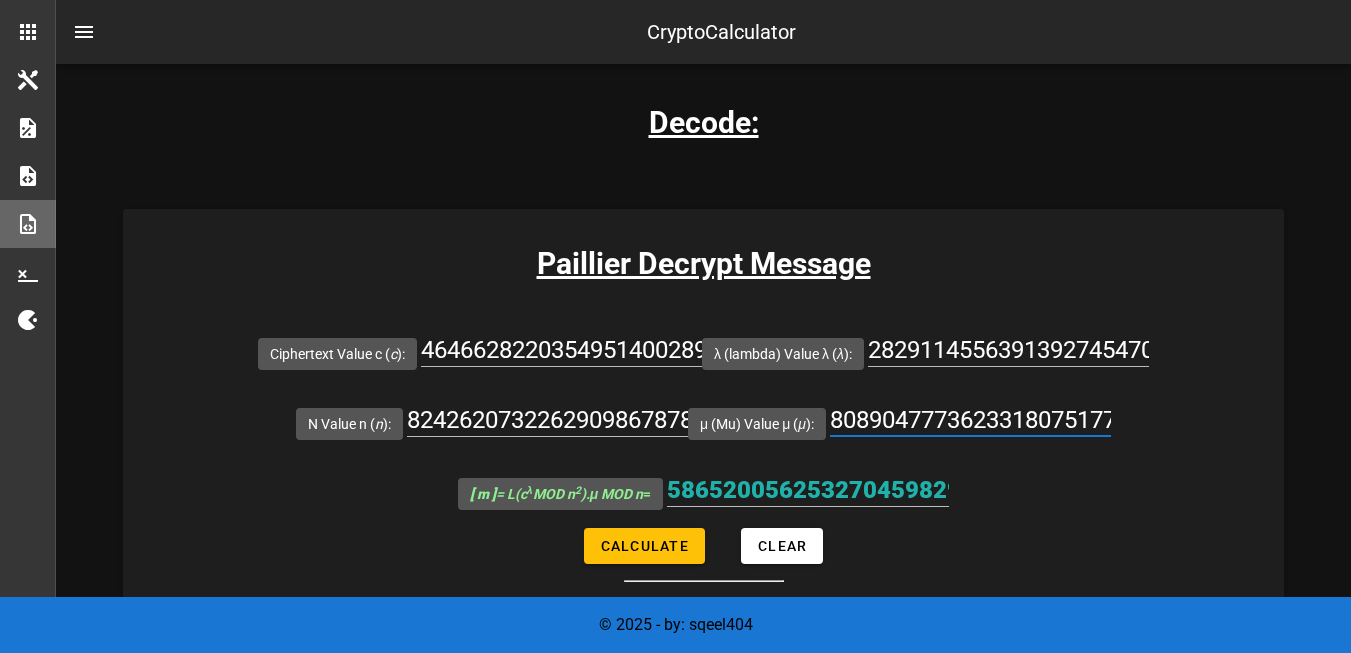 click on "8089047773623318075177576911034200471809373742839689795645240850235975982937929248443842192427916172821684496521659592382419441783560743031551065481356650" at bounding box center (970, 420) 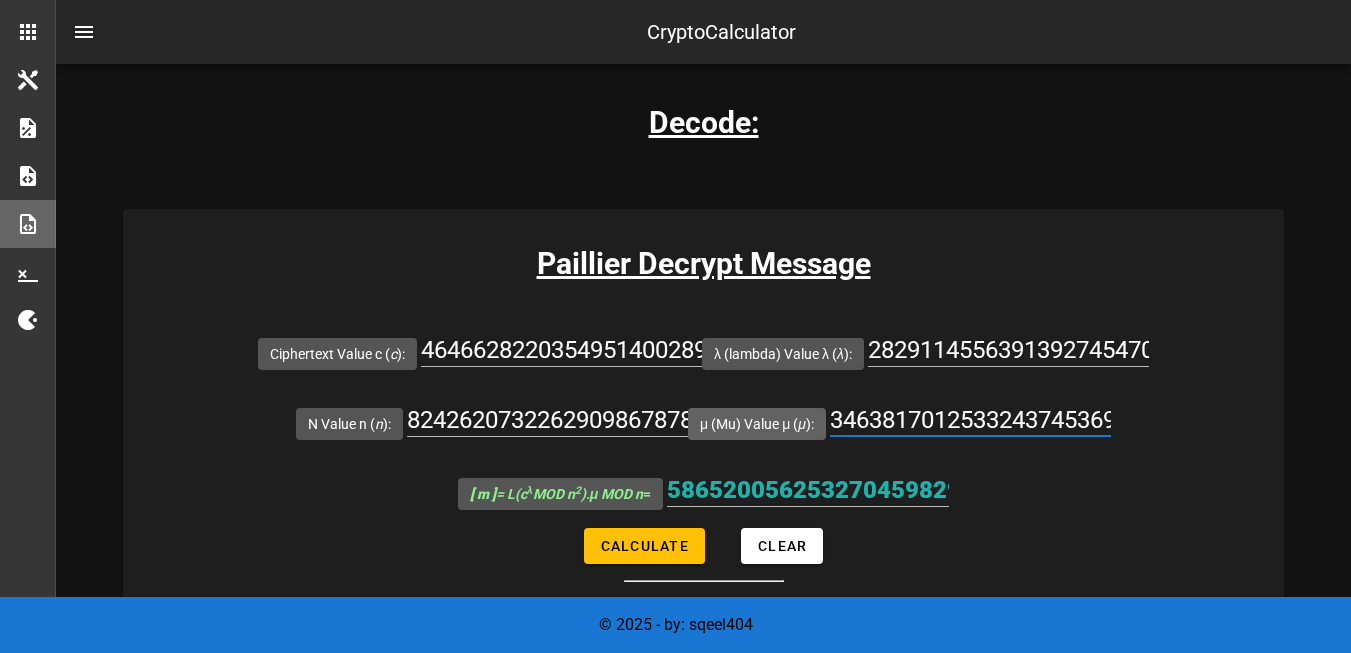 scroll 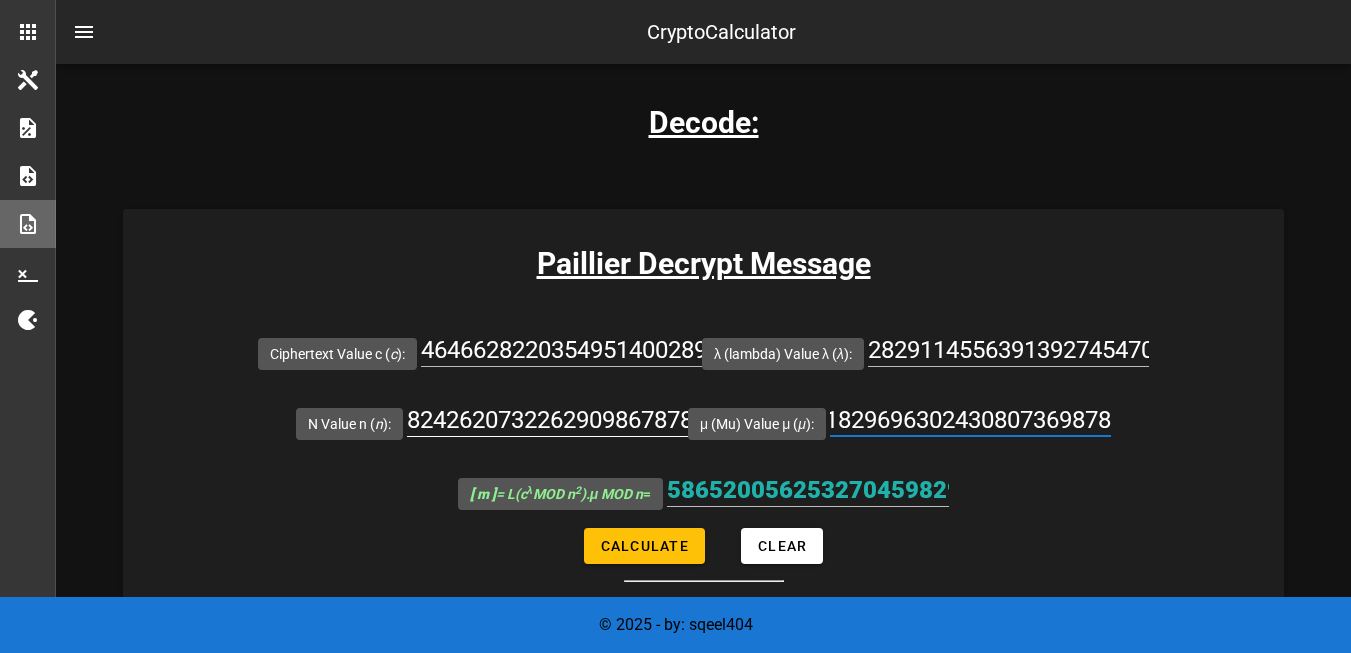 type on "3463817012533243745369141081872313728316473547546719229405554257104281616470454769700921501532861867540424453225633244737965612468571829696302430807369878" 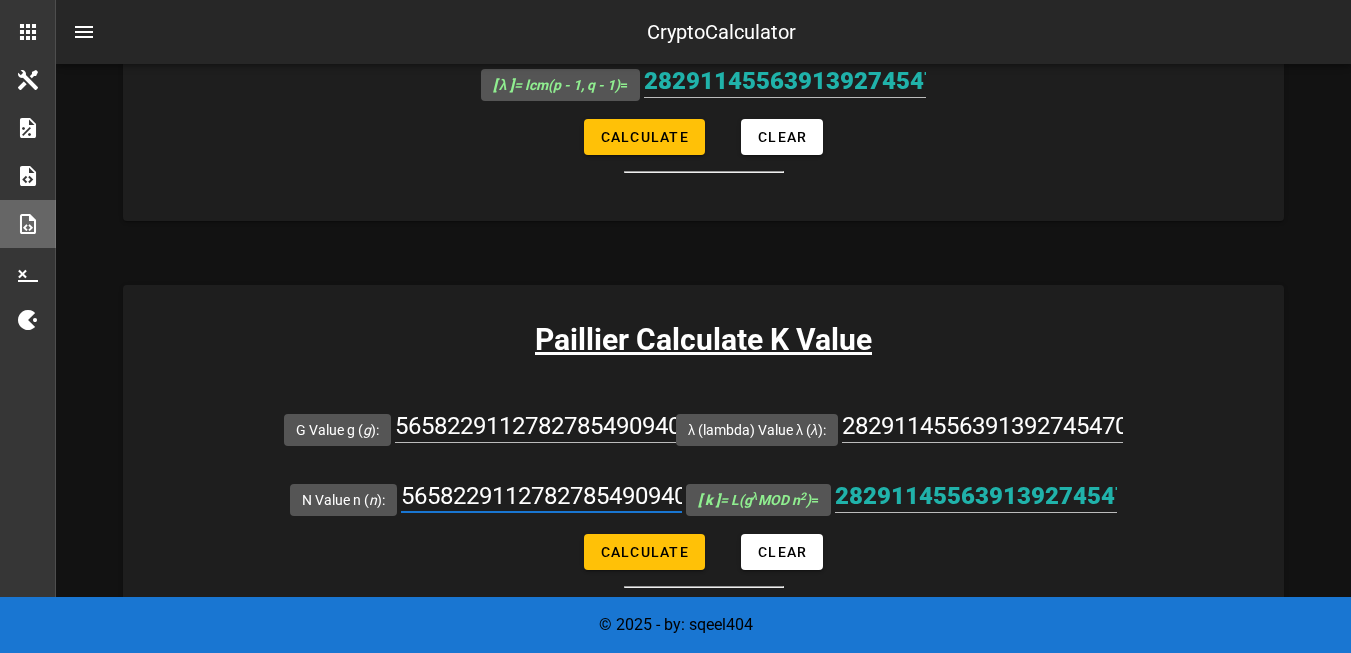 click on "5658229112782785490940677946869040335393723013566668299445873788081159347578531156623843779535100520760593288203538620557468844507715568683751713984736579" at bounding box center (541, 496) 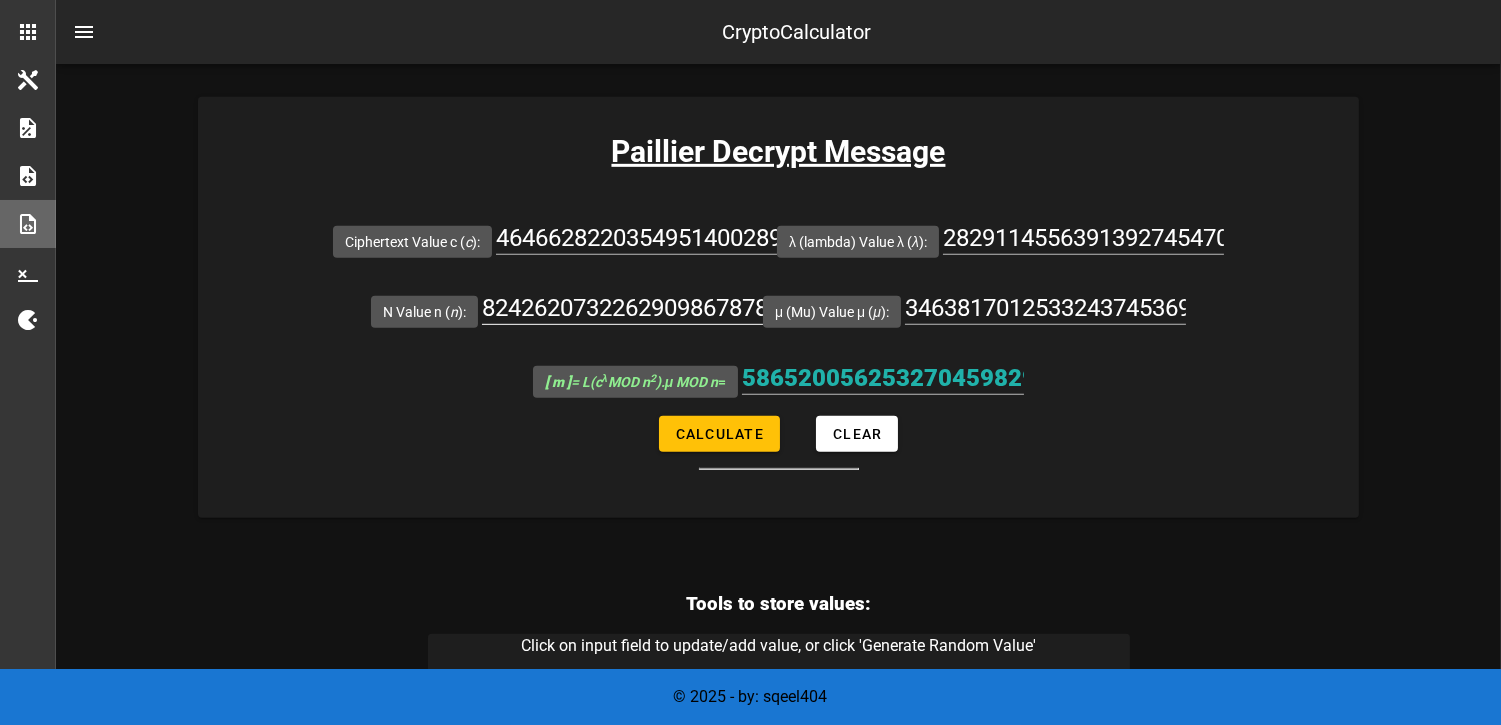 click on "8242620732262909867878113281012018732278863945420526557791199254408257645474897397593577196677011122595919740541591920781506102495280619868063408571075243" at bounding box center (622, 308) 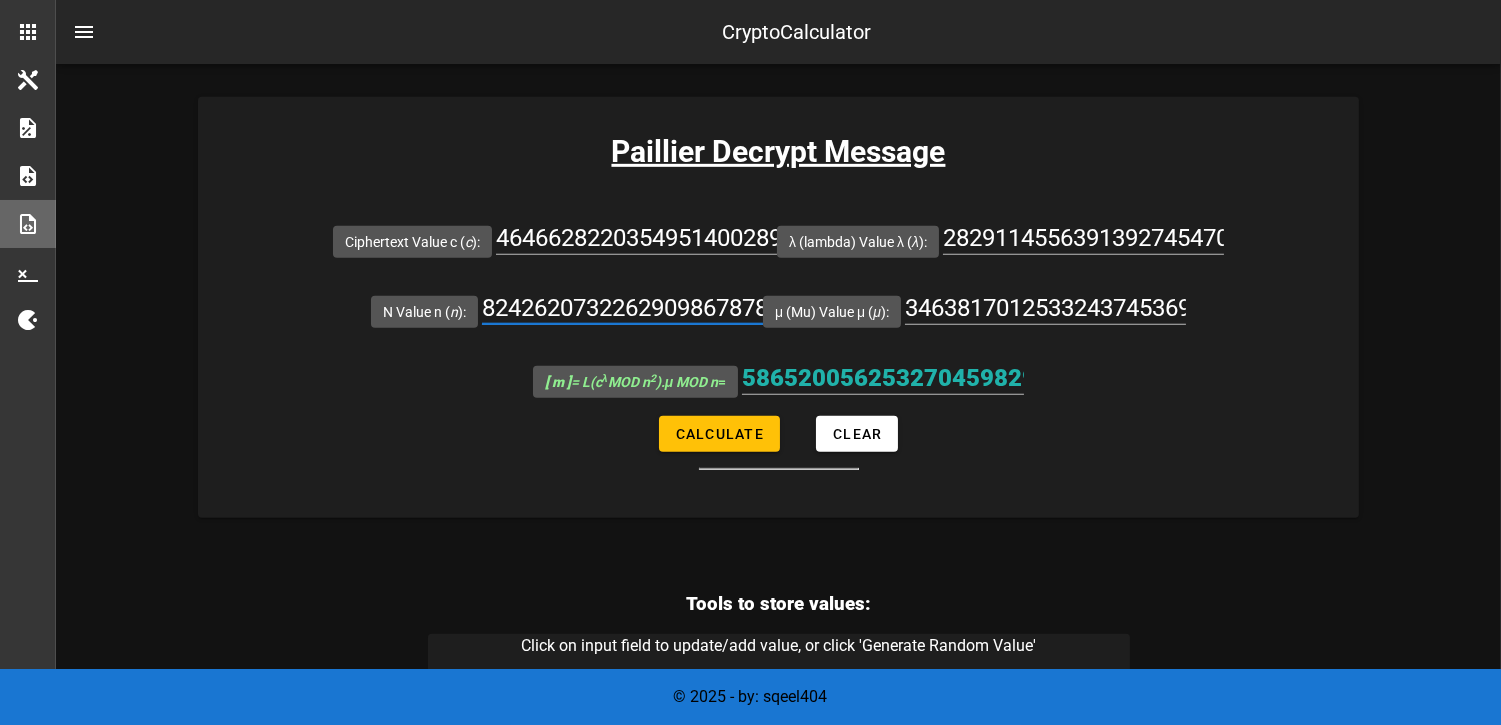 click on "8242620732262909867878113281012018732278863945420526557791199254408257645474897397593577196677011122595919740541591920781506102495280619868063408571075243" at bounding box center (622, 308) 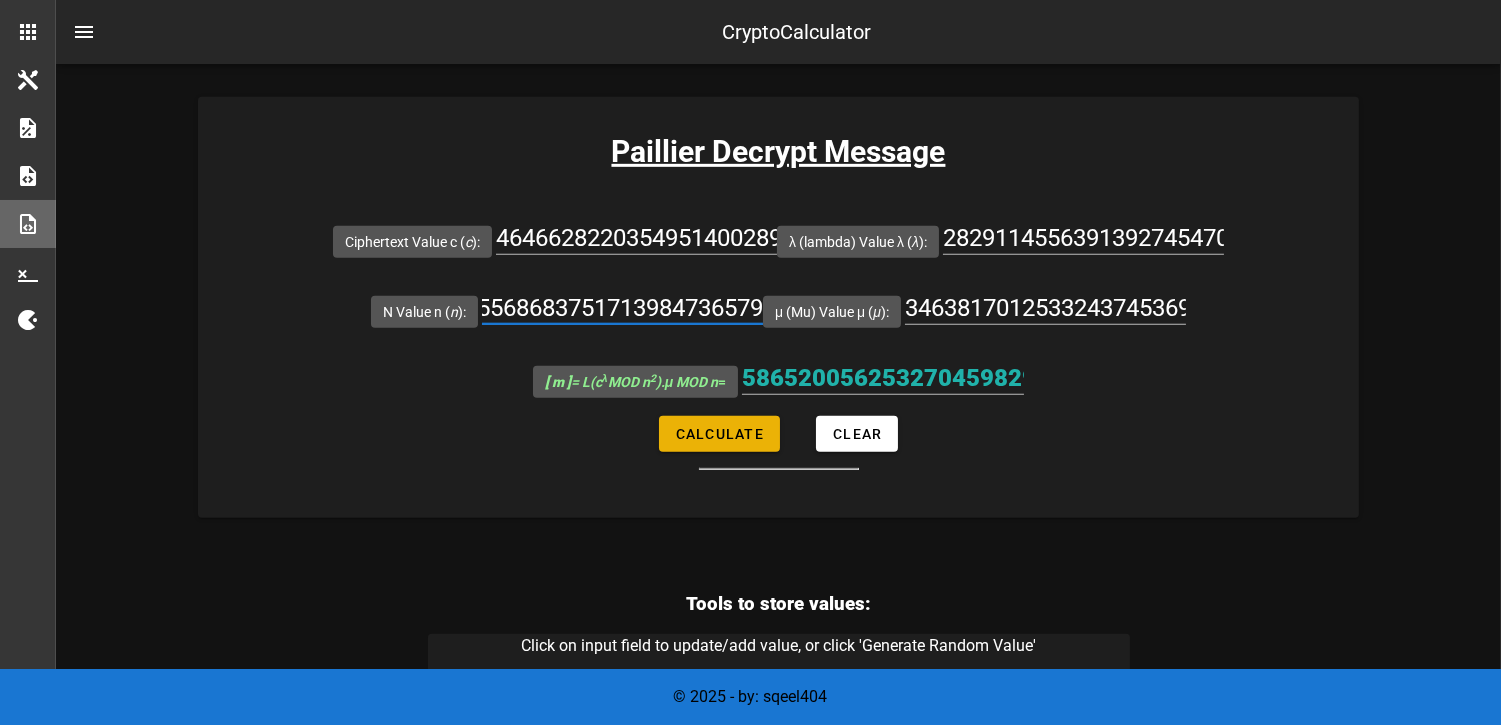 type on "5658229112782785490940677946869040335393723013566668299445873788081159347578531156623843779535100520760593288203538620557468844507715568683751713984736579" 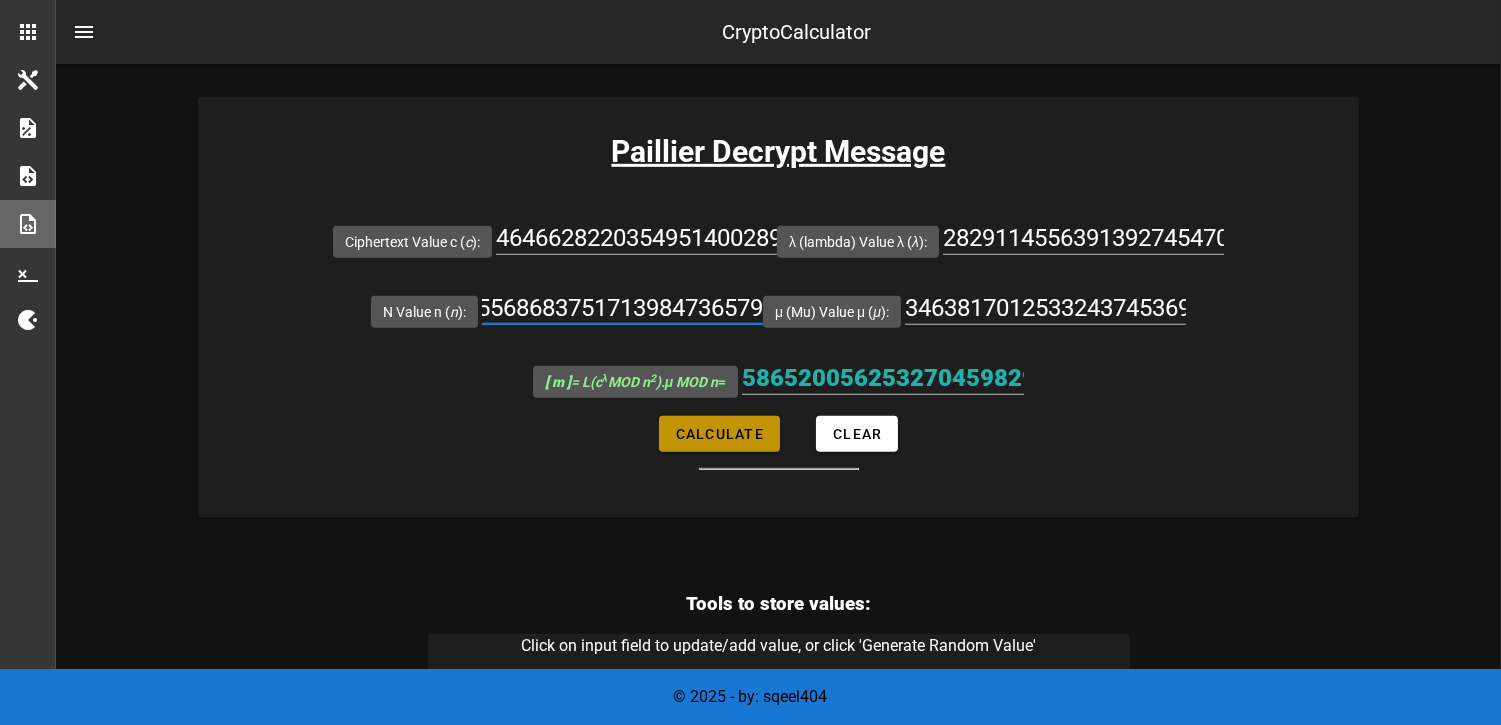 click on "Calculate" at bounding box center (719, 434) 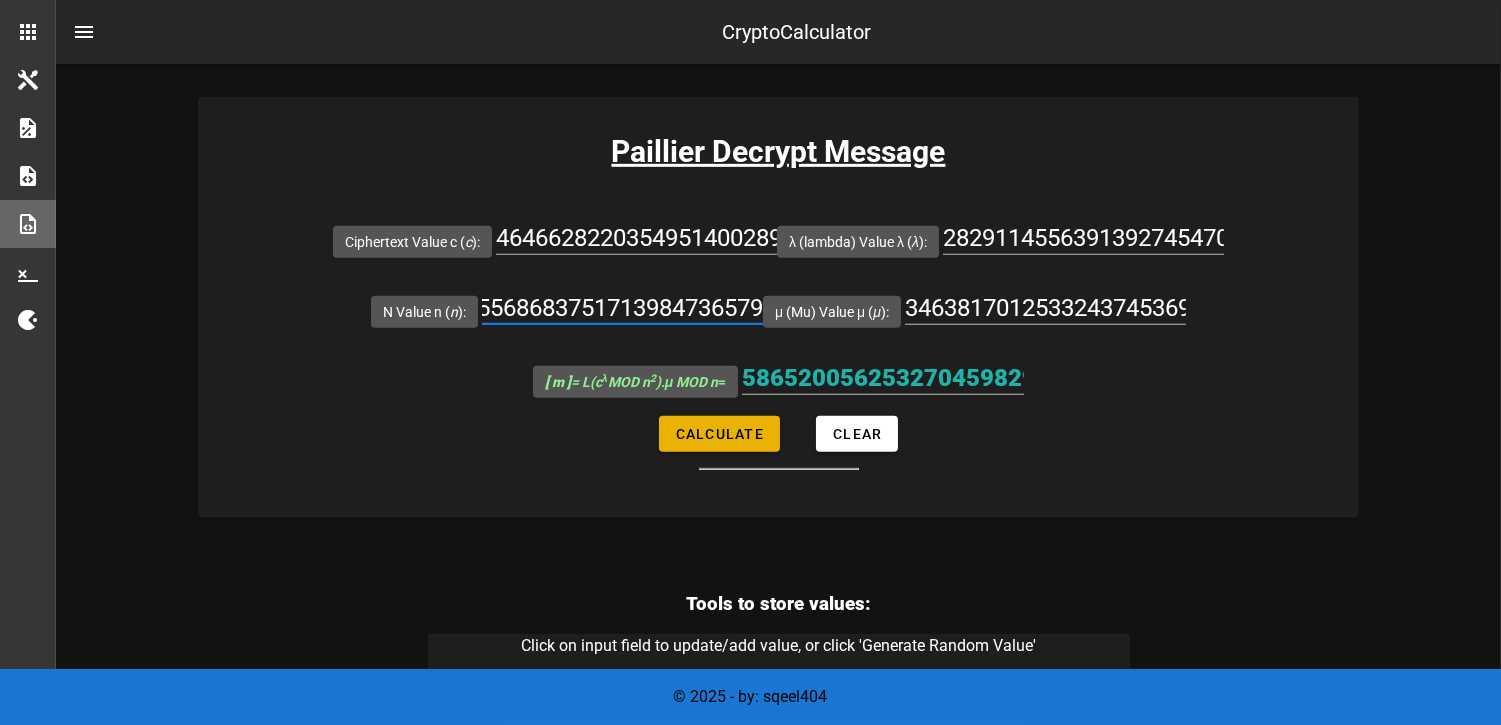 type on "220961476989078218538710060237705746520879585602515586205476113256207160766647205410466310304788093" 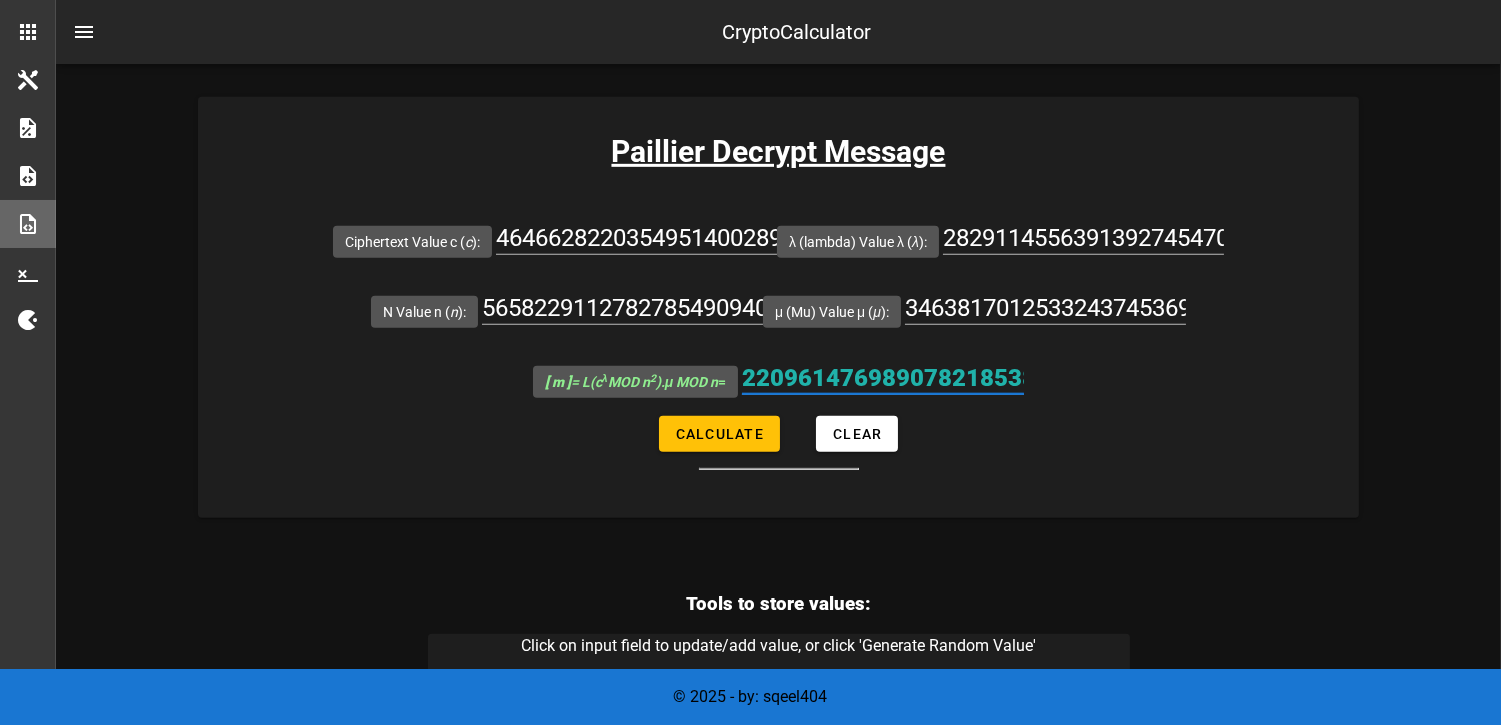 click on "220961476989078218538710060237705746520879585602515586205476113256207160766647205410466310304788093" at bounding box center (883, 378) 